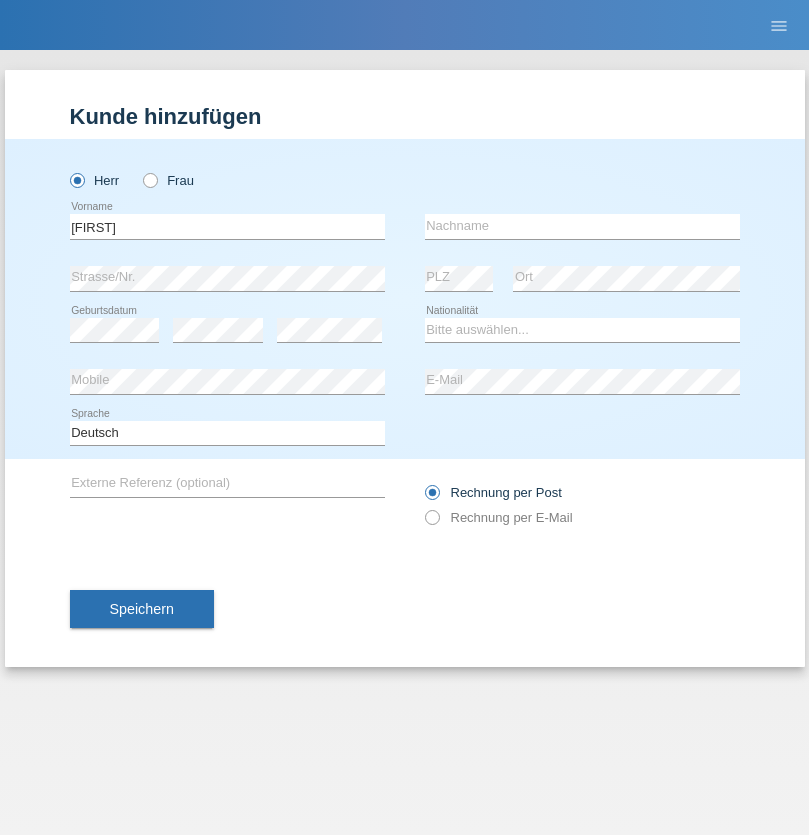 scroll, scrollTop: 0, scrollLeft: 0, axis: both 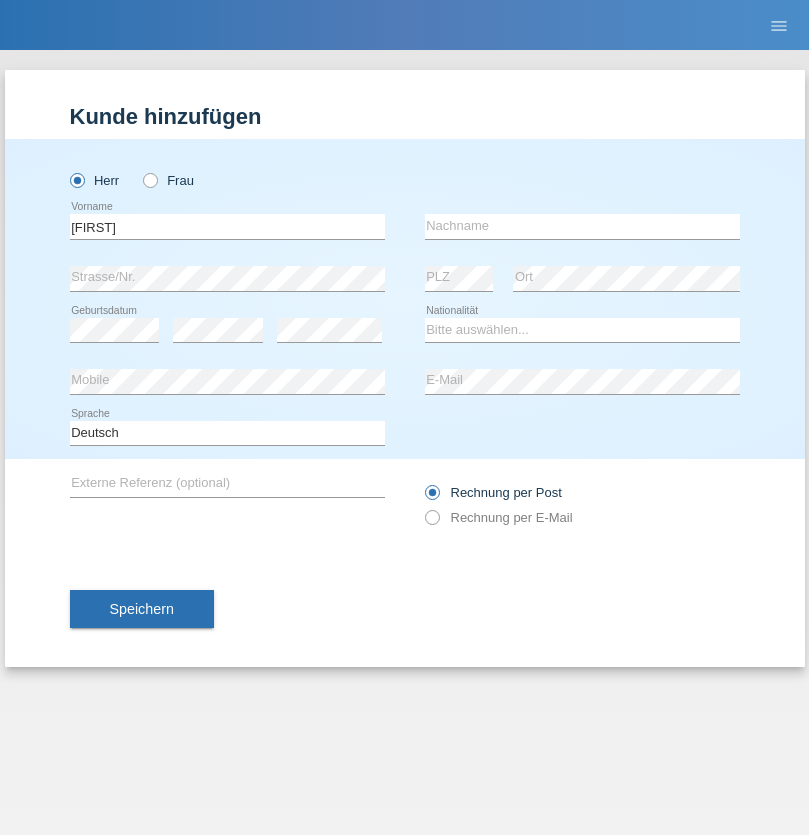 type on "Thomas" 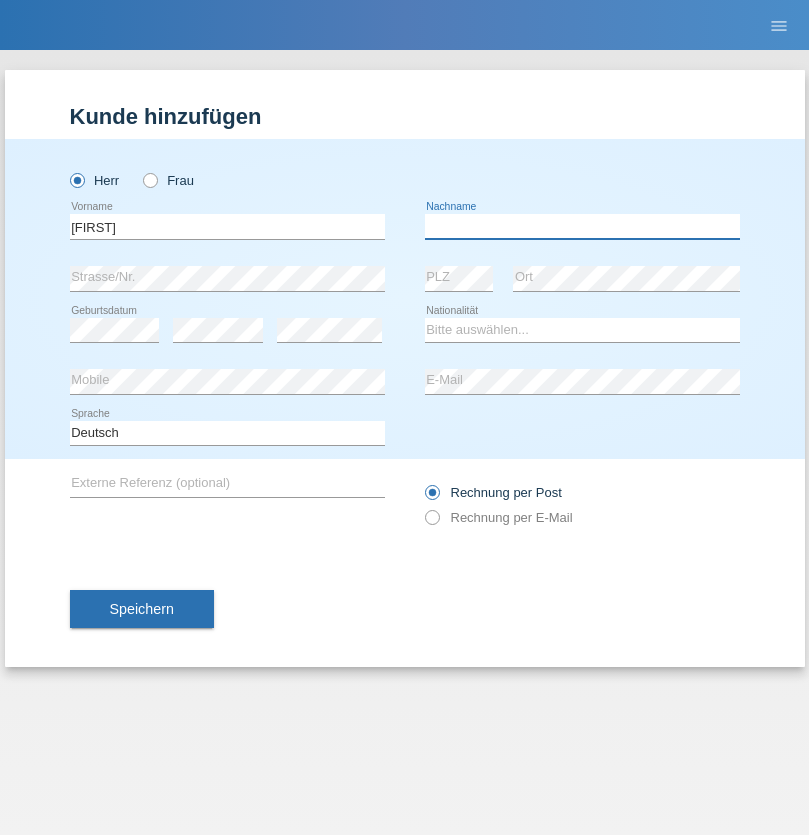 click at bounding box center (582, 226) 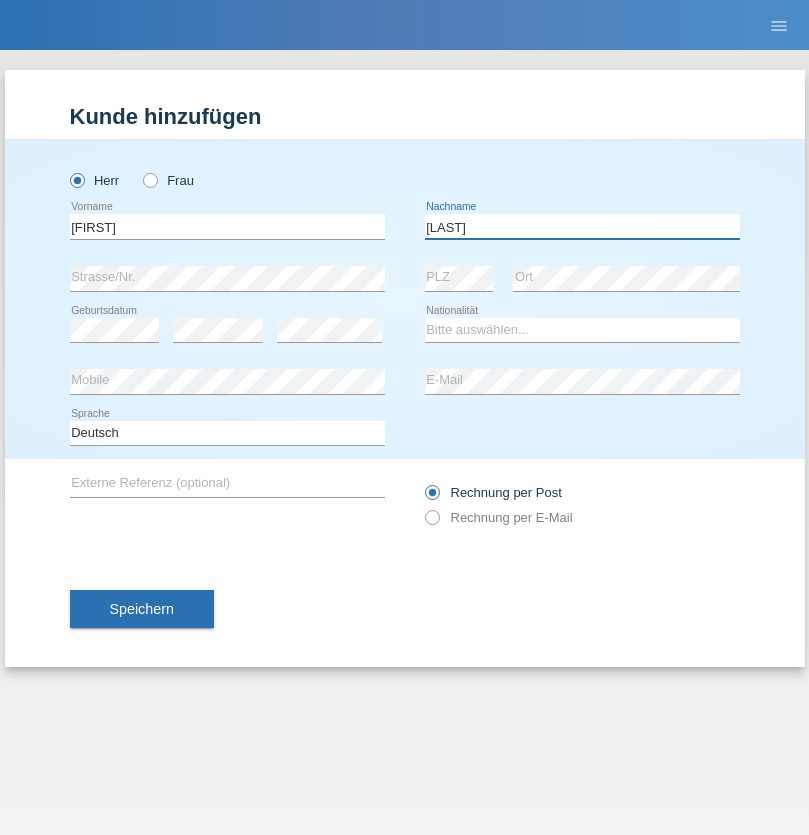 type on "Berger" 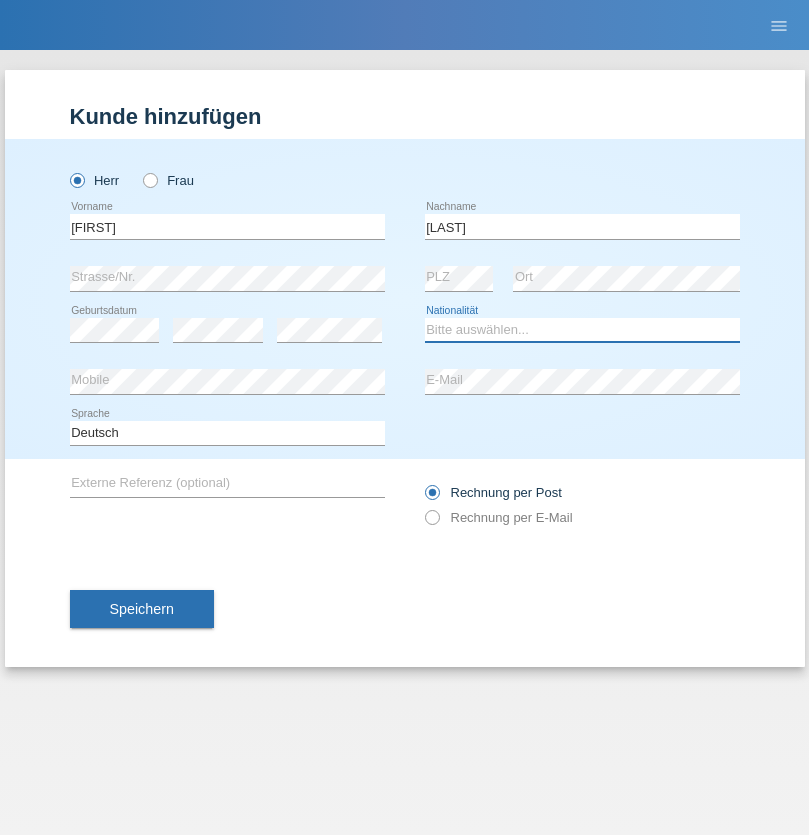 select on "CH" 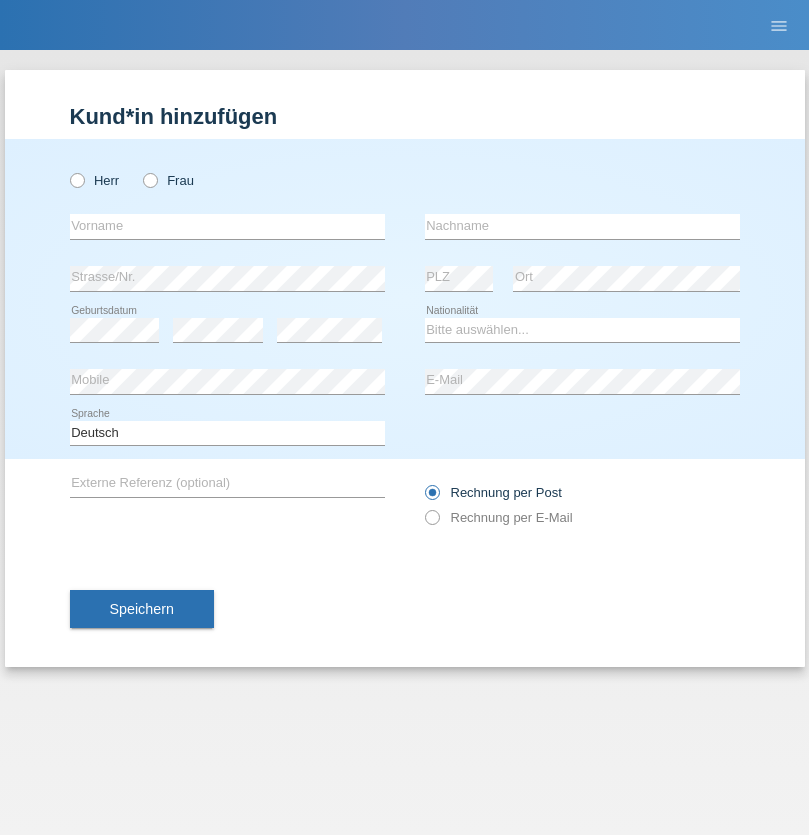scroll, scrollTop: 0, scrollLeft: 0, axis: both 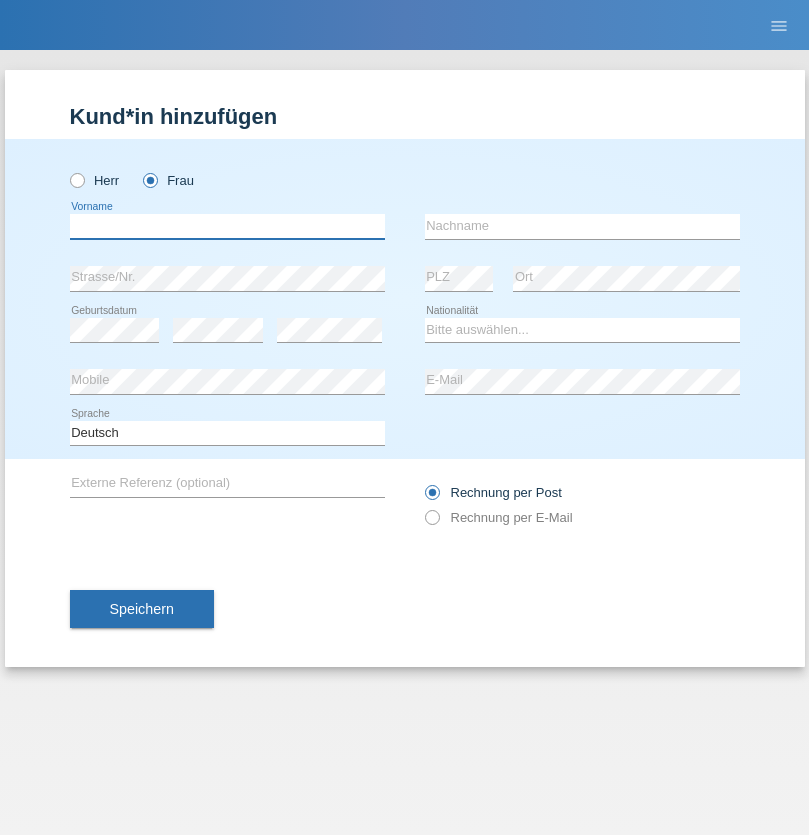 click at bounding box center (227, 226) 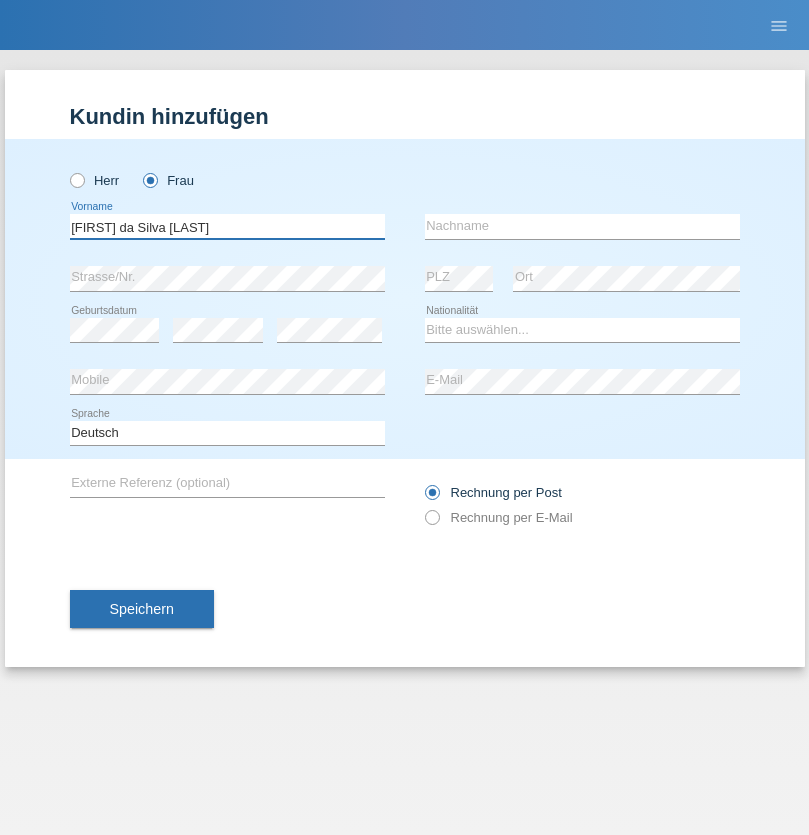type on "Teixeira da Silva Moço" 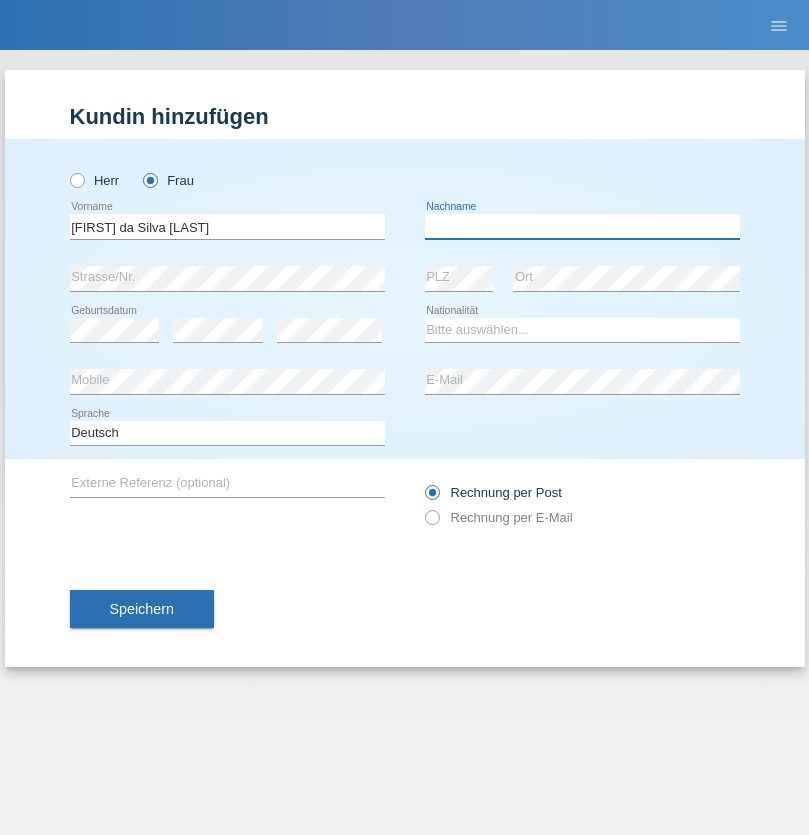 click at bounding box center [582, 226] 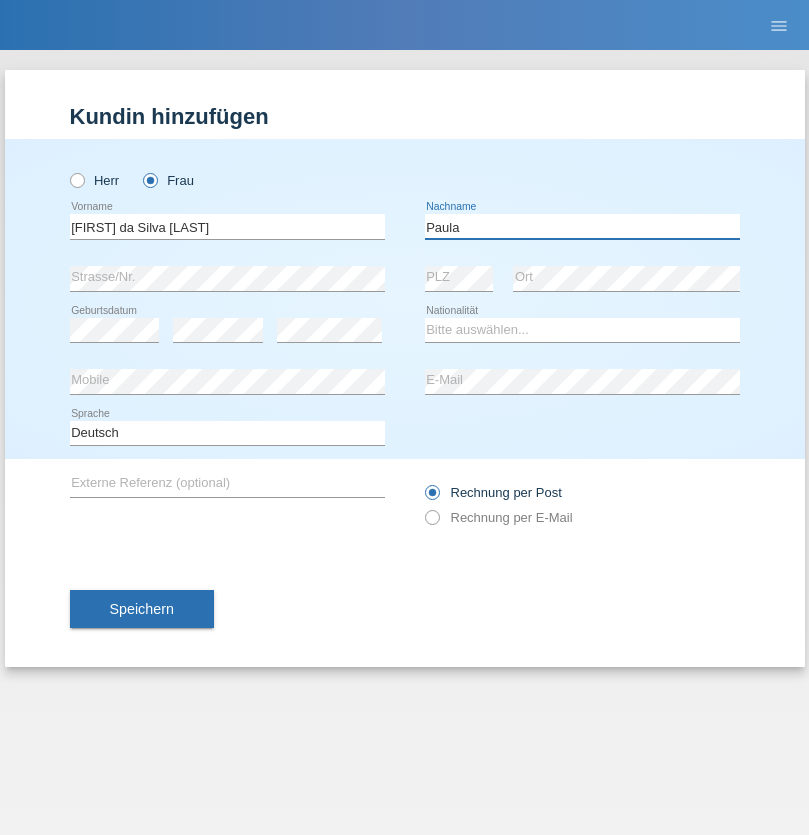 type on "Paula" 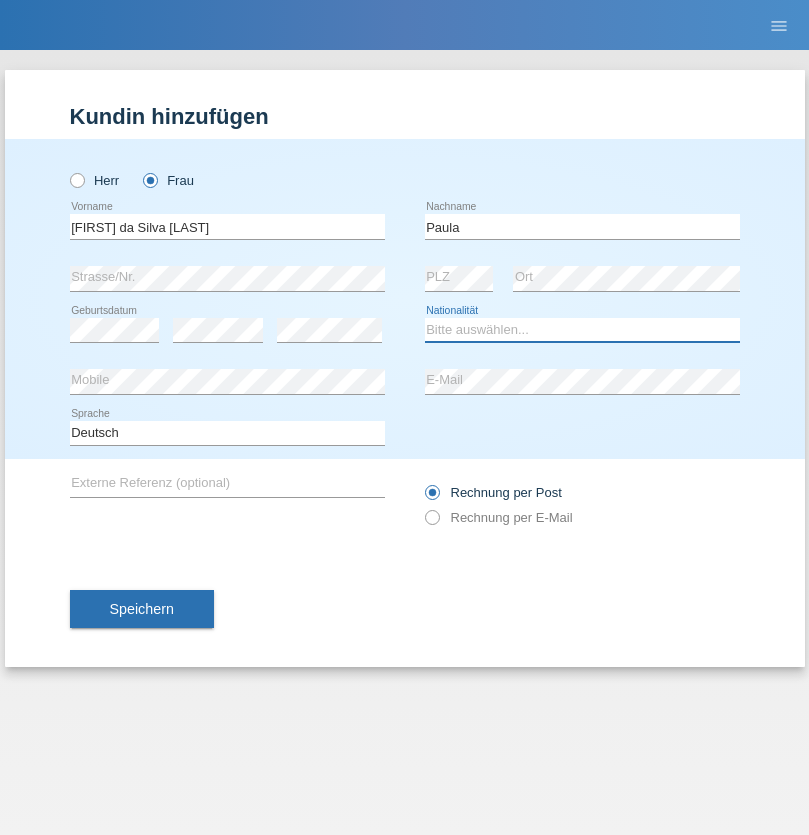 select on "PT" 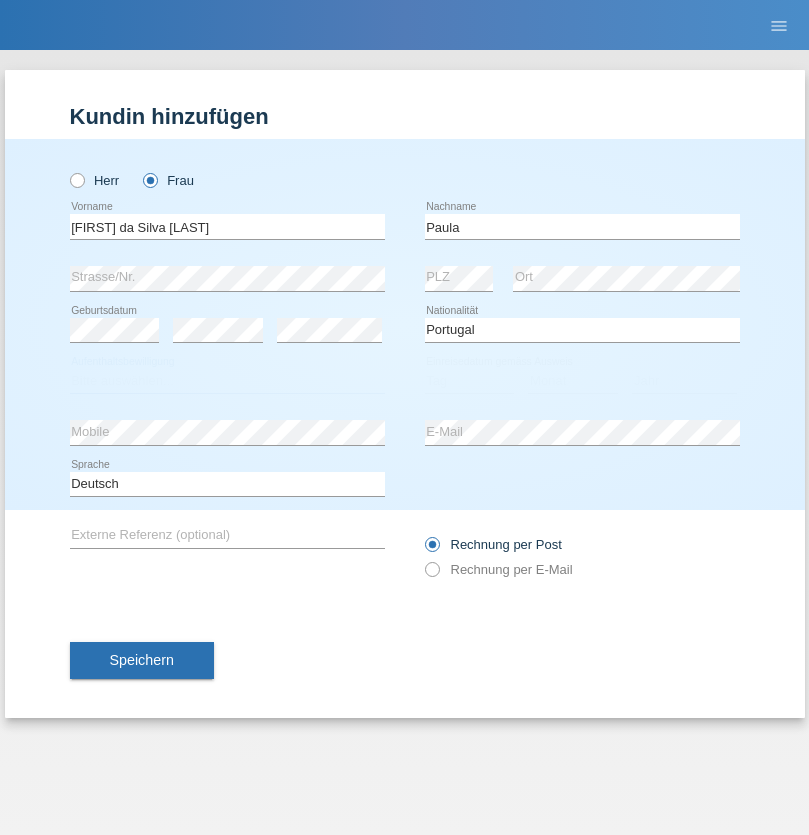 select on "C" 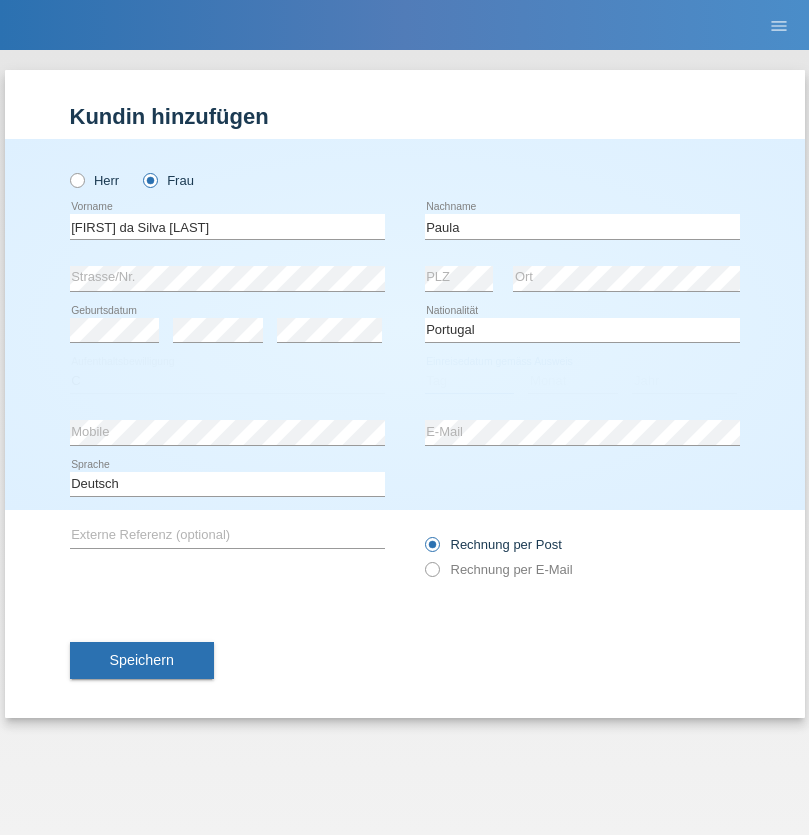 select on "28" 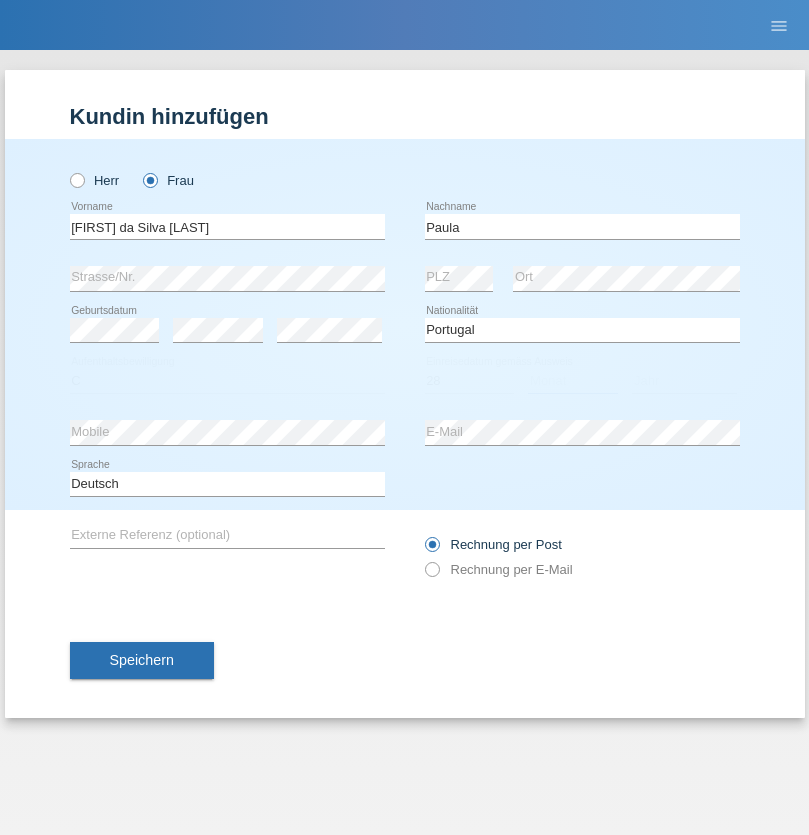 select on "03" 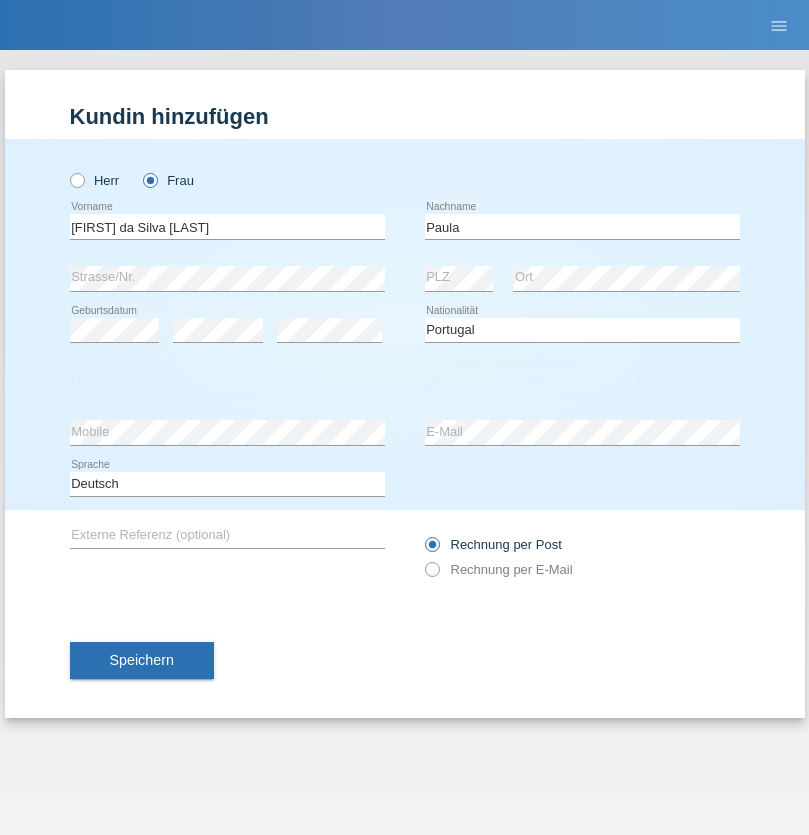 select on "2005" 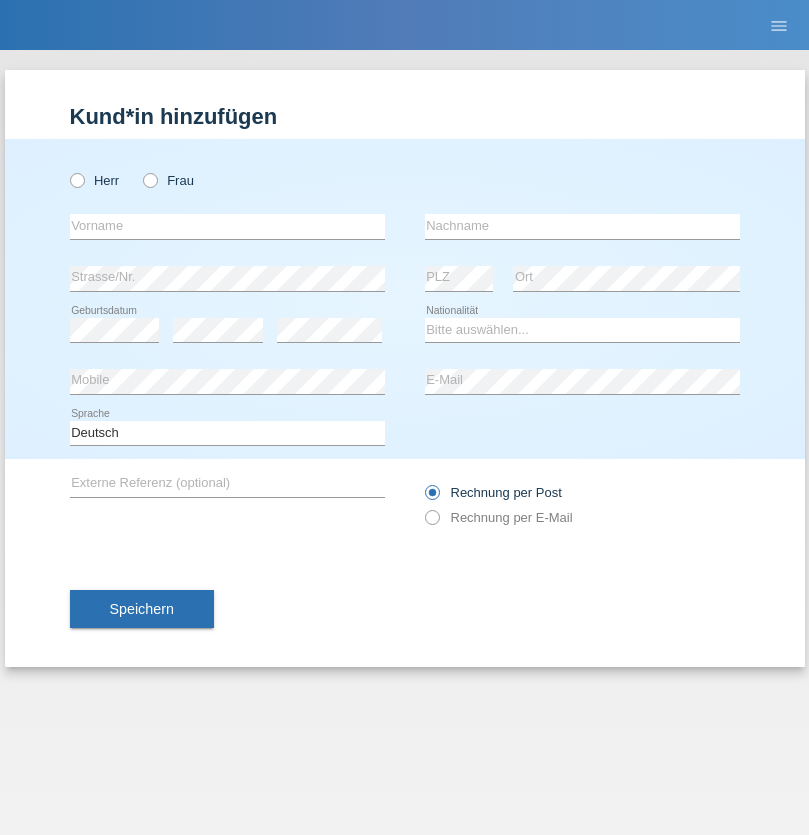 scroll, scrollTop: 0, scrollLeft: 0, axis: both 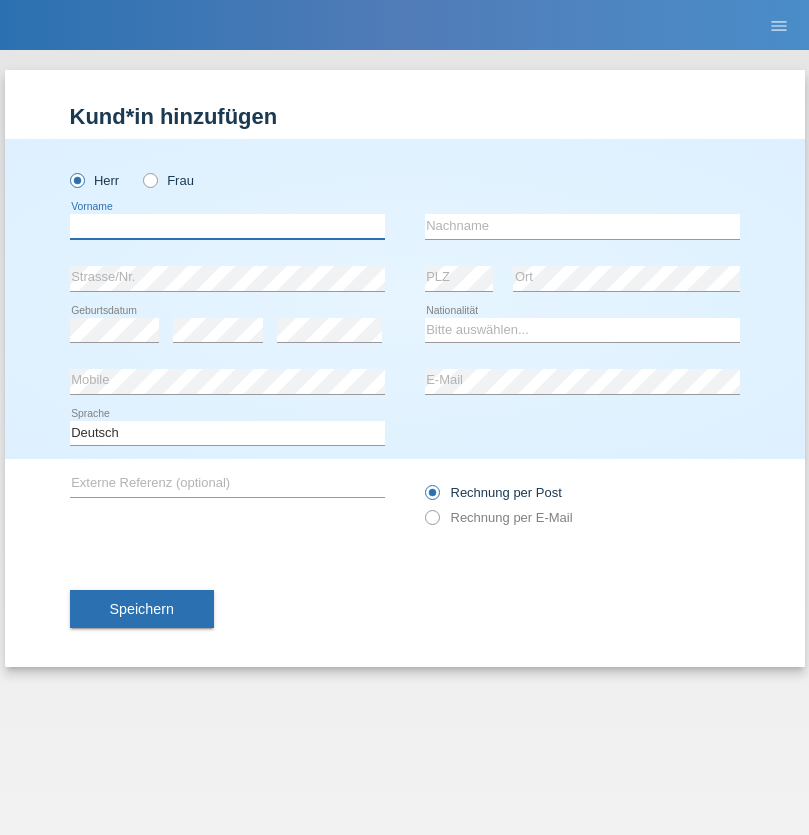 click at bounding box center [227, 226] 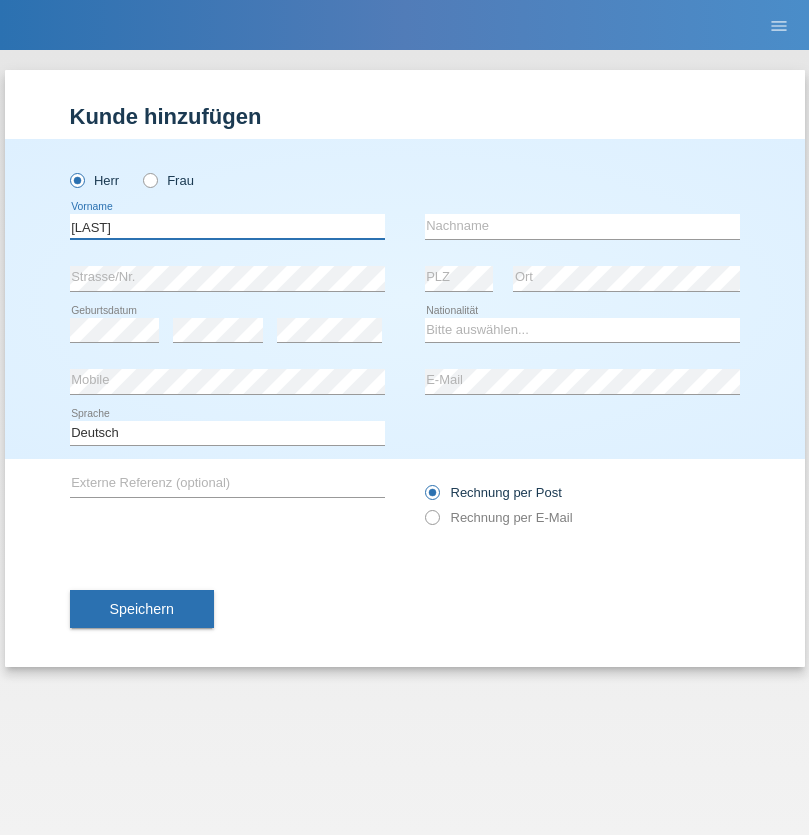 type on "[FIRST]" 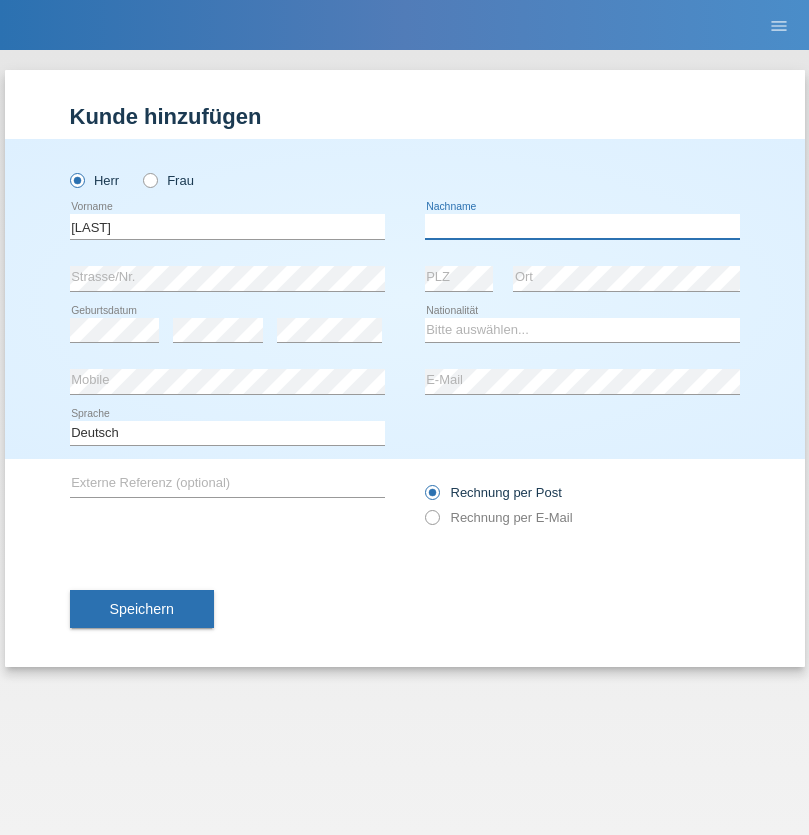 click at bounding box center [582, 226] 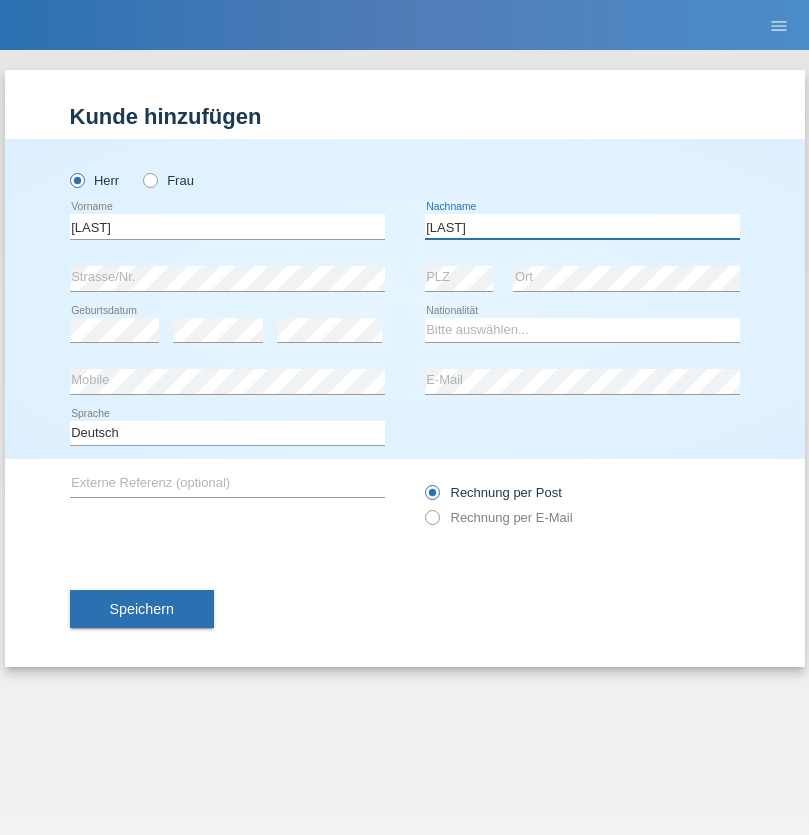 type on "[LAST]" 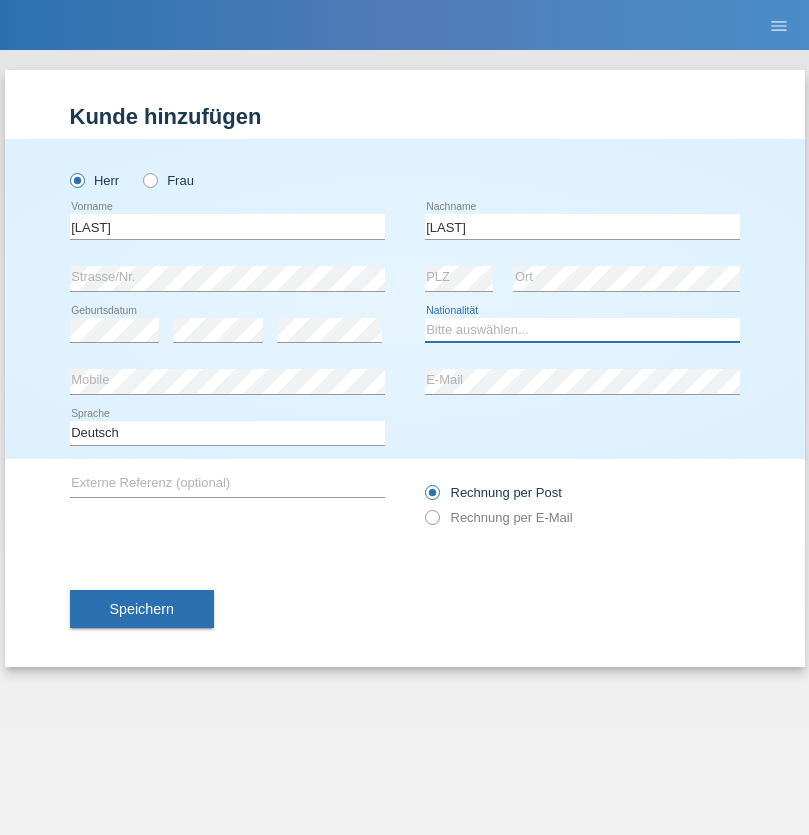 select on "PT" 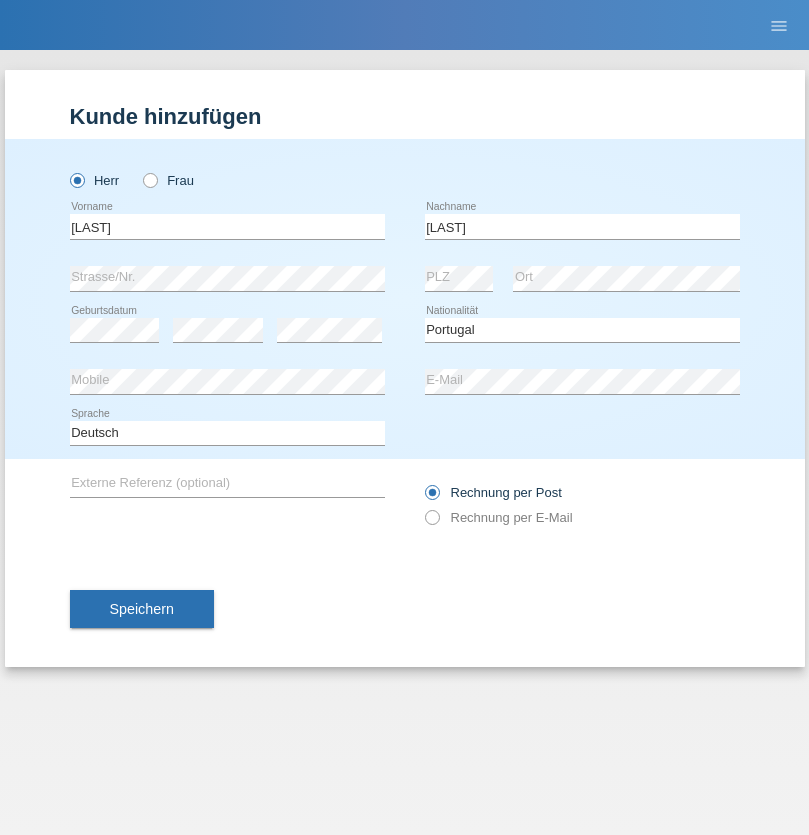 select on "C" 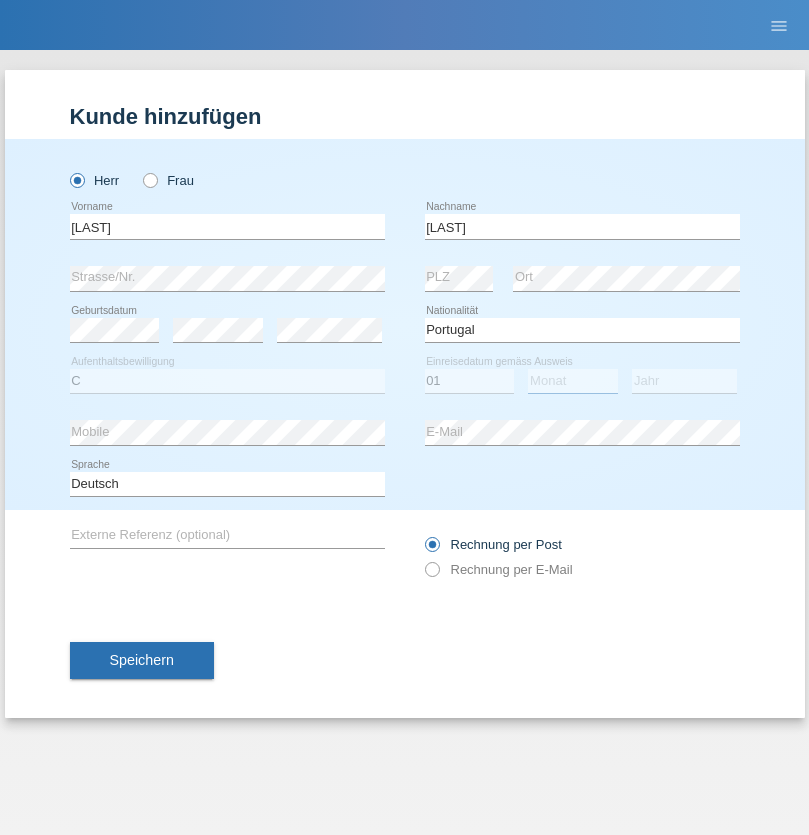 select on "05" 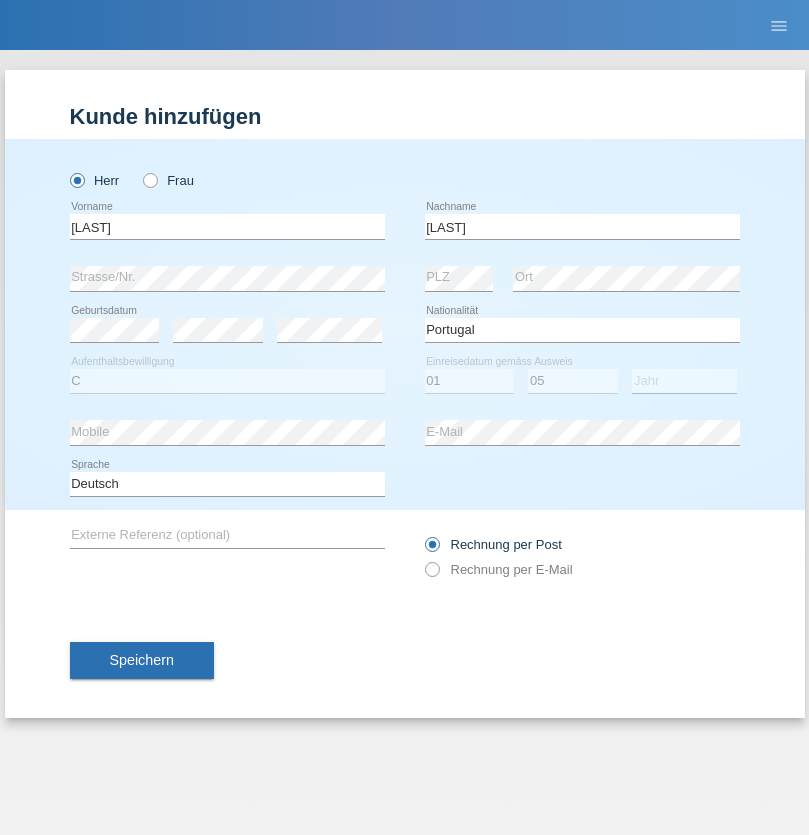 select on "2006" 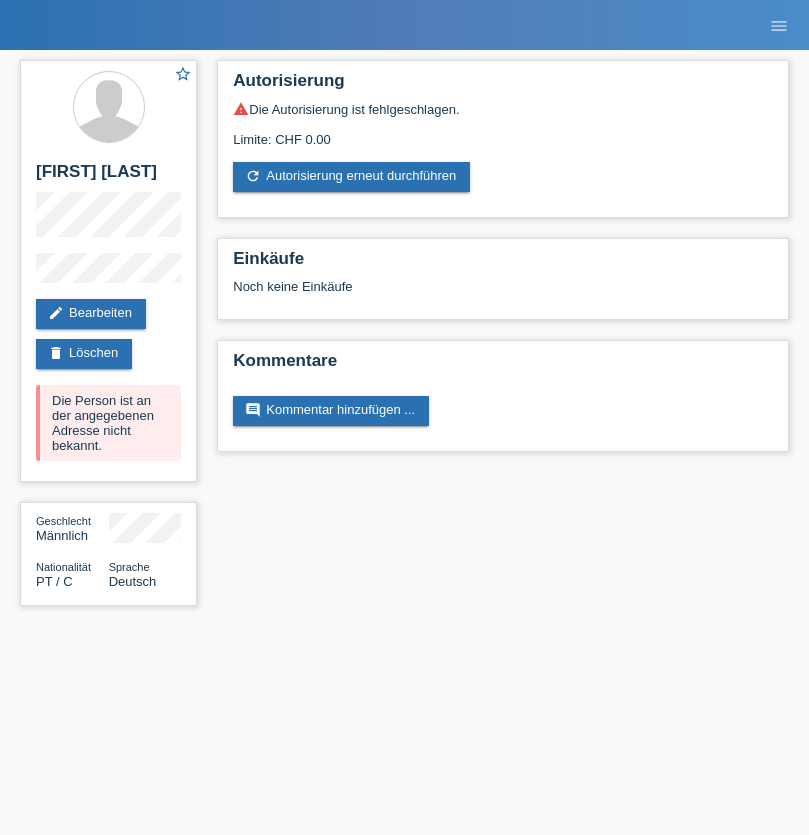 scroll, scrollTop: 0, scrollLeft: 0, axis: both 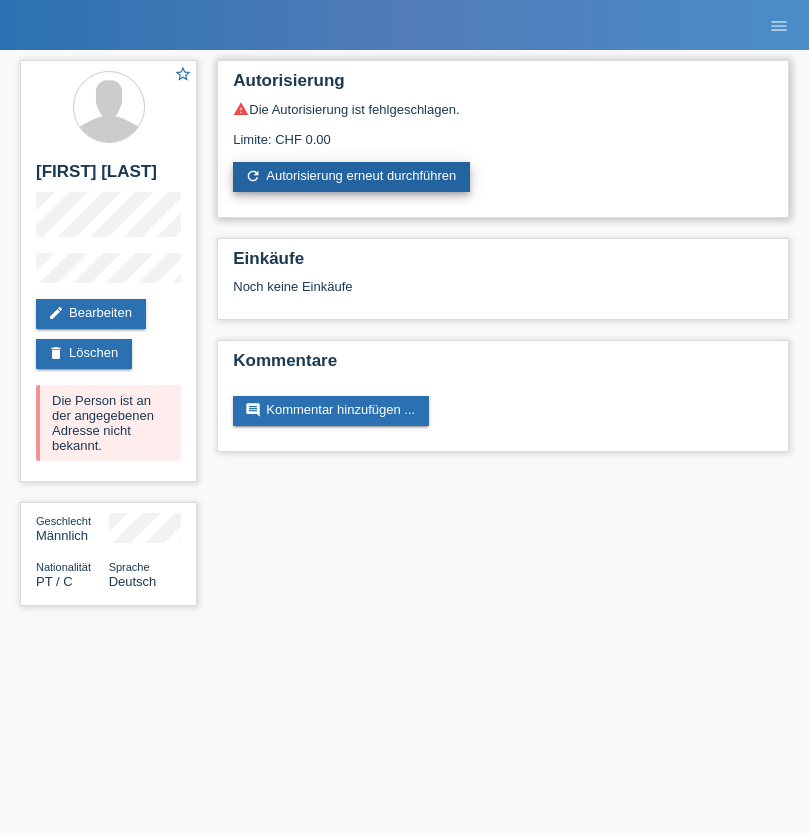 click on "refresh  Autorisierung erneut durchführen" at bounding box center [351, 177] 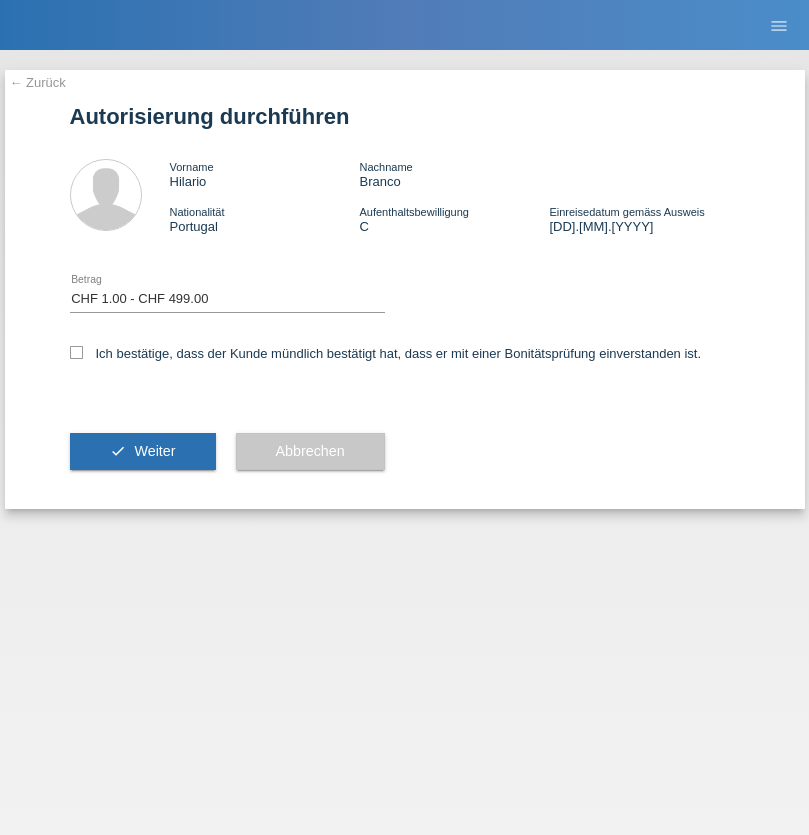 select on "1" 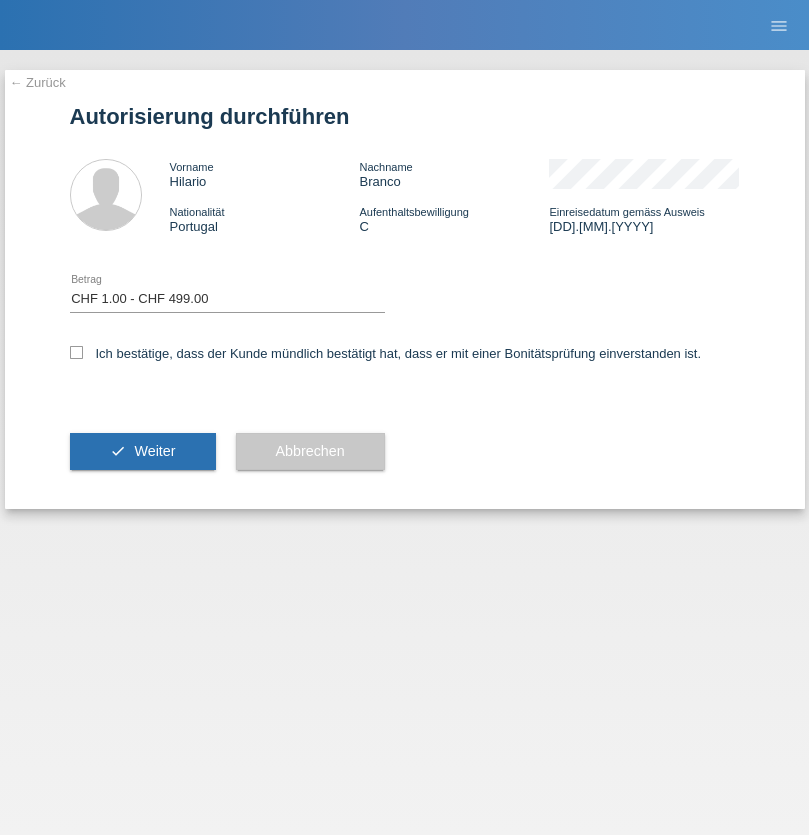 checkbox on "true" 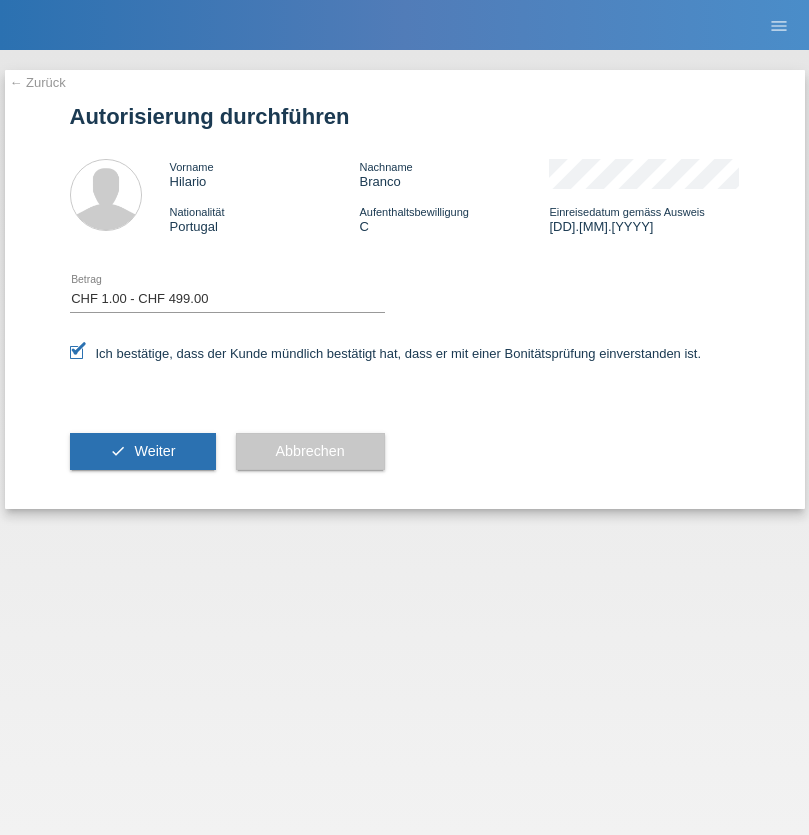 scroll, scrollTop: 0, scrollLeft: 0, axis: both 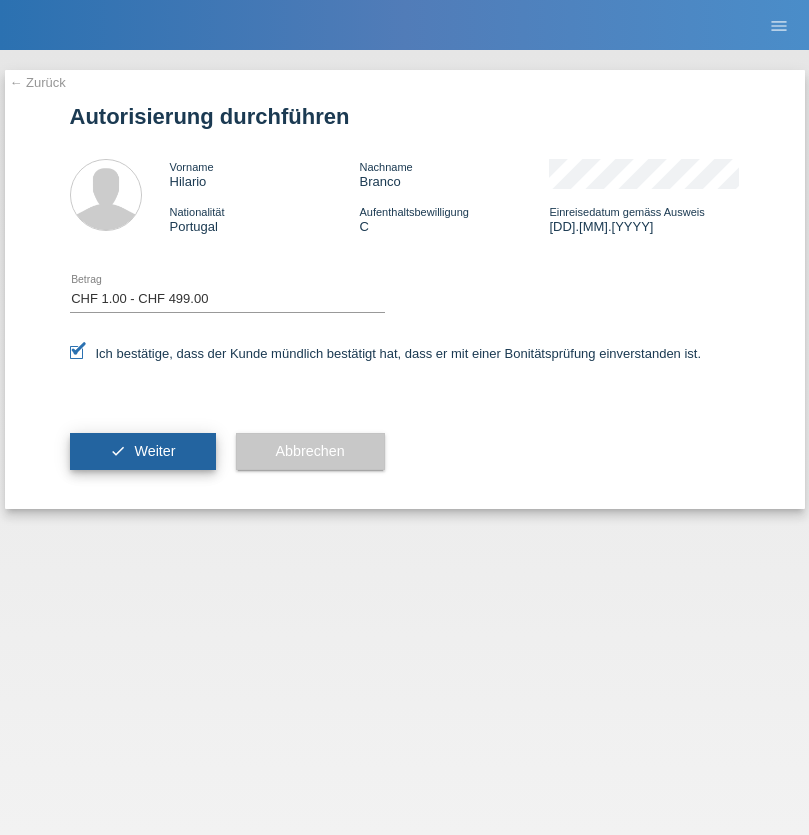 click on "Weiter" at bounding box center [154, 451] 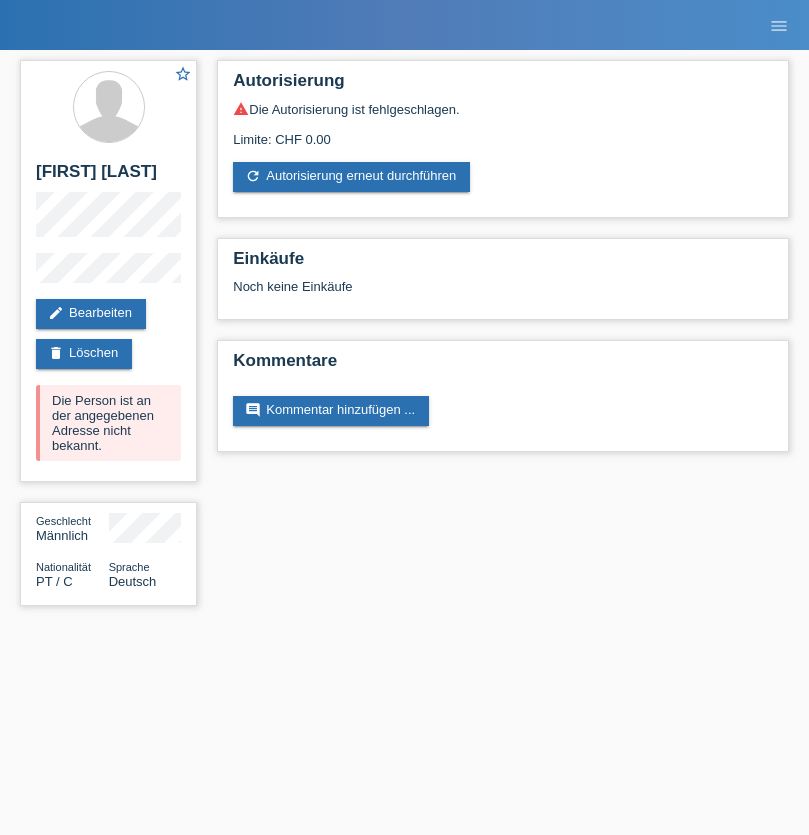 scroll, scrollTop: 0, scrollLeft: 0, axis: both 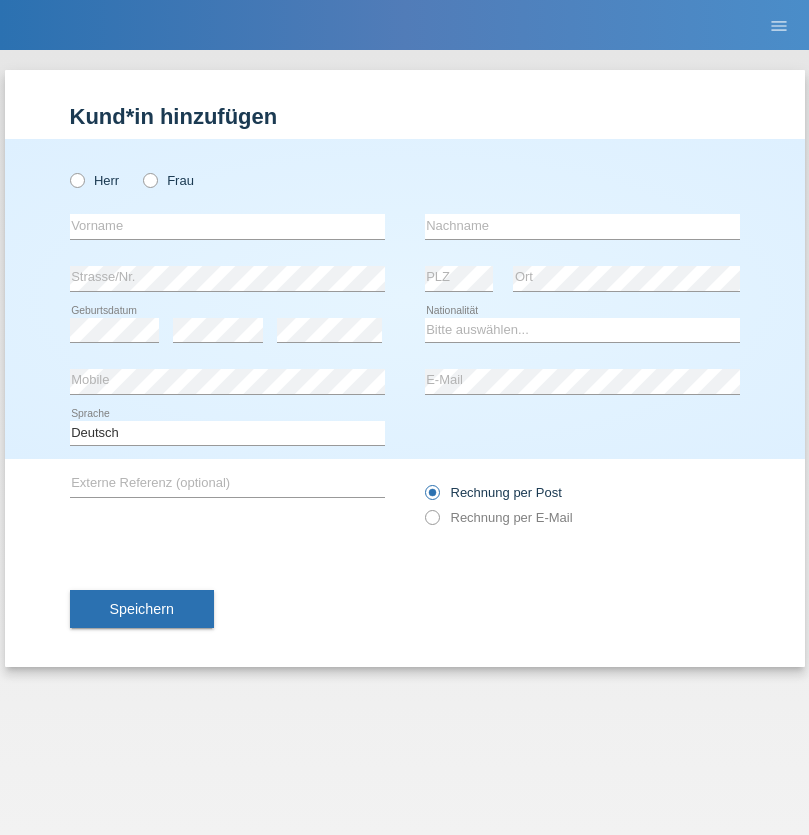 radio on "true" 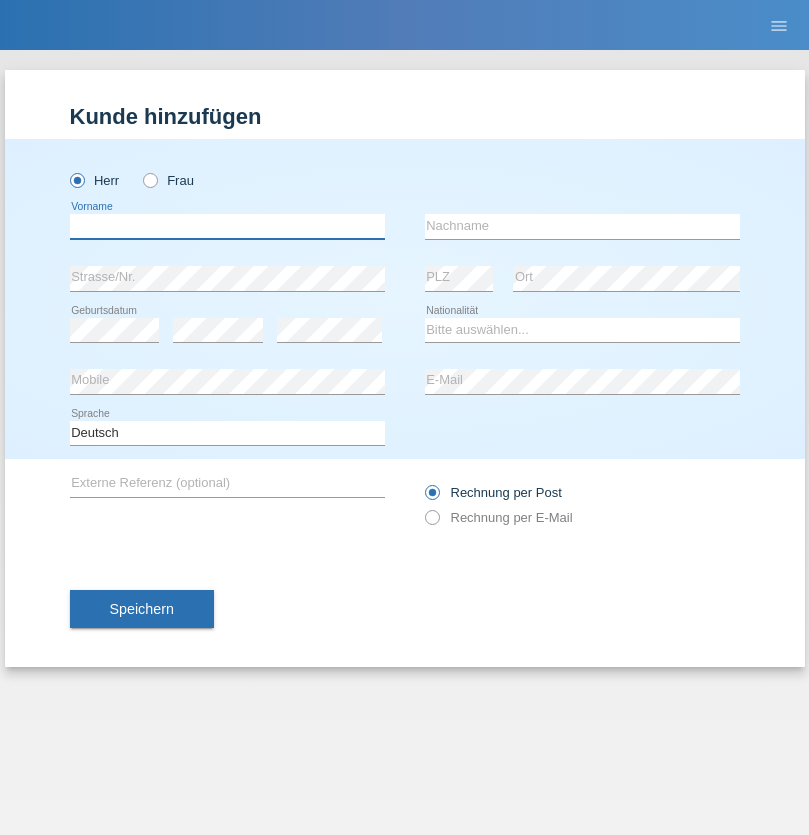 click at bounding box center [227, 226] 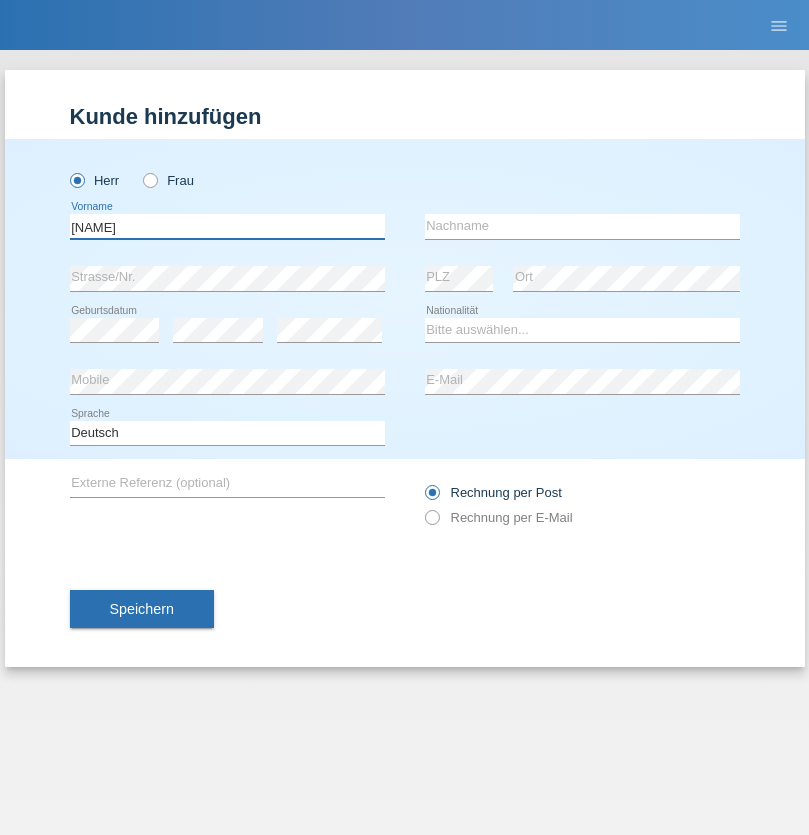 type on "Roland" 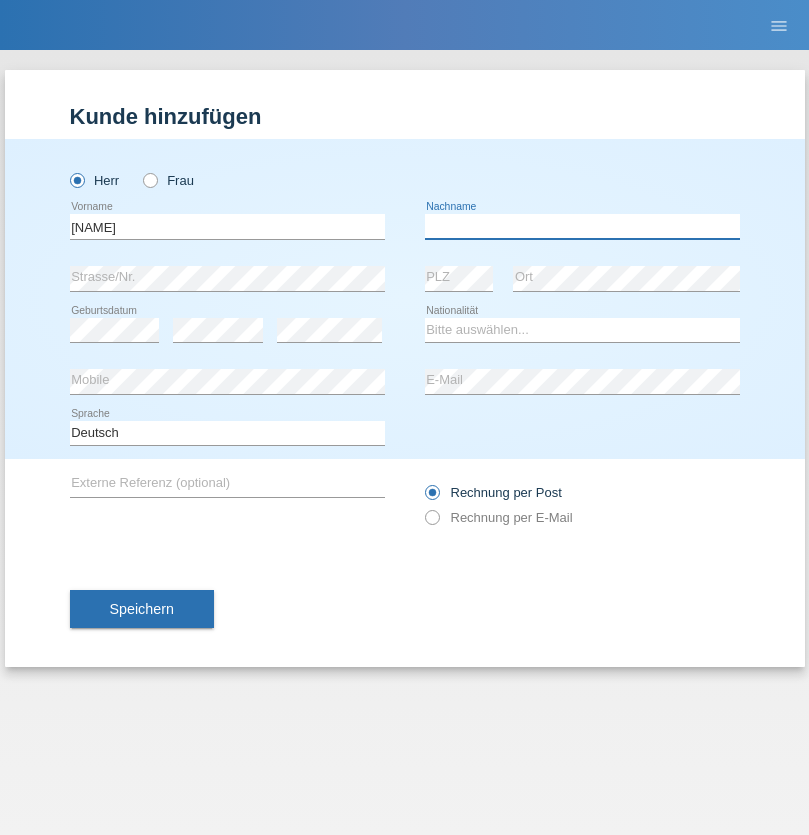 click at bounding box center (582, 226) 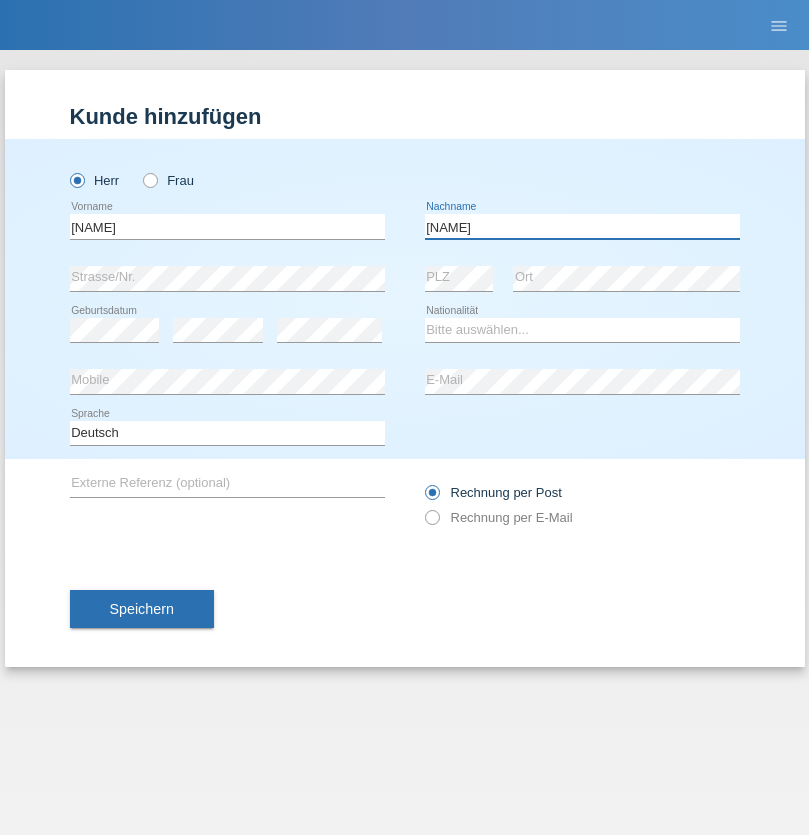 type on "[FIRST]" 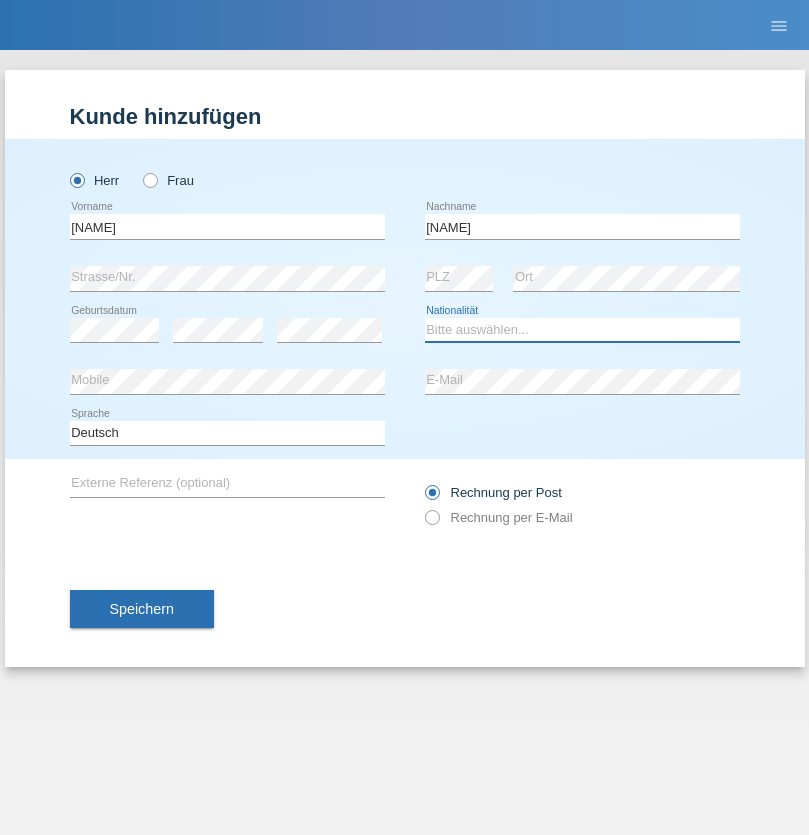 select on "HU" 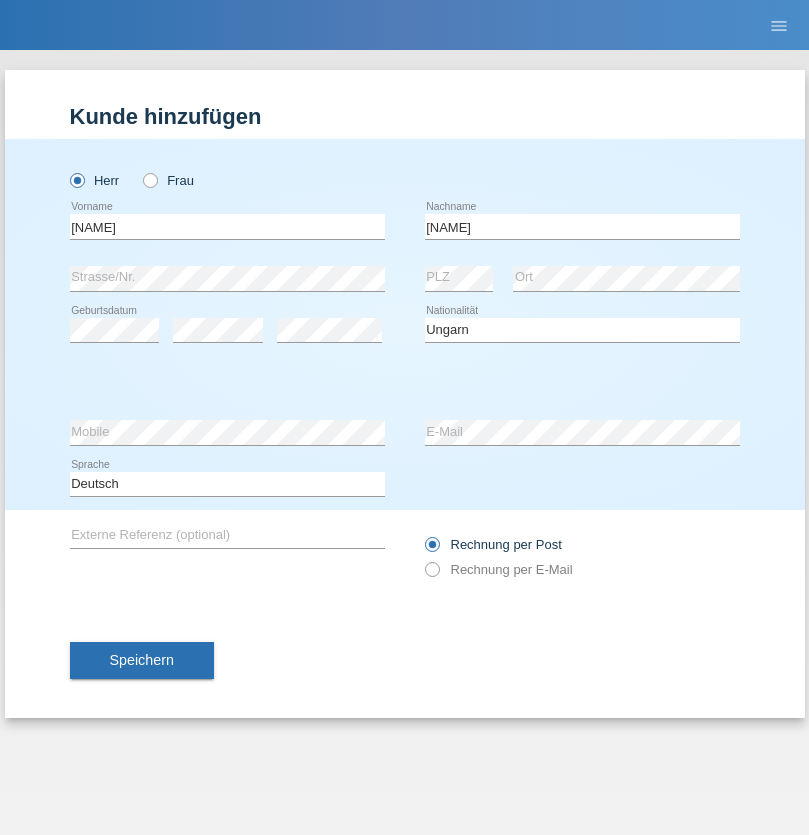 select on "C" 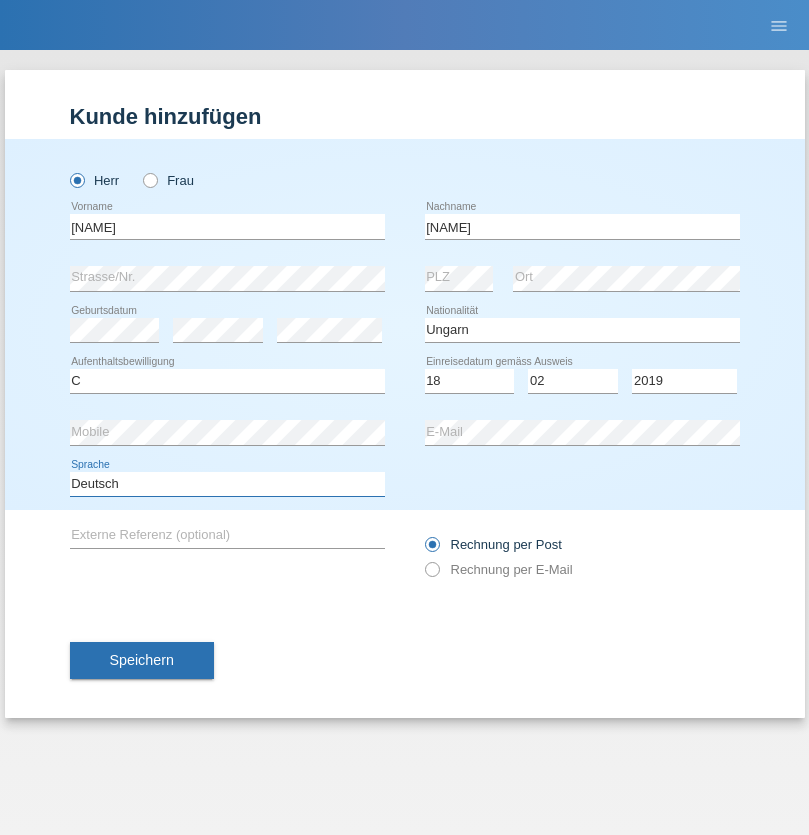 select on "en" 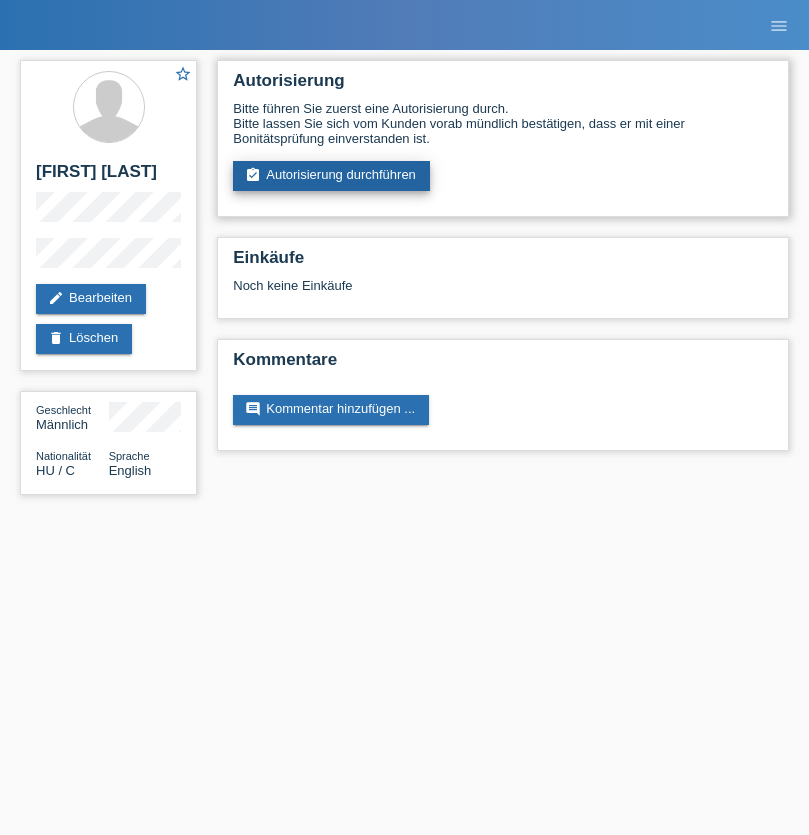 click on "assignment_turned_in  Autorisierung durchführen" at bounding box center [331, 176] 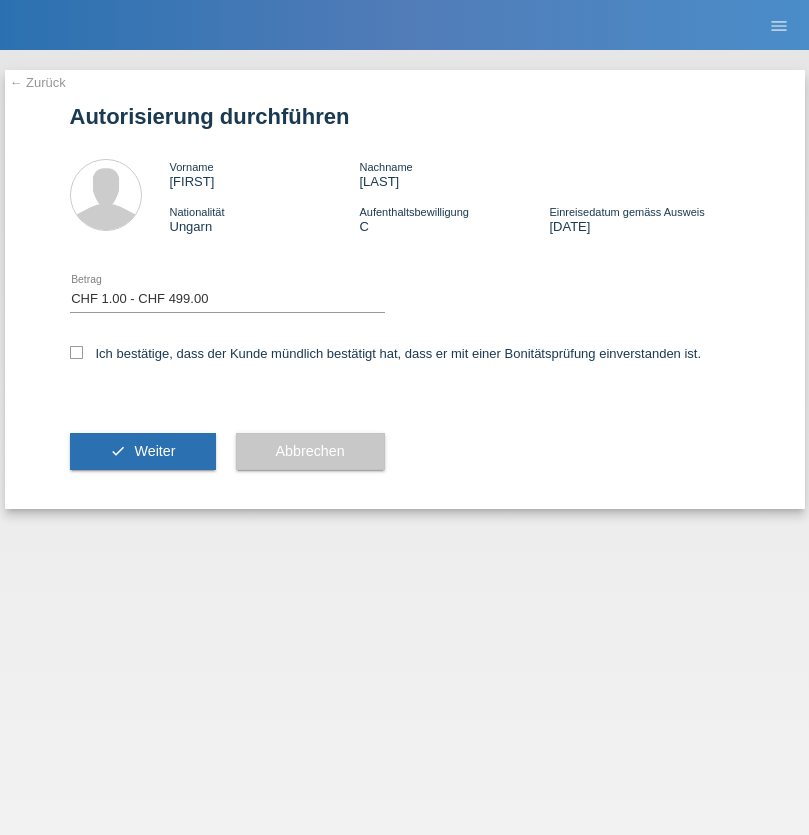 select on "1" 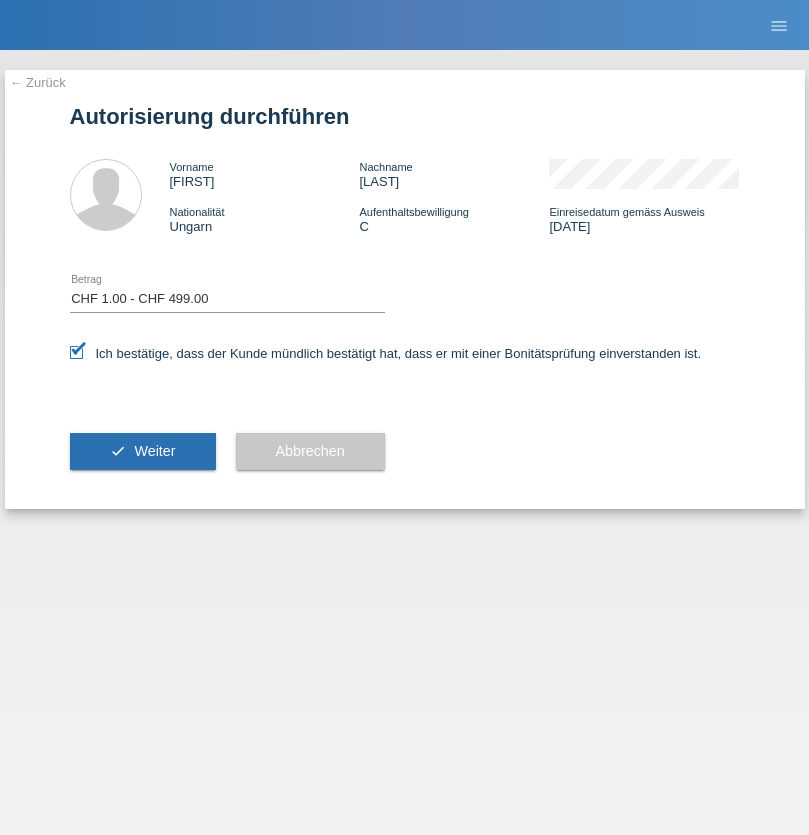 scroll, scrollTop: 0, scrollLeft: 0, axis: both 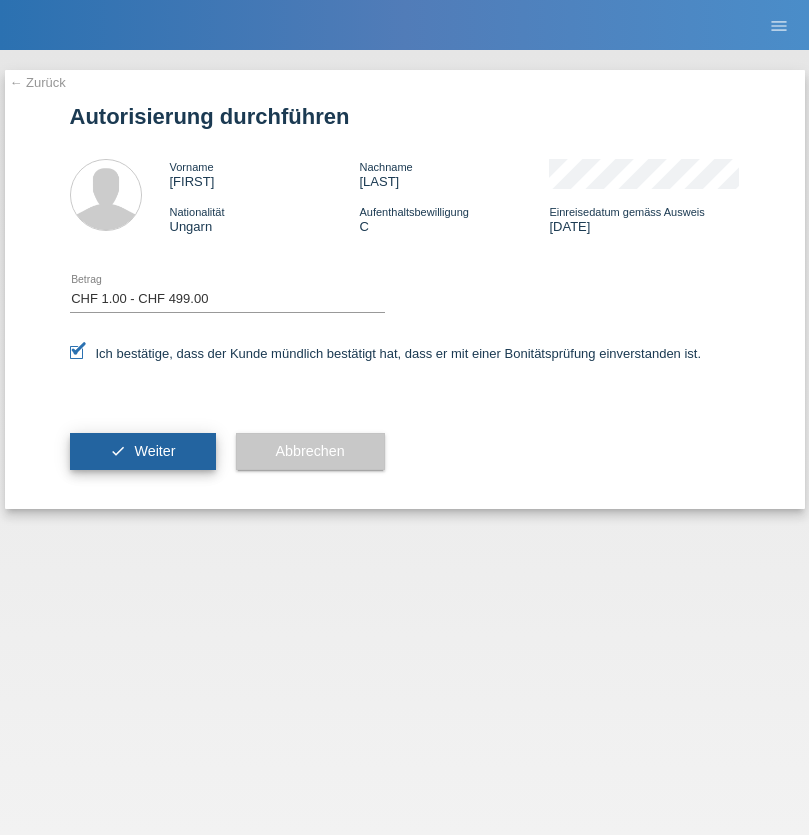 click on "Weiter" at bounding box center [154, 451] 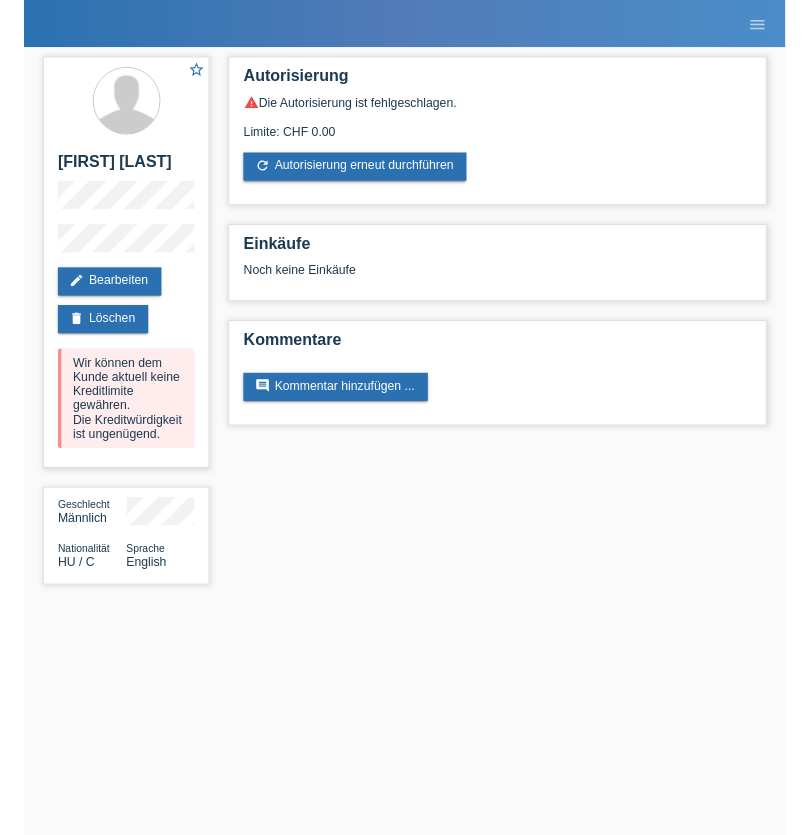 scroll, scrollTop: 0, scrollLeft: 0, axis: both 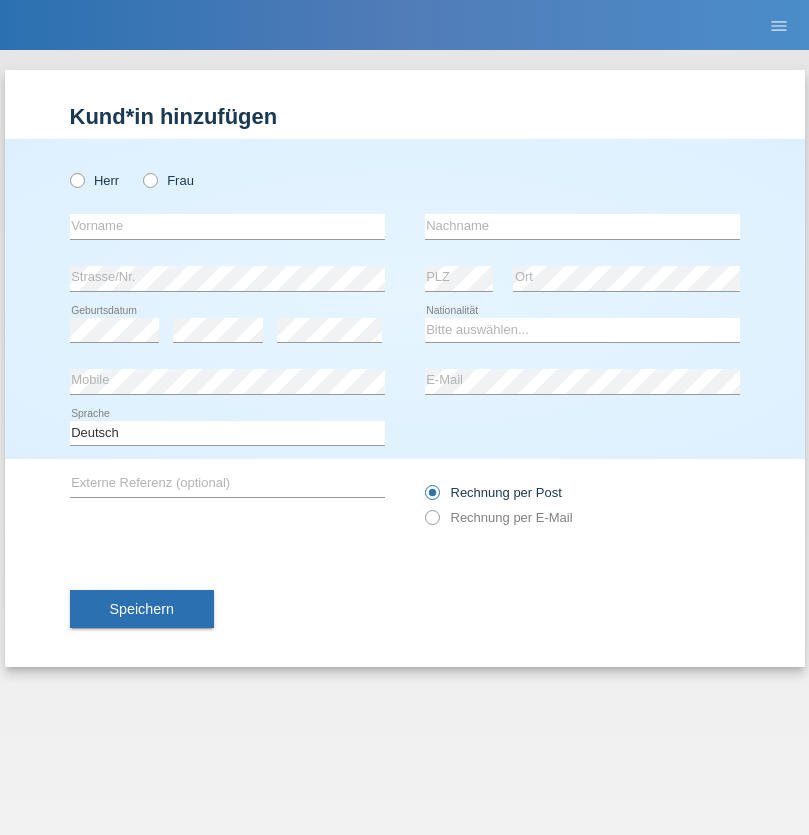 radio on "true" 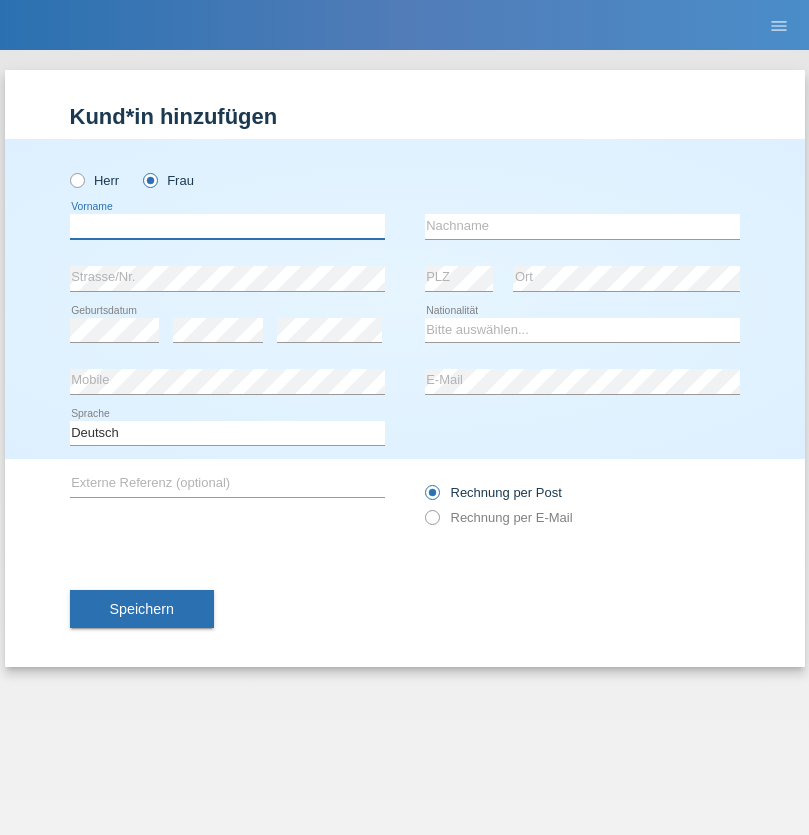 click at bounding box center (227, 226) 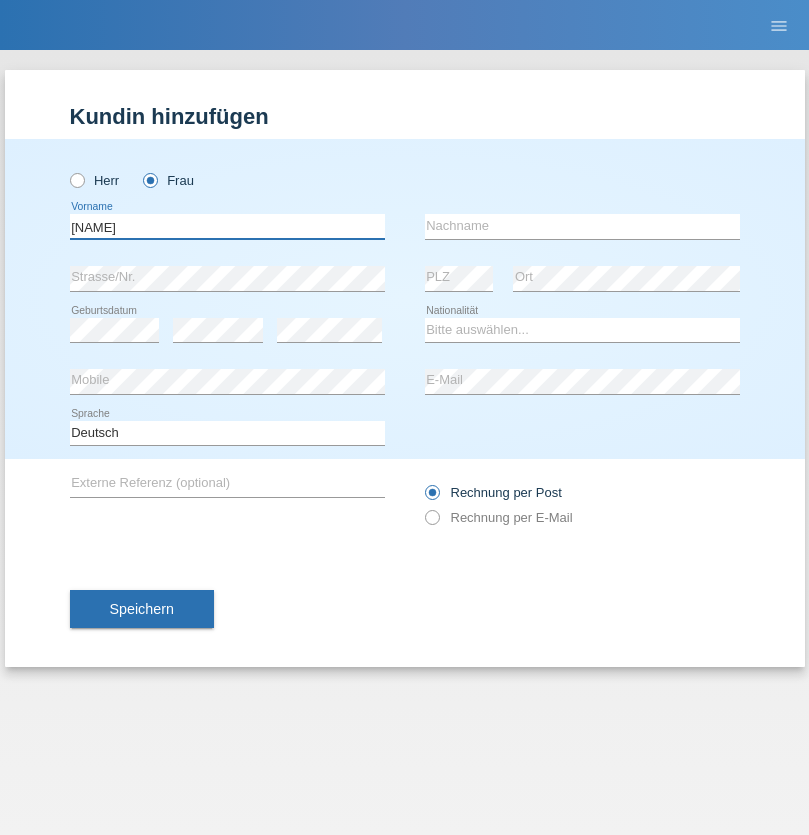 type on "Réka" 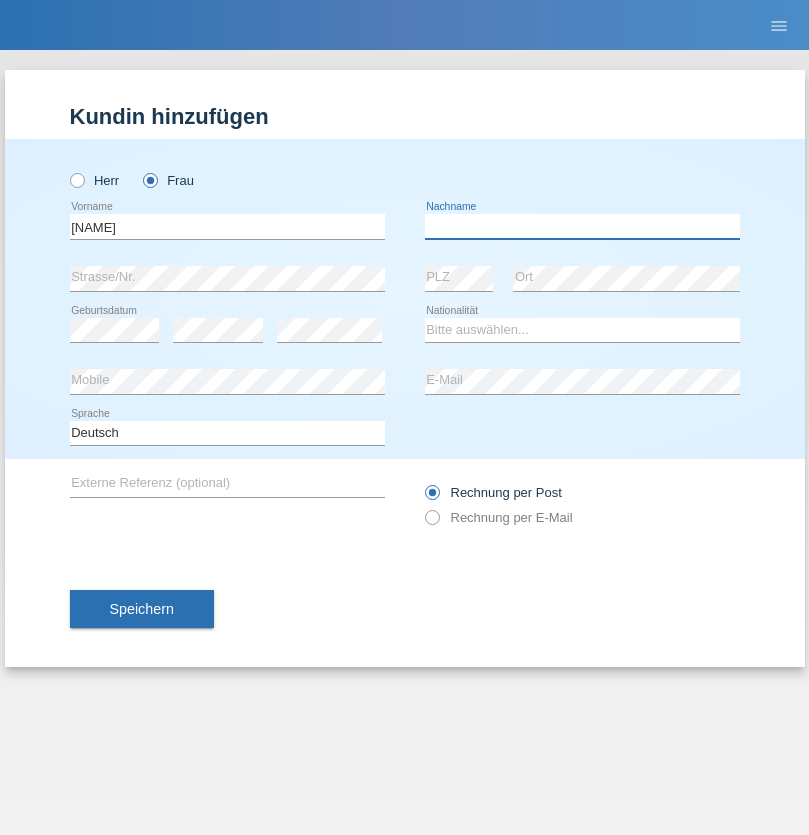 click at bounding box center (582, 226) 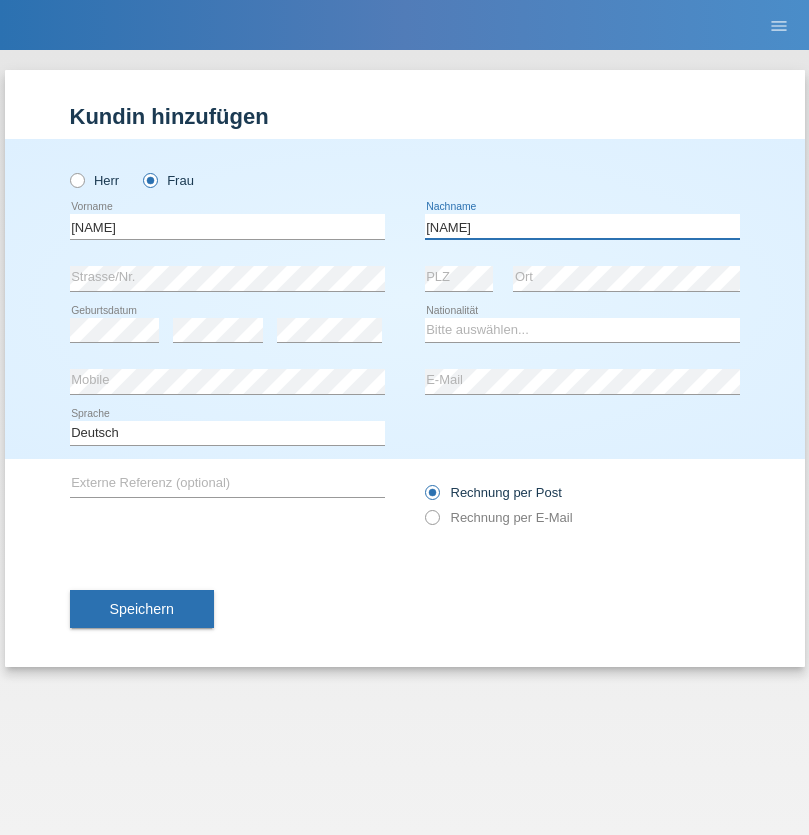 type on "Dojcsák" 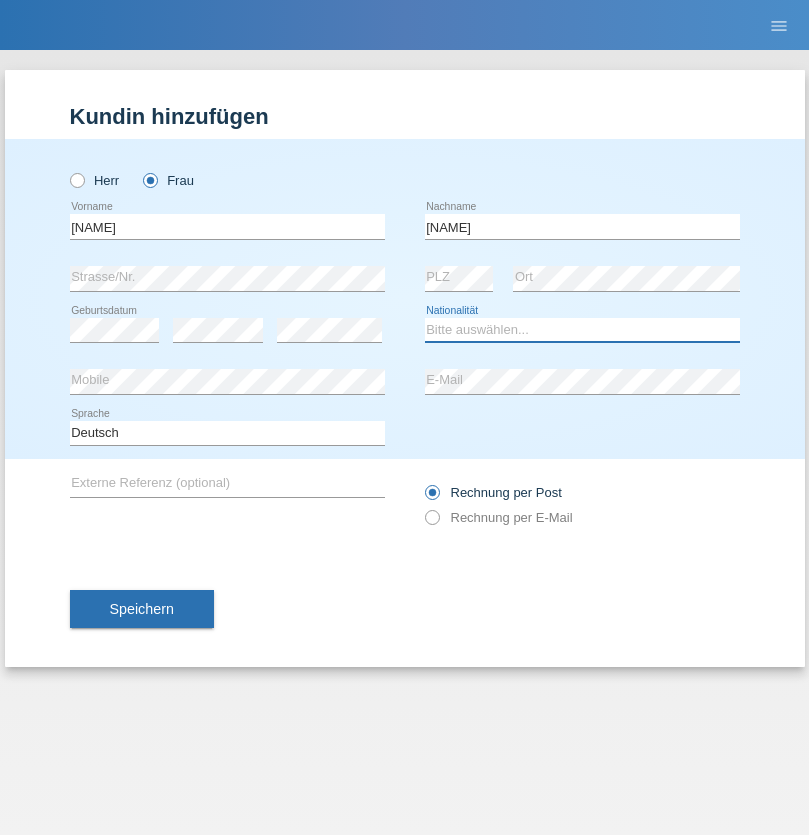select on "HU" 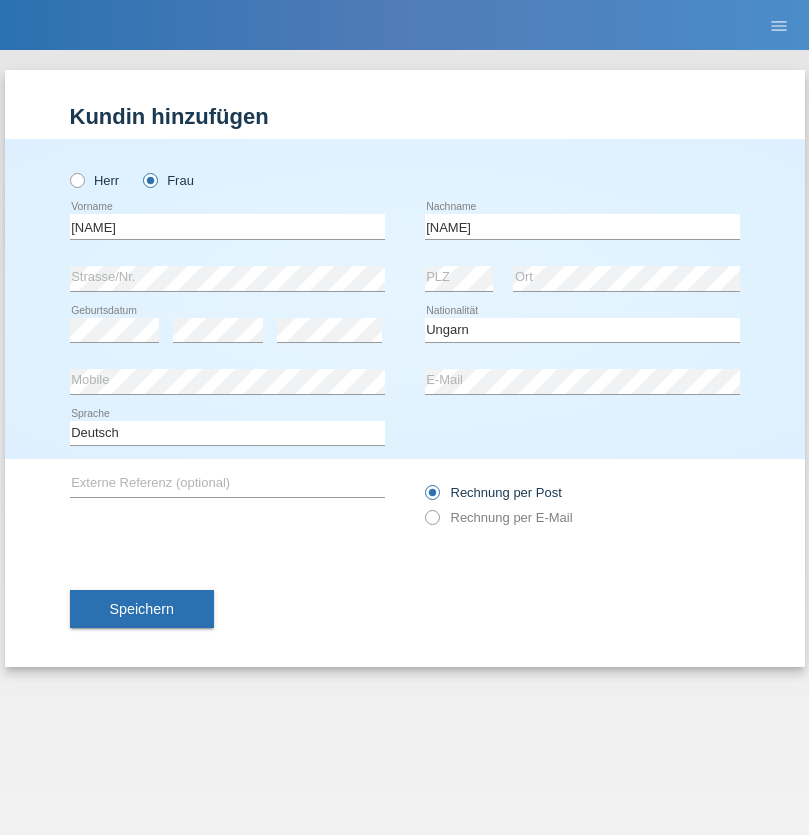 select on "C" 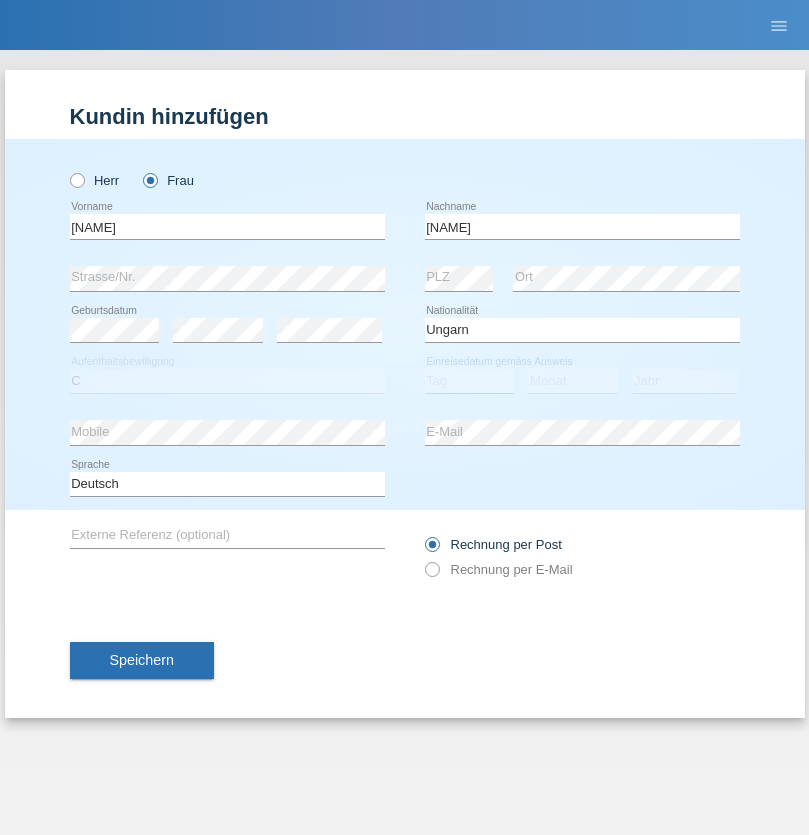 select on "06" 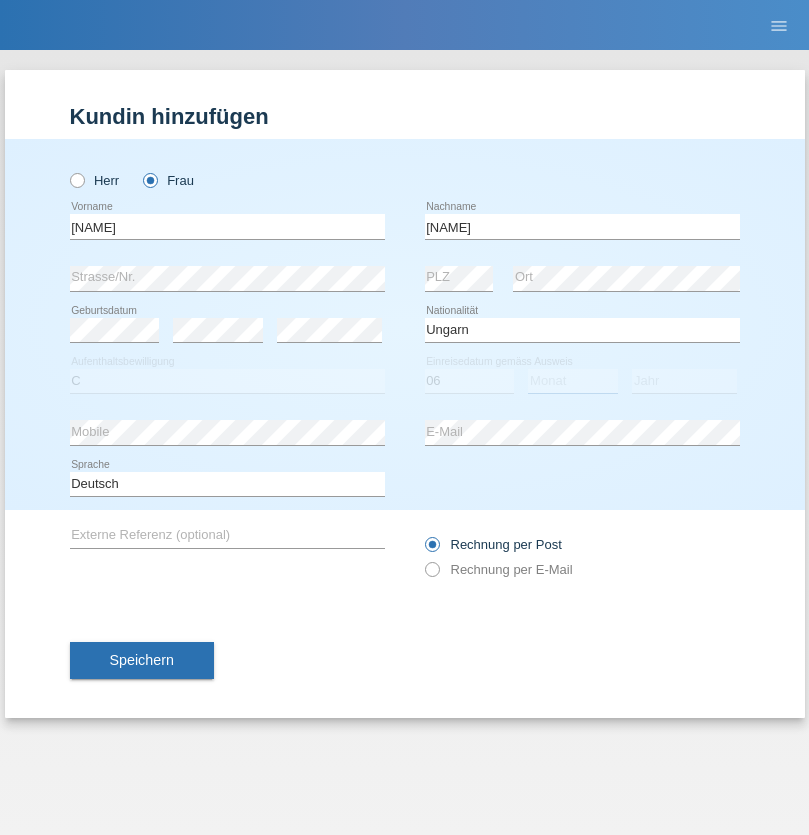 select on "08" 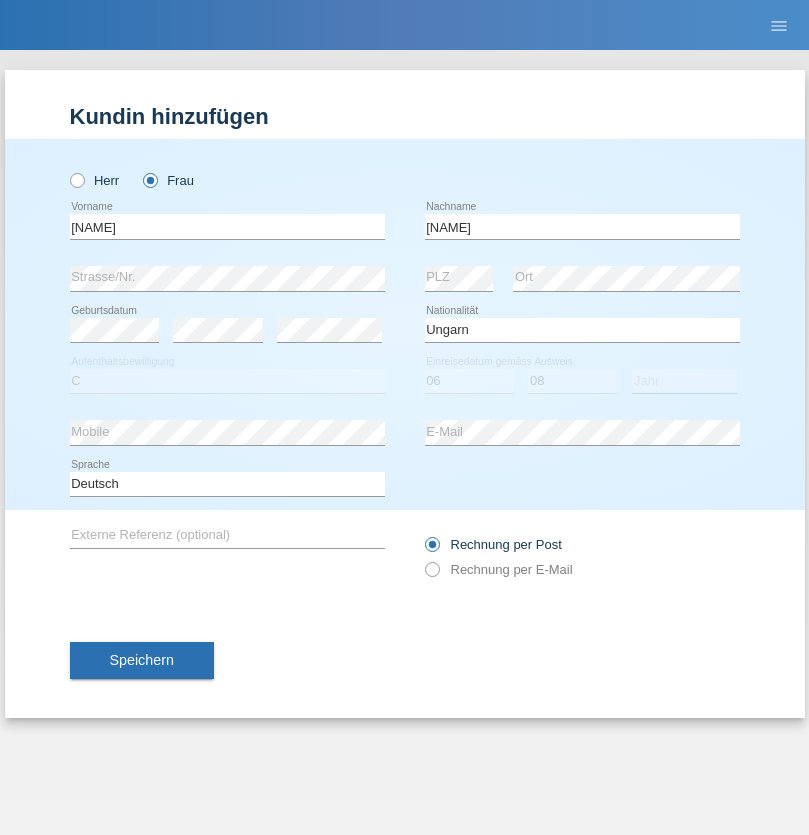 select on "2017" 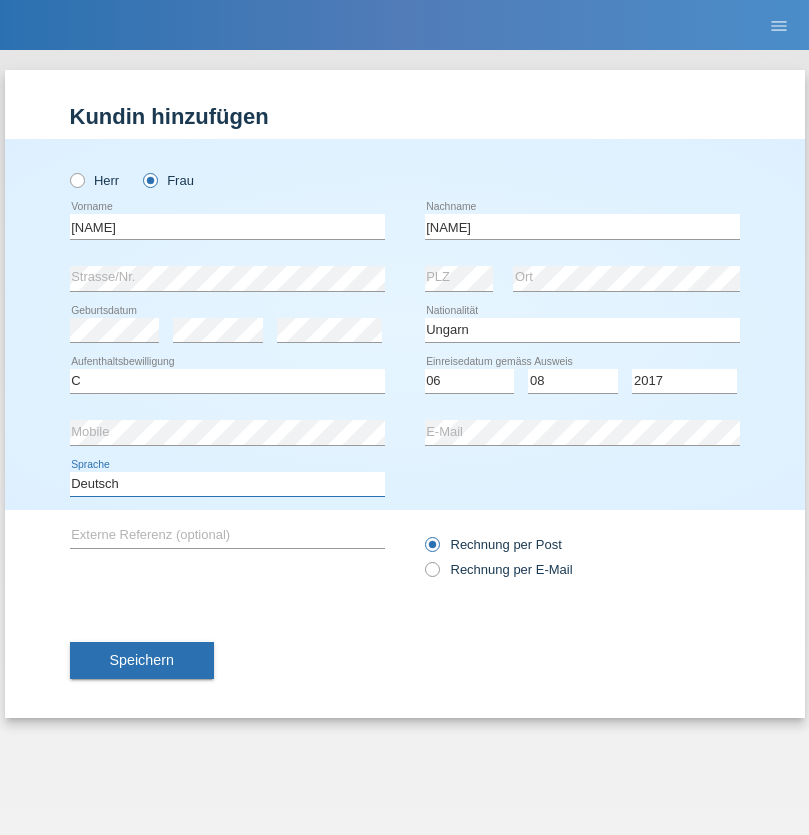 select on "en" 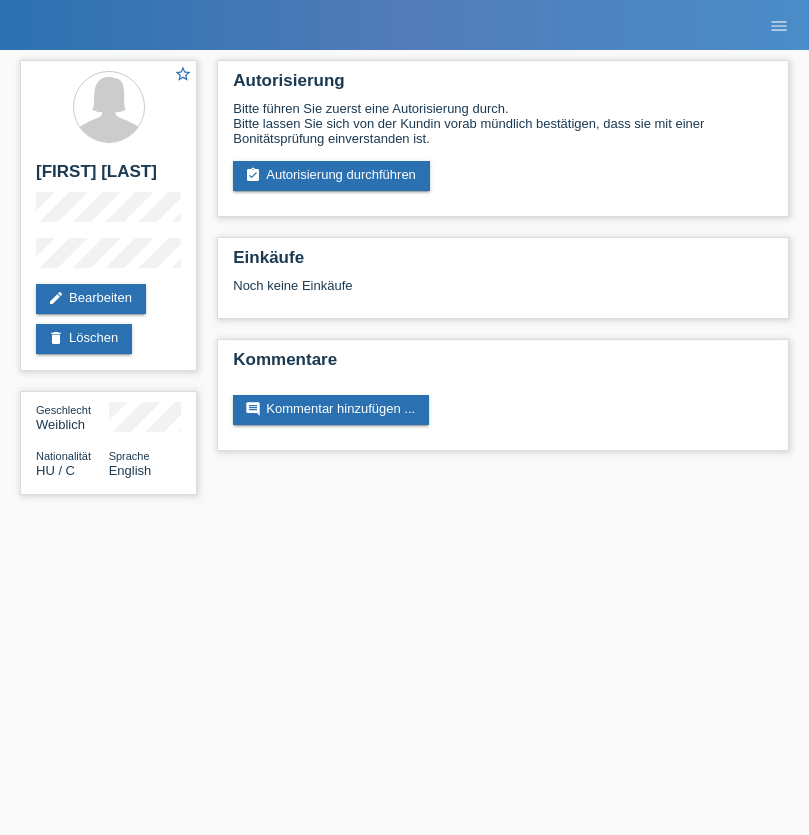 scroll, scrollTop: 0, scrollLeft: 0, axis: both 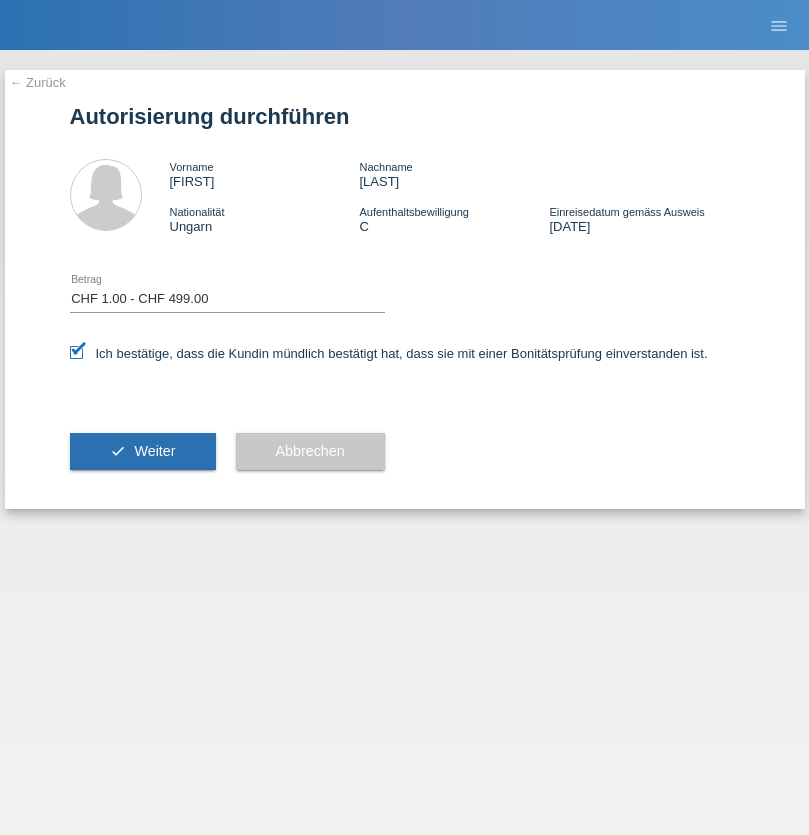 select on "1" 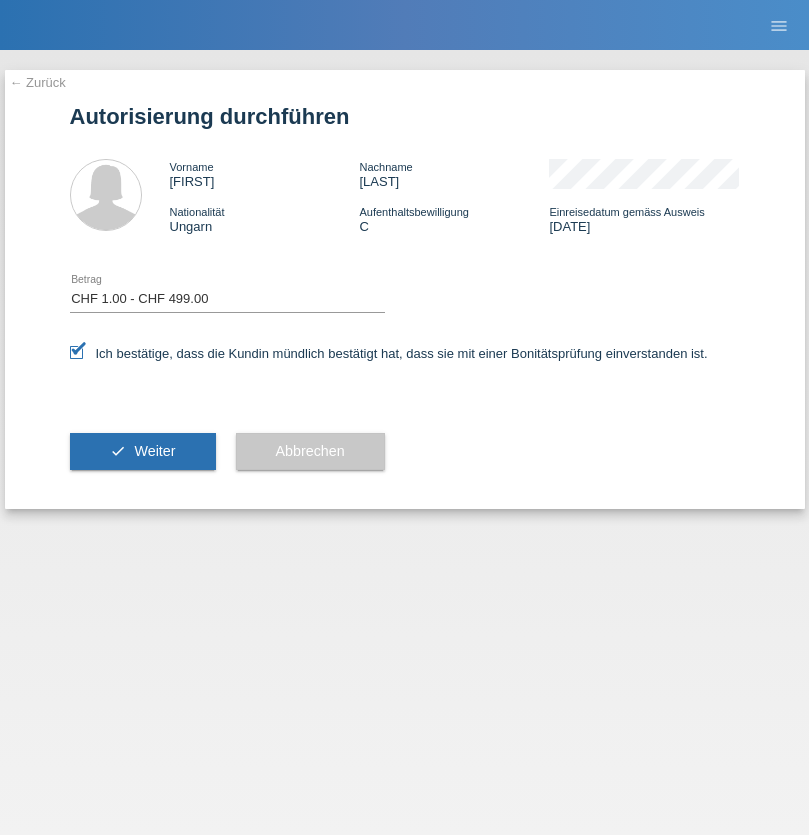 scroll, scrollTop: 0, scrollLeft: 0, axis: both 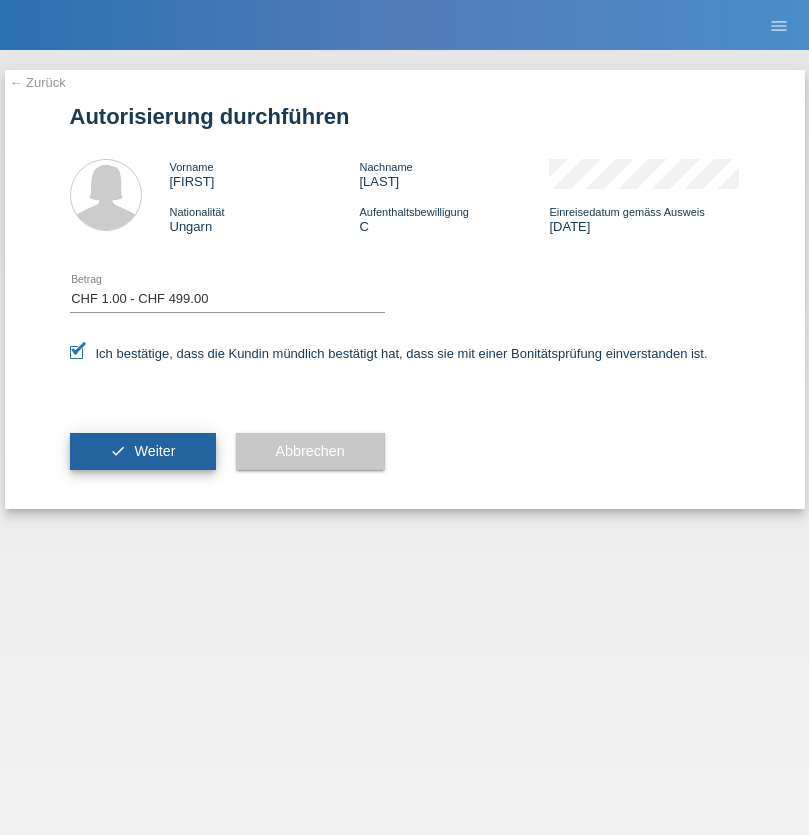 click on "Weiter" at bounding box center (154, 451) 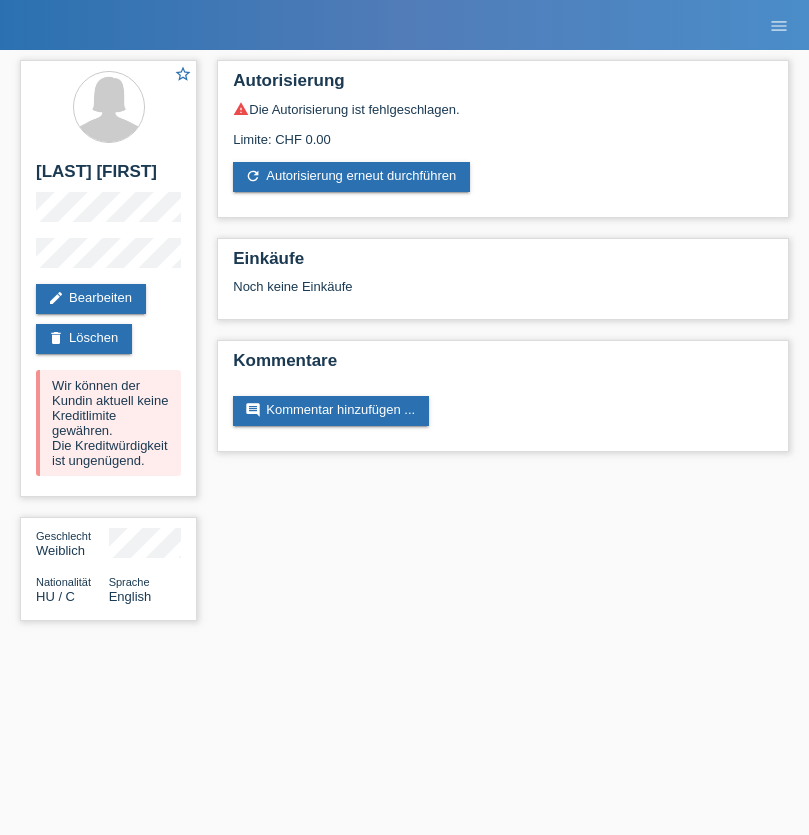 scroll, scrollTop: 0, scrollLeft: 0, axis: both 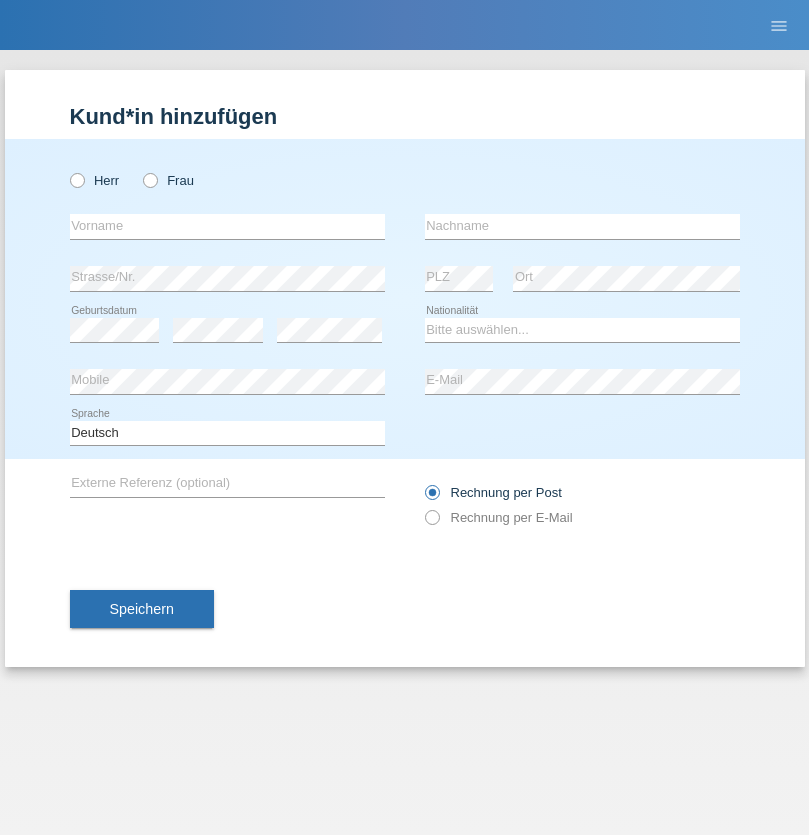 radio on "true" 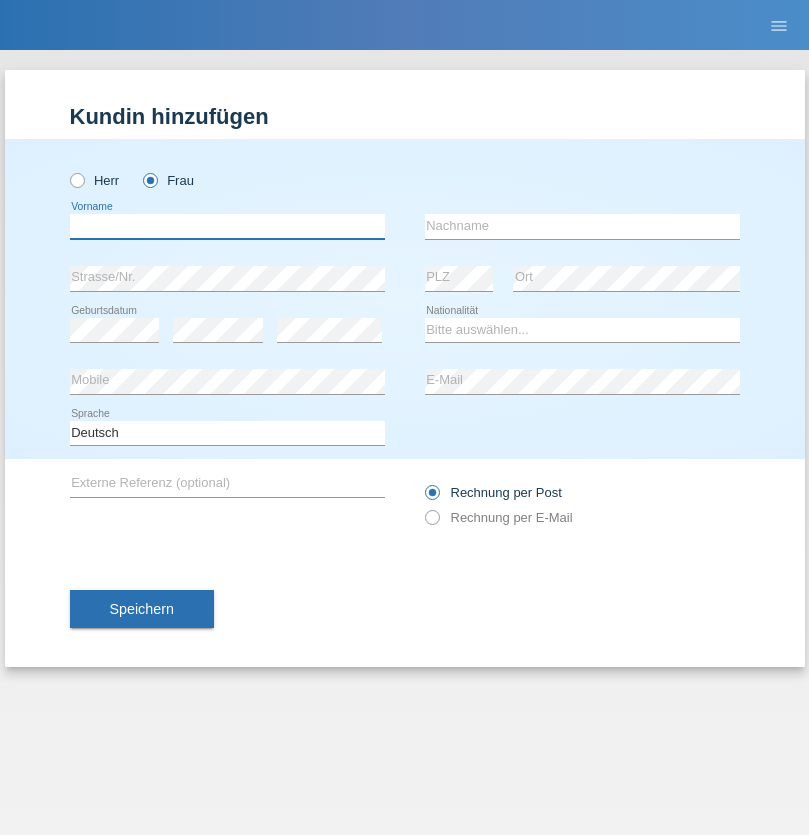 click at bounding box center (227, 226) 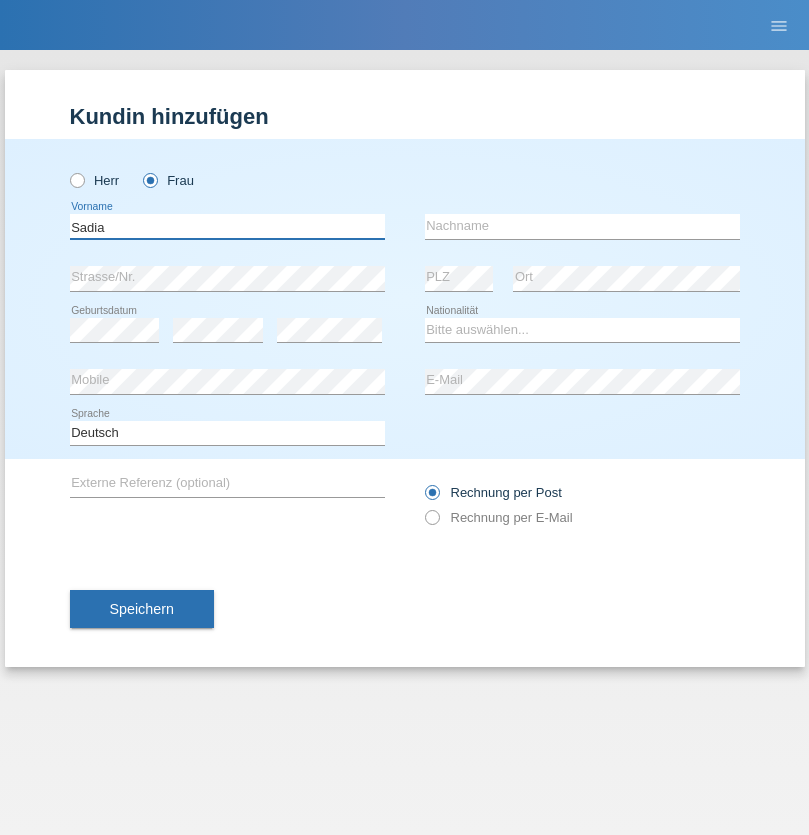 type on "Sadia" 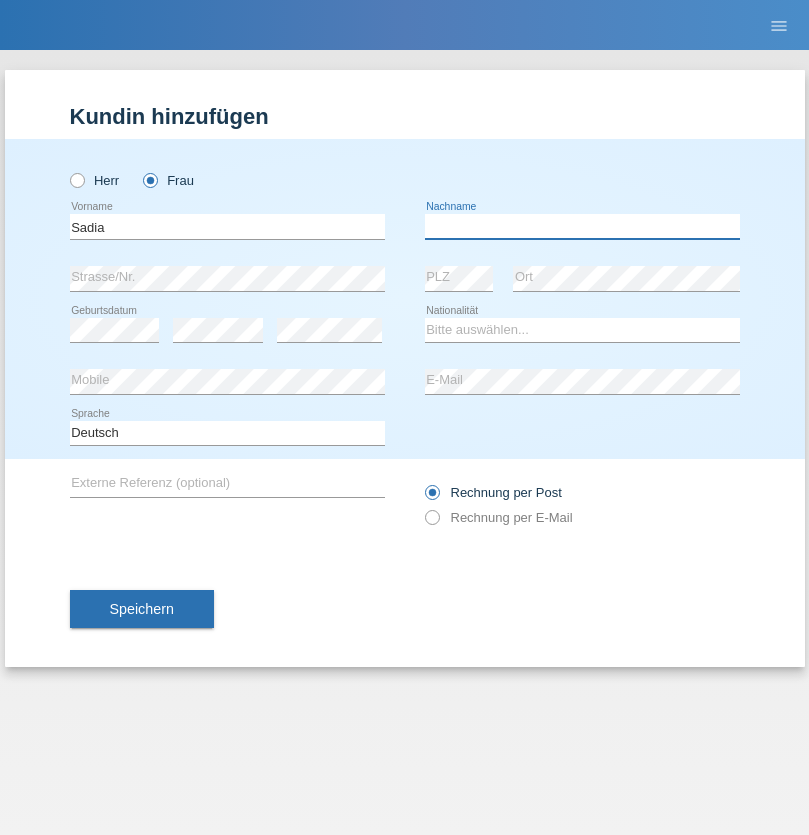 click at bounding box center [582, 226] 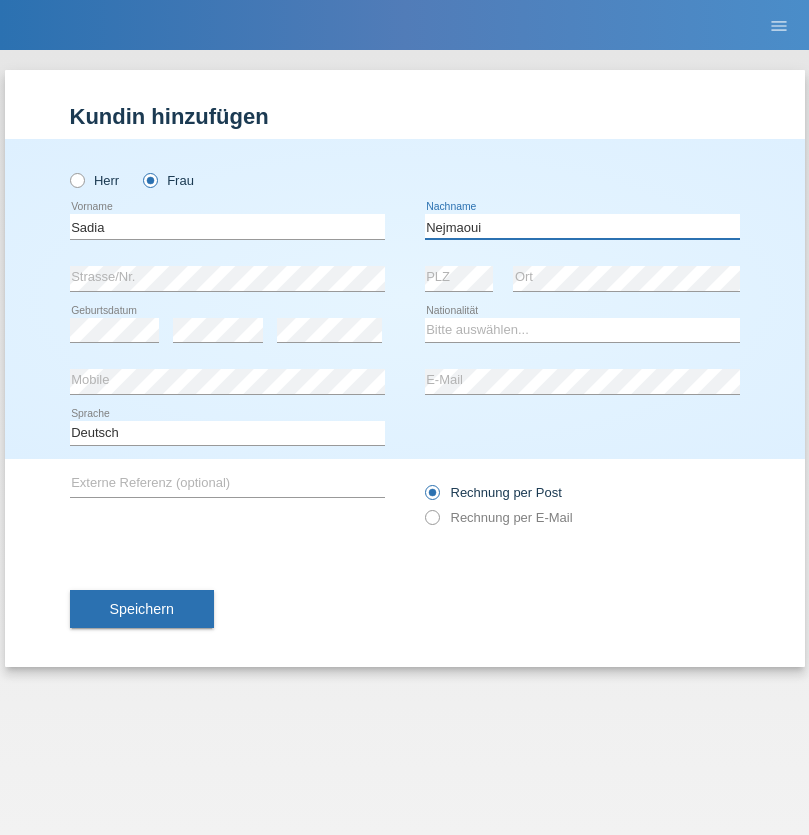 type on "Nejmaoui" 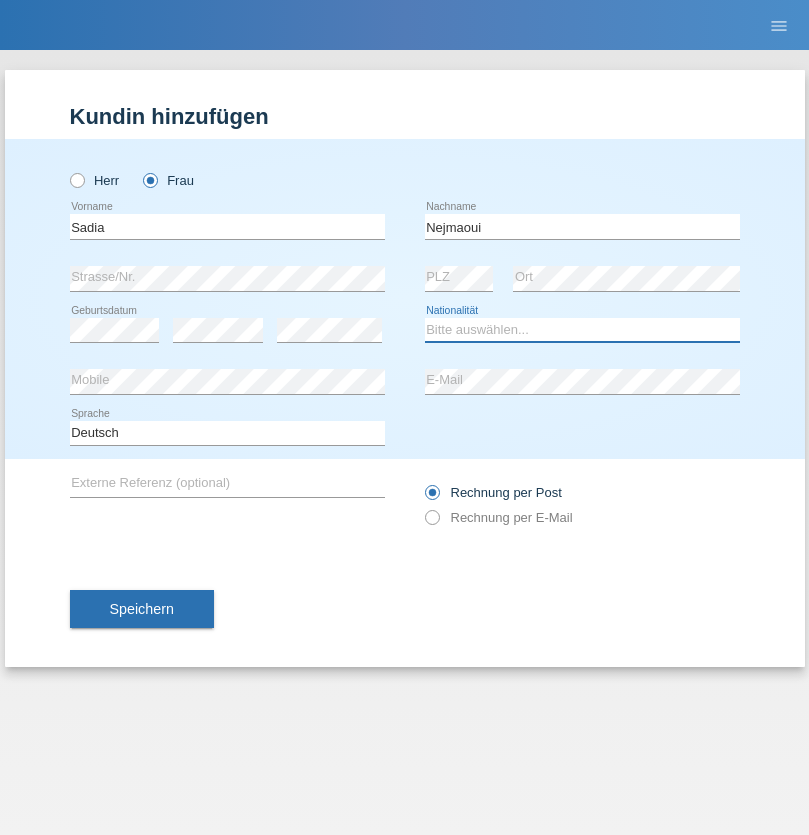 select on "MA" 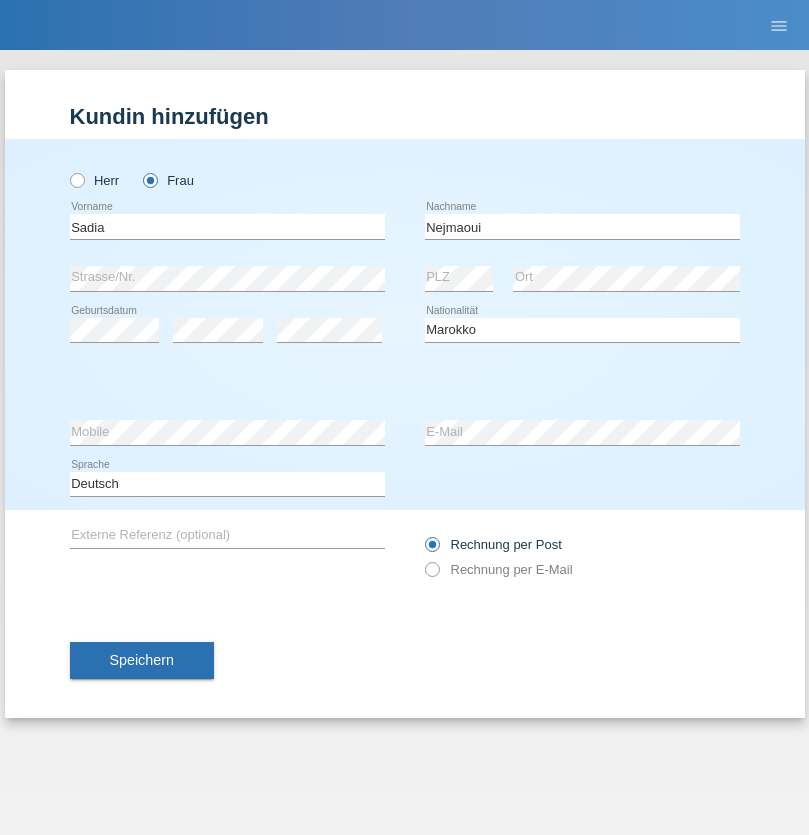 select on "C" 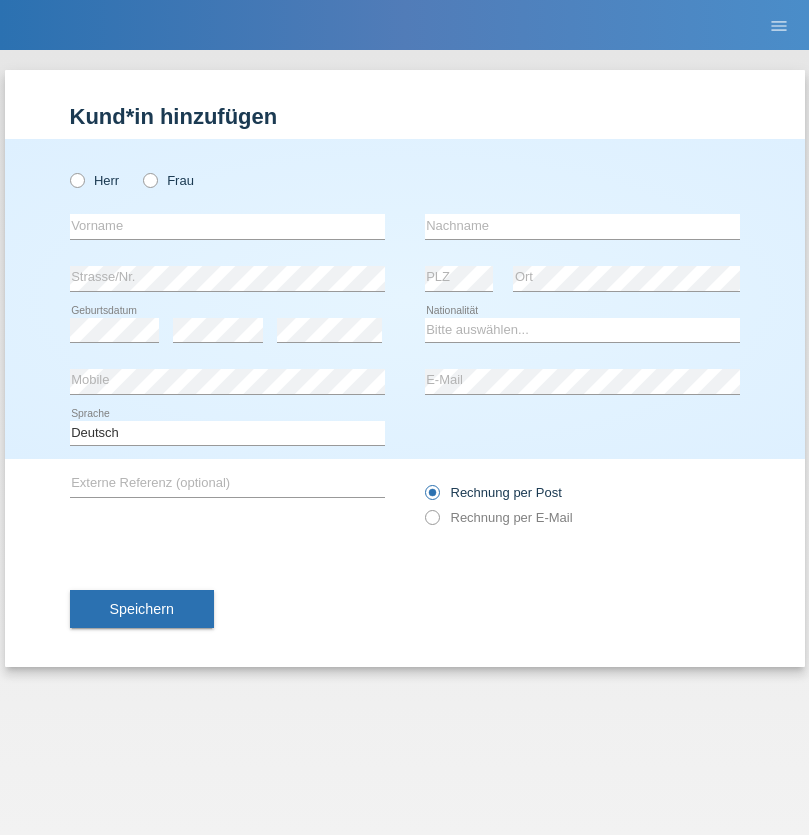 scroll, scrollTop: 0, scrollLeft: 0, axis: both 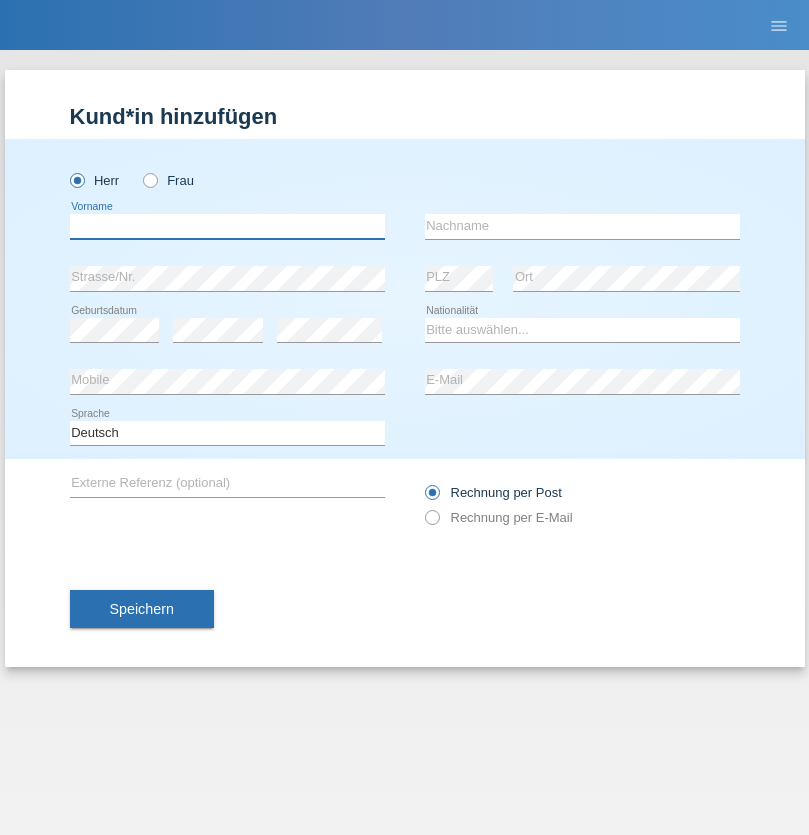 click at bounding box center (227, 226) 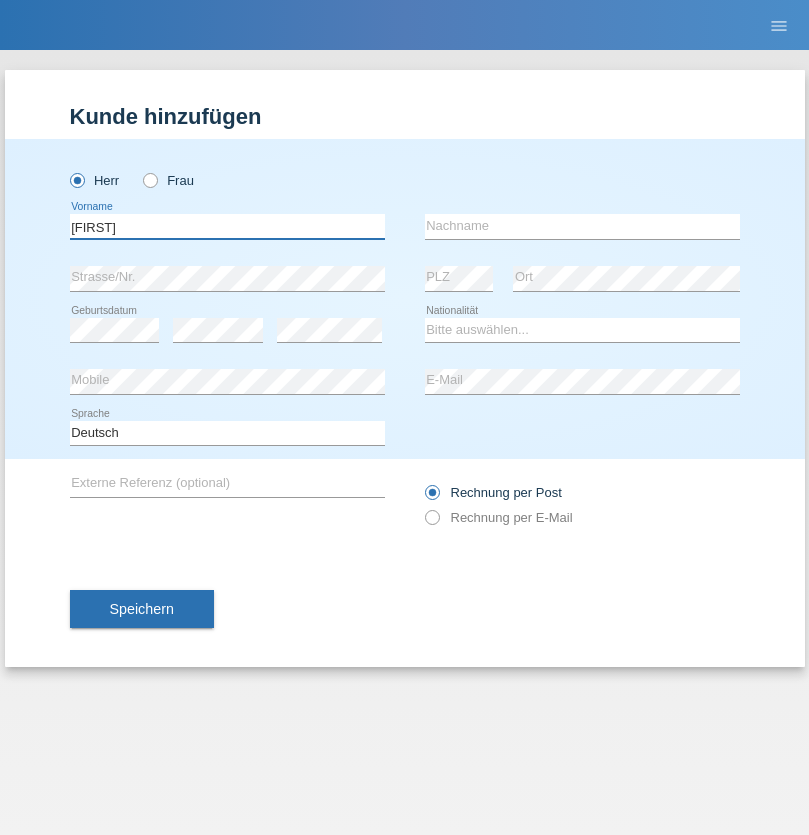 type on "Carlos" 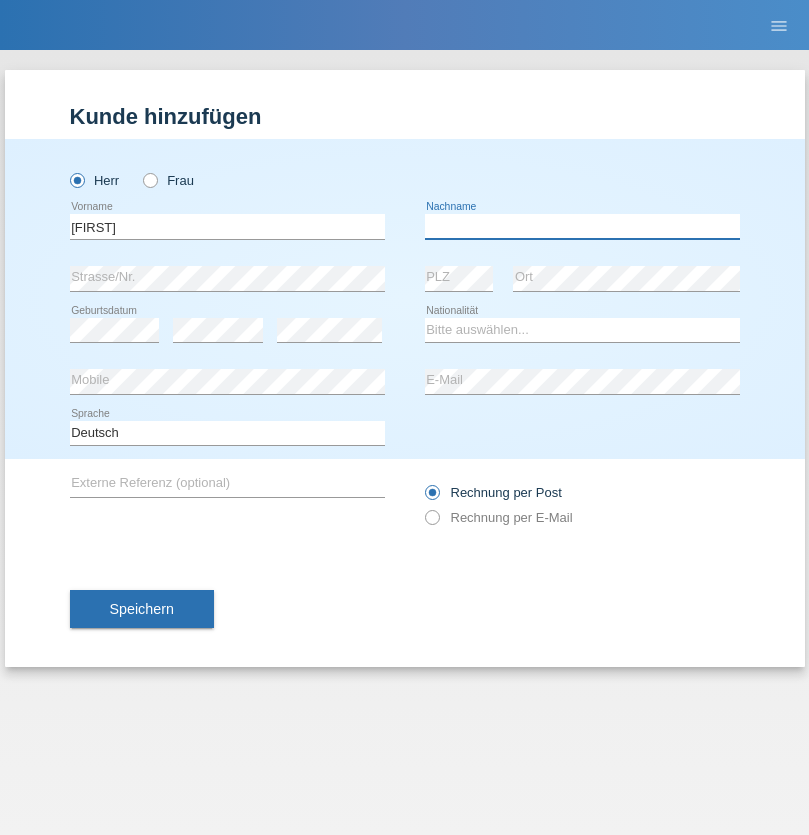 click at bounding box center (582, 226) 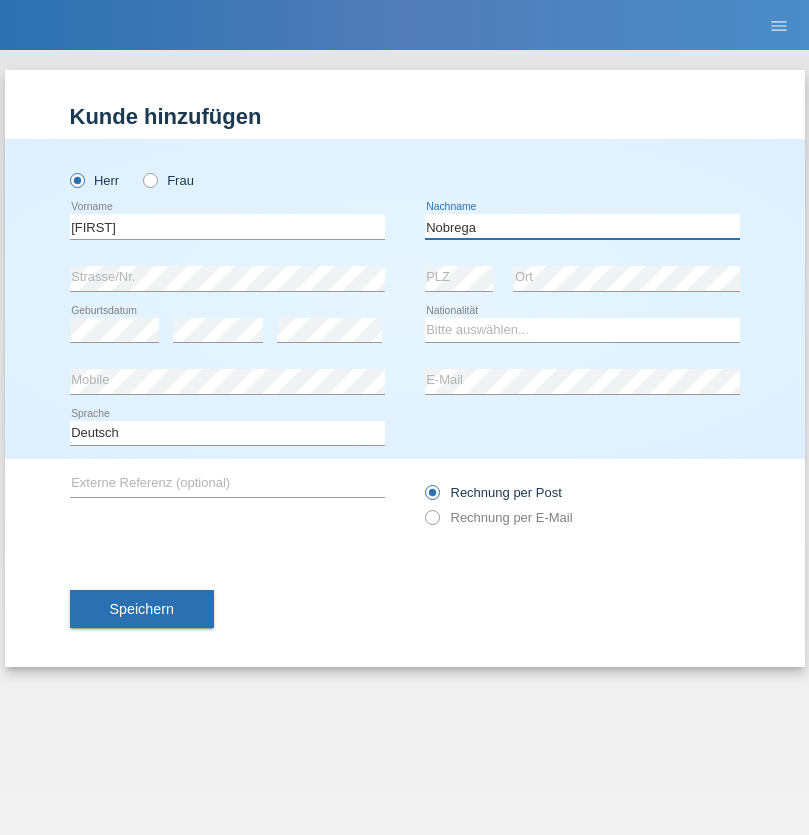 type on "Nobrega" 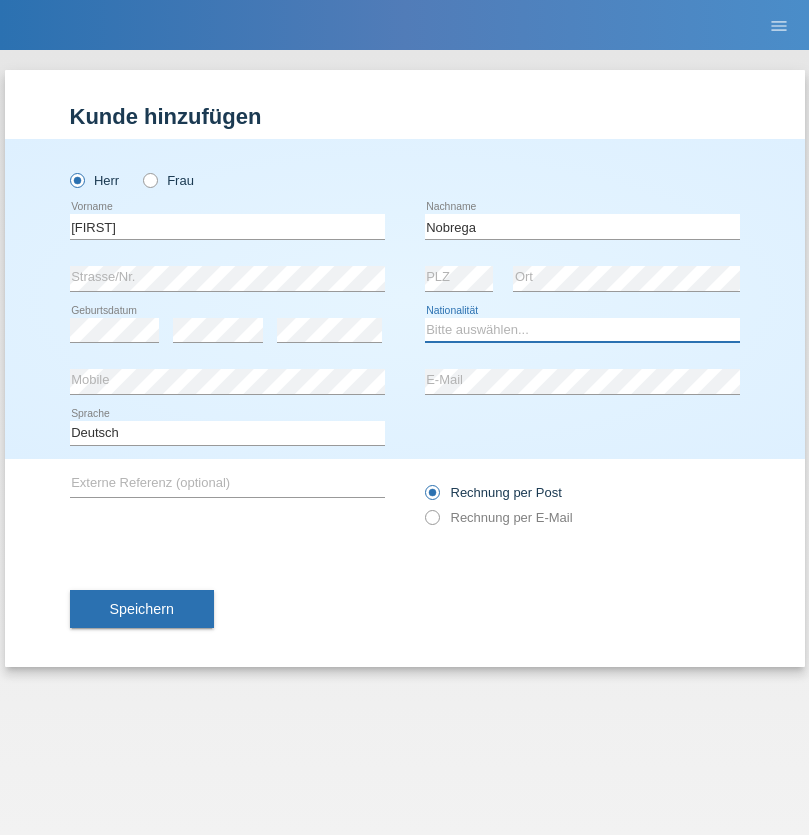 select on "CH" 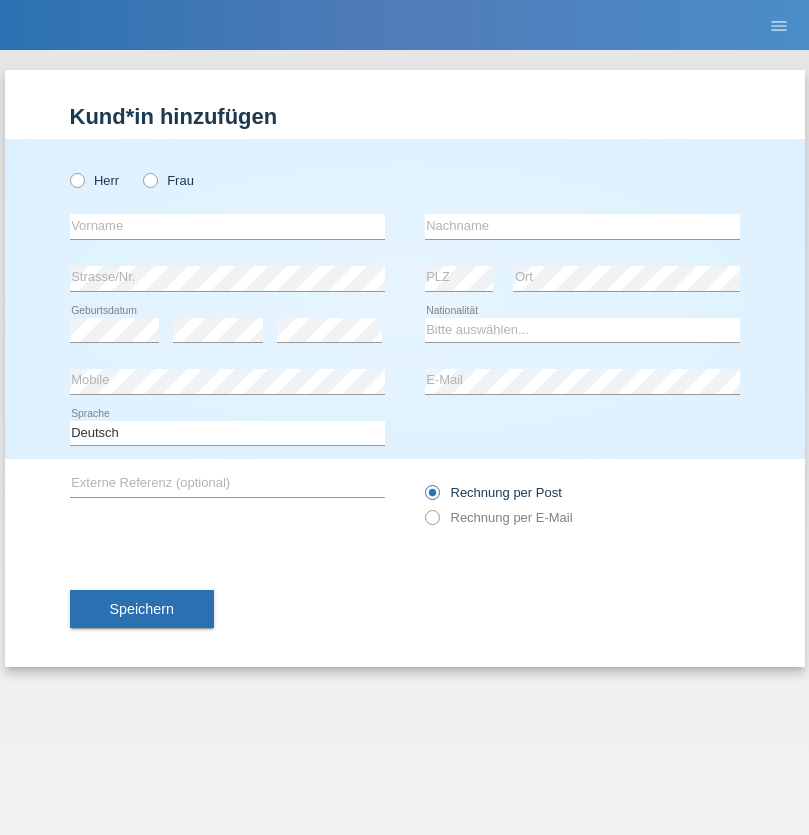 scroll, scrollTop: 0, scrollLeft: 0, axis: both 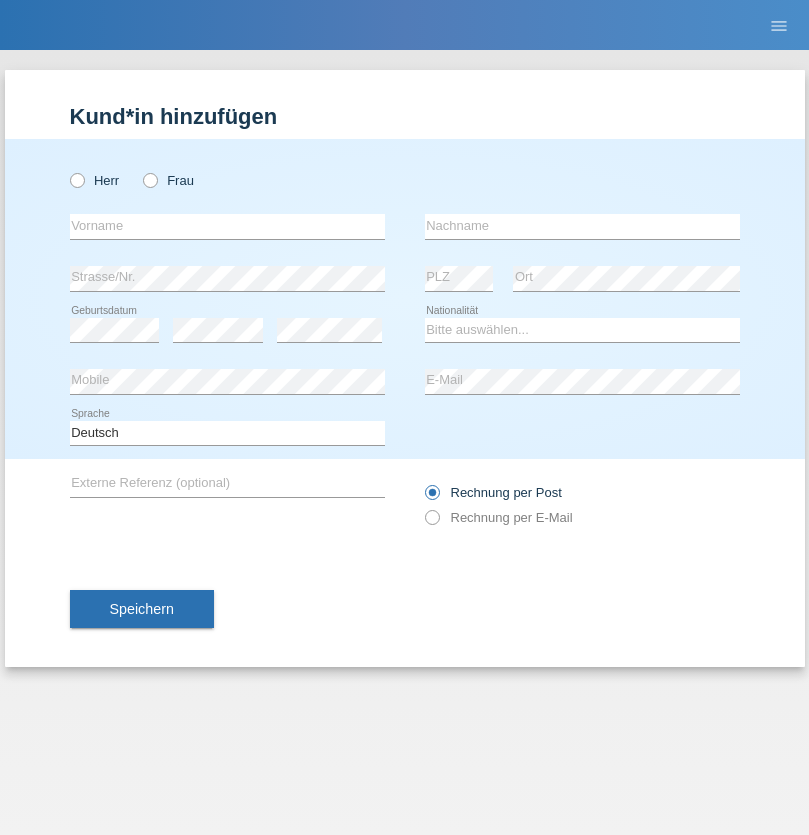 radio on "true" 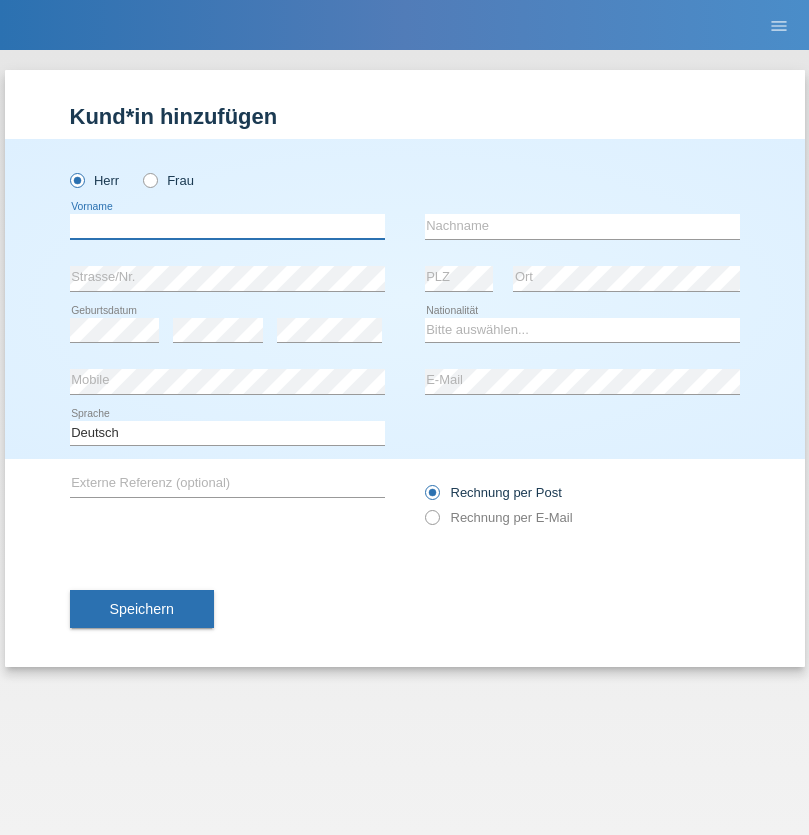 click at bounding box center [227, 226] 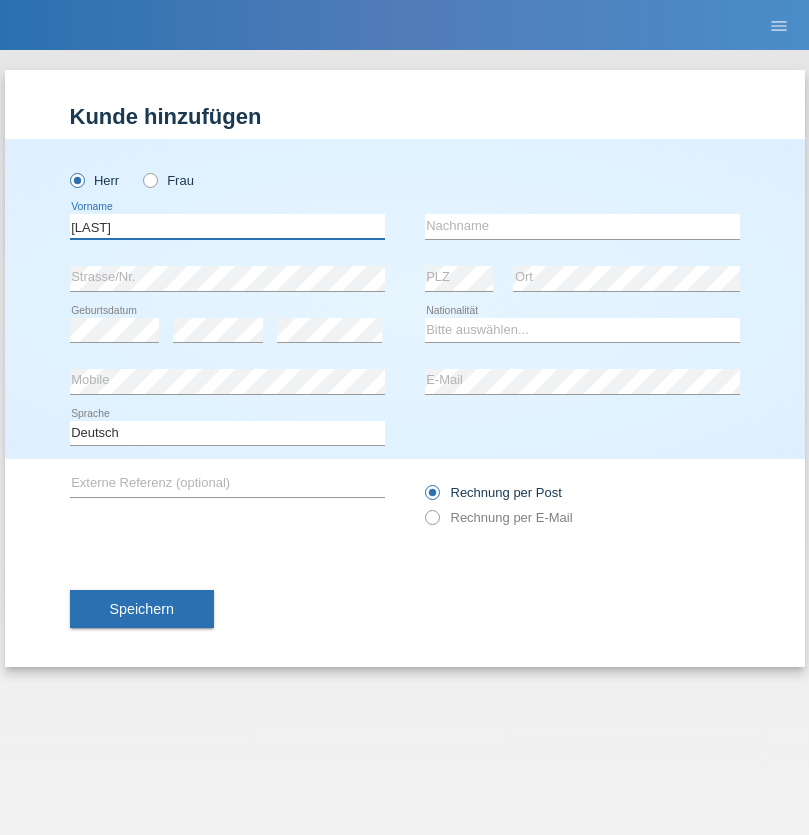type on "Thivagaran" 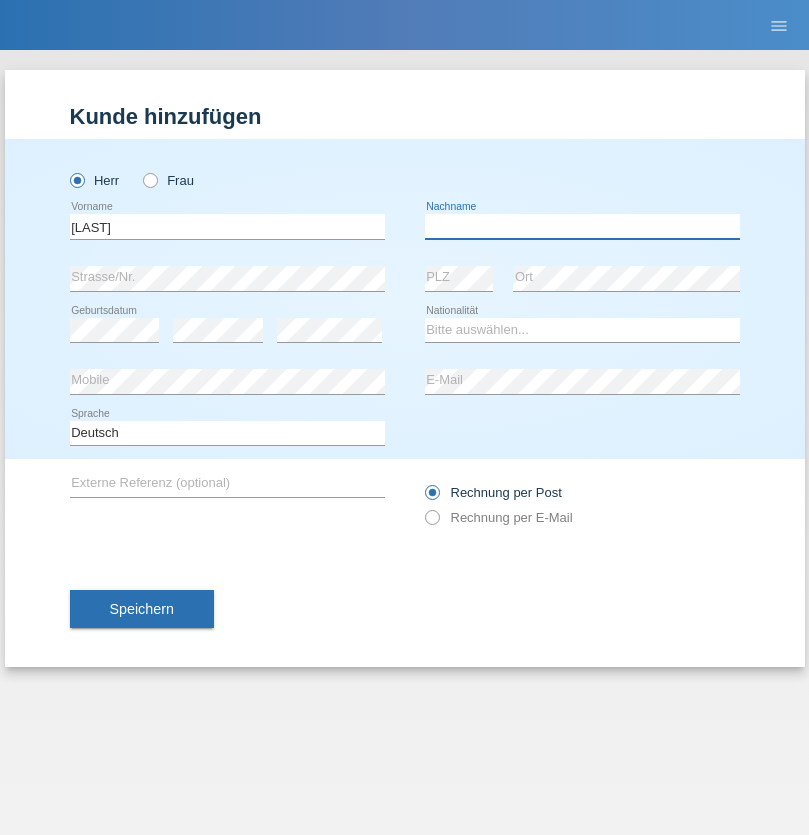 click at bounding box center (582, 226) 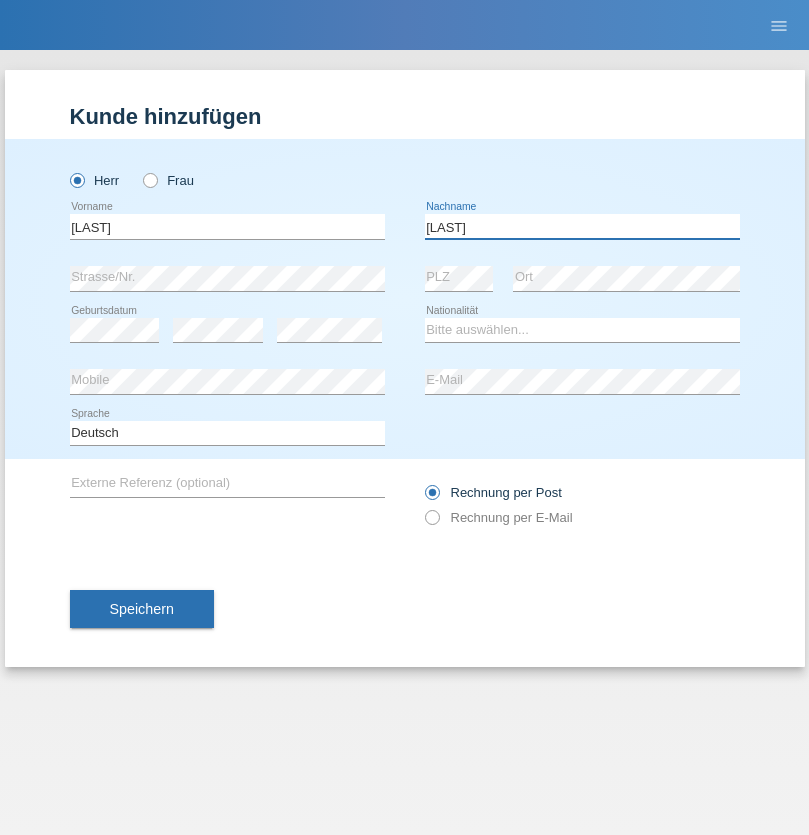 type on "Selvanayagam" 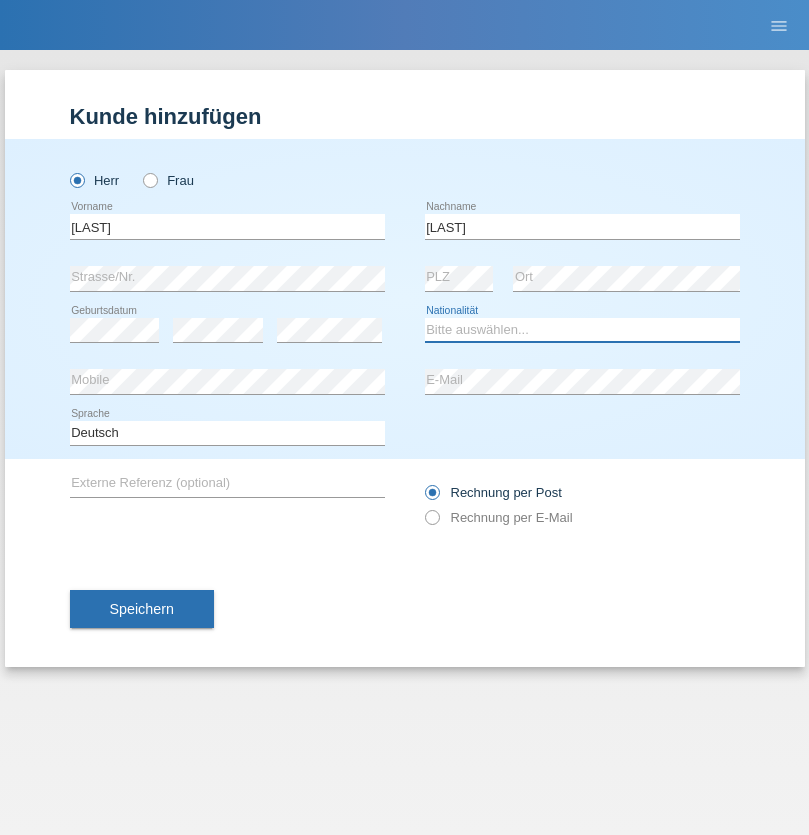 select on "LK" 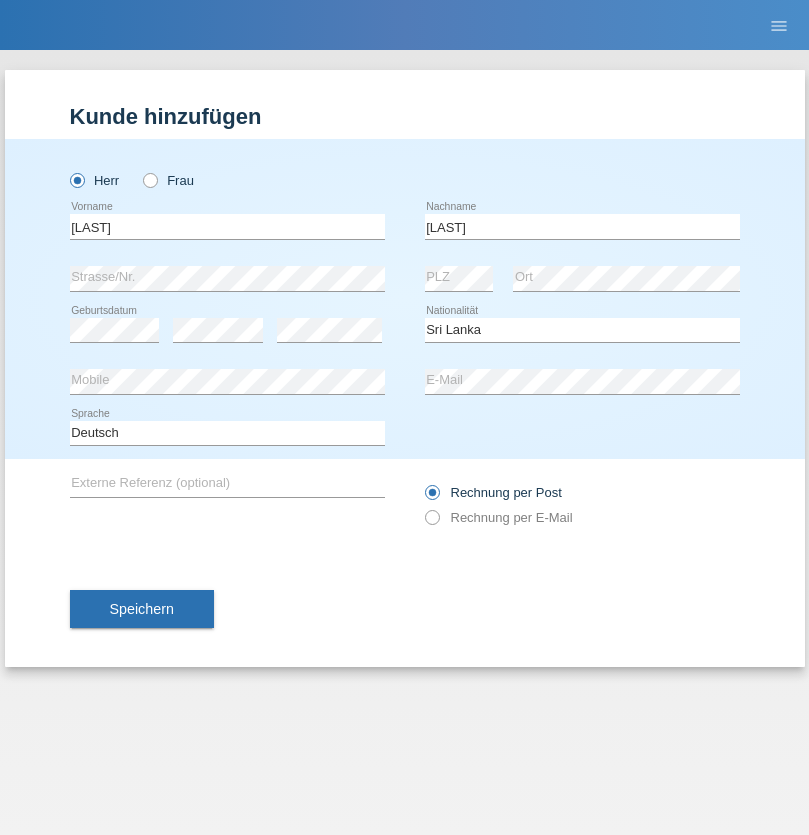 select on "C" 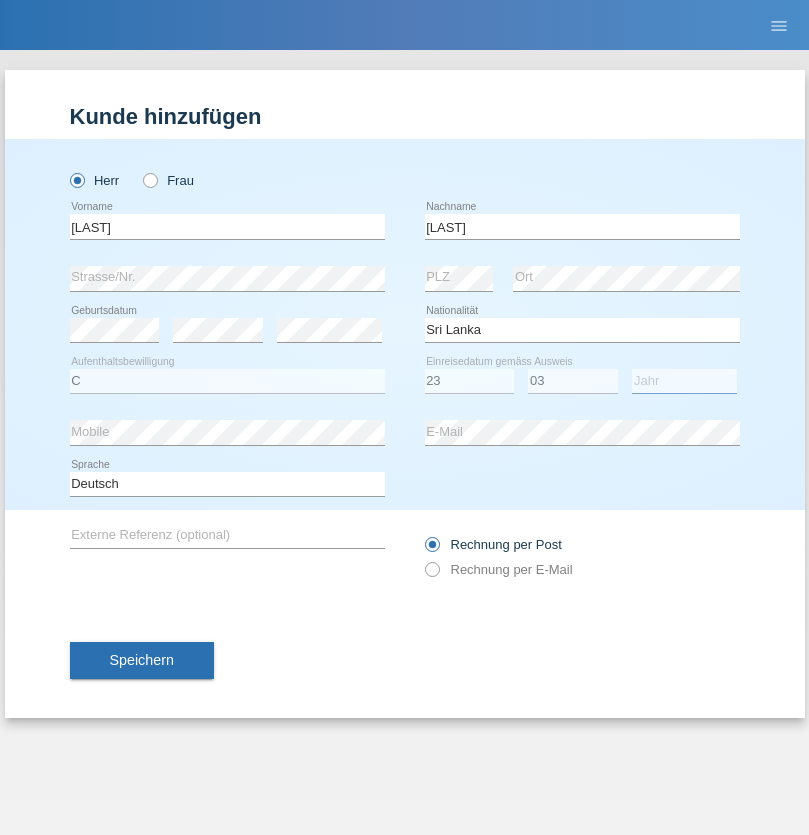 select on "2021" 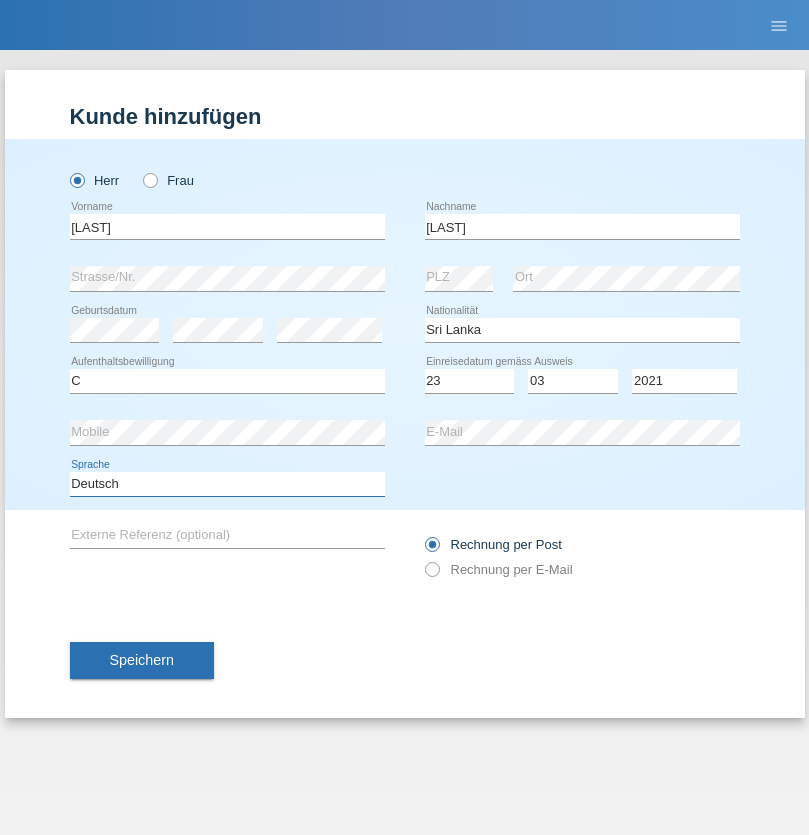 select on "en" 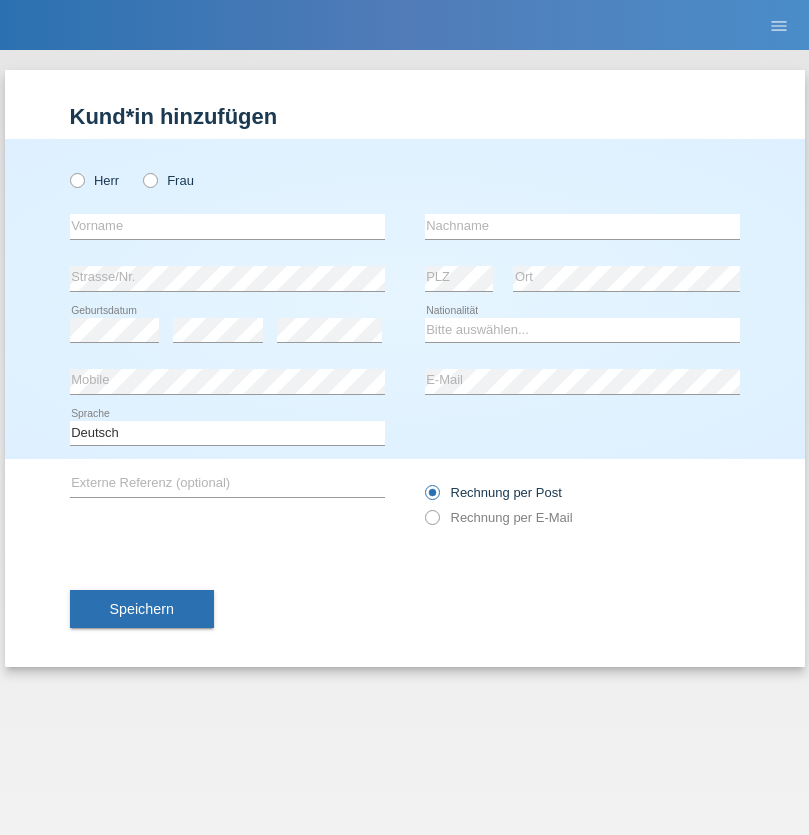 scroll, scrollTop: 0, scrollLeft: 0, axis: both 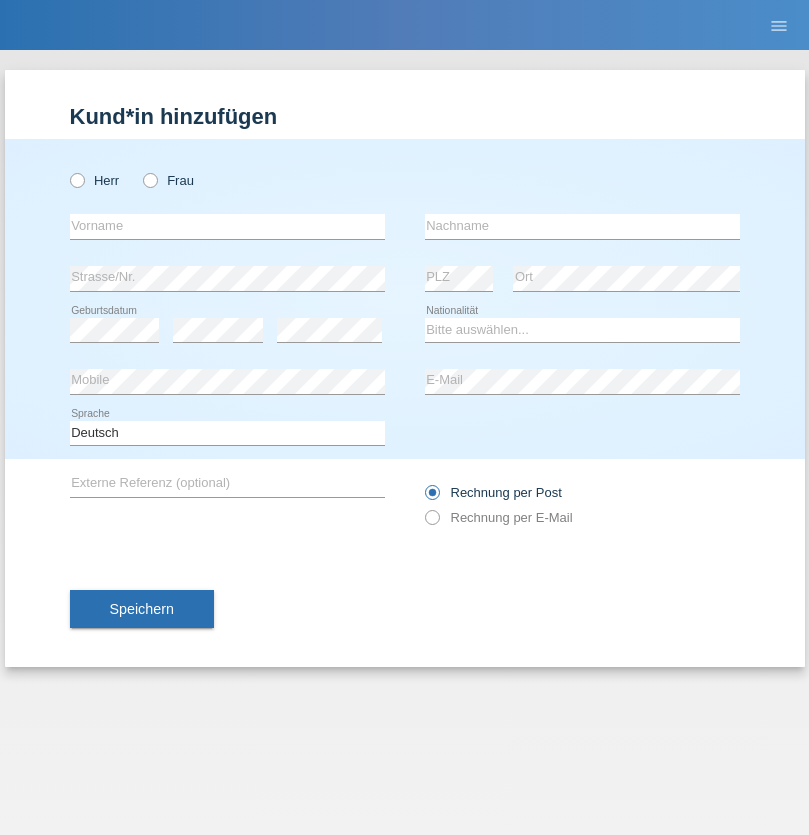 radio on "true" 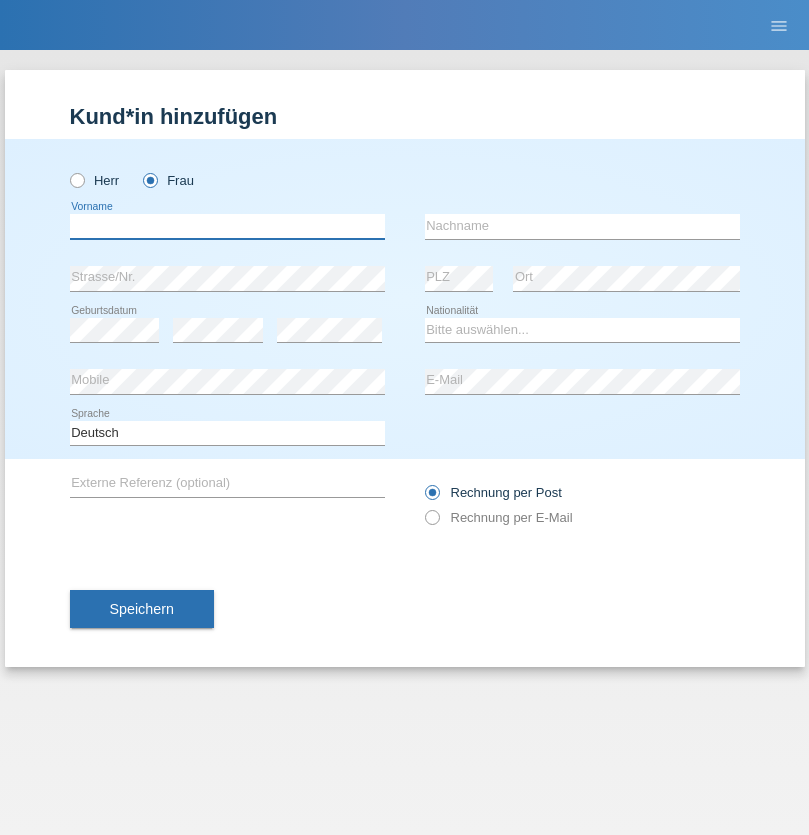 click at bounding box center [227, 226] 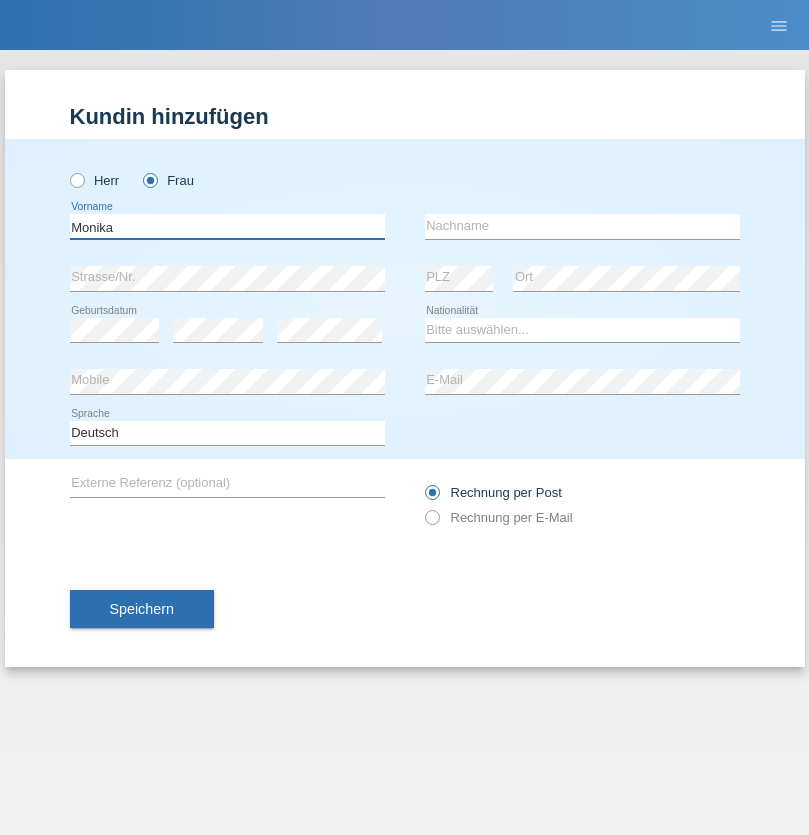 type on "Monika" 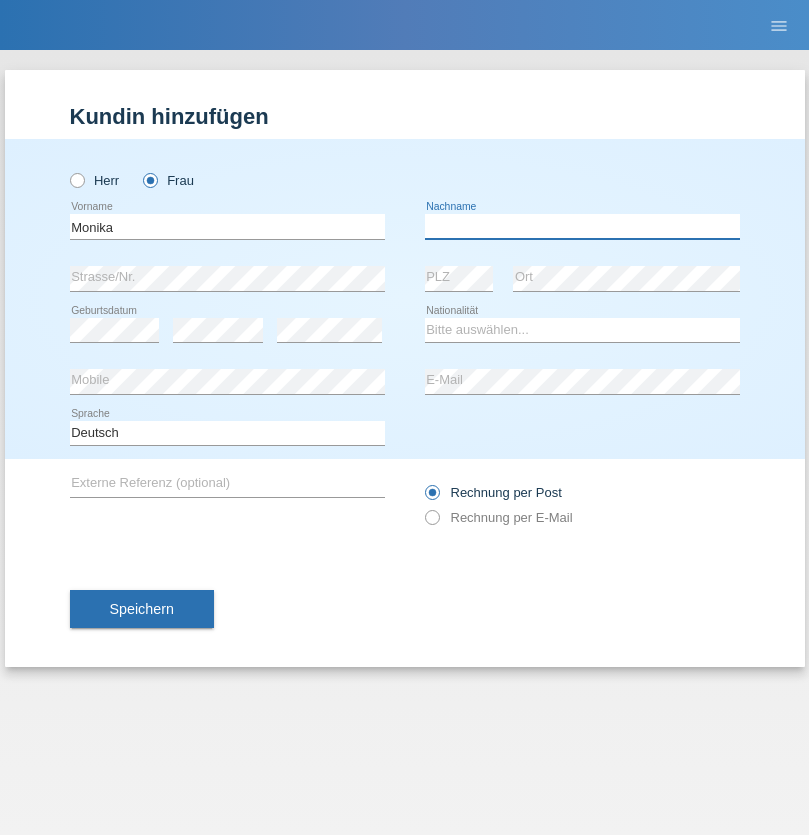 click at bounding box center (582, 226) 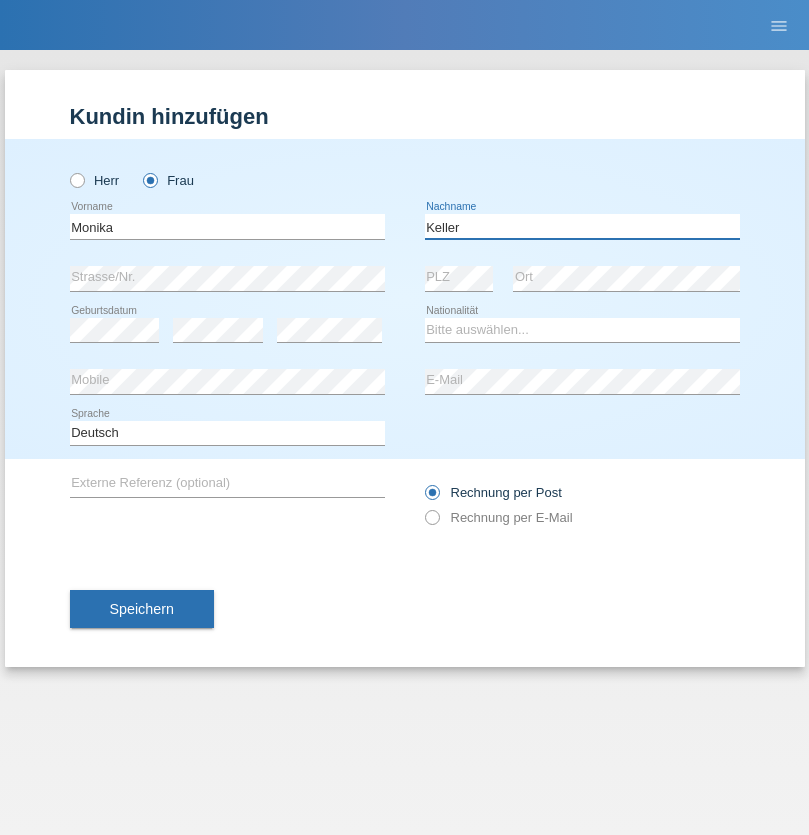 type on "Keller" 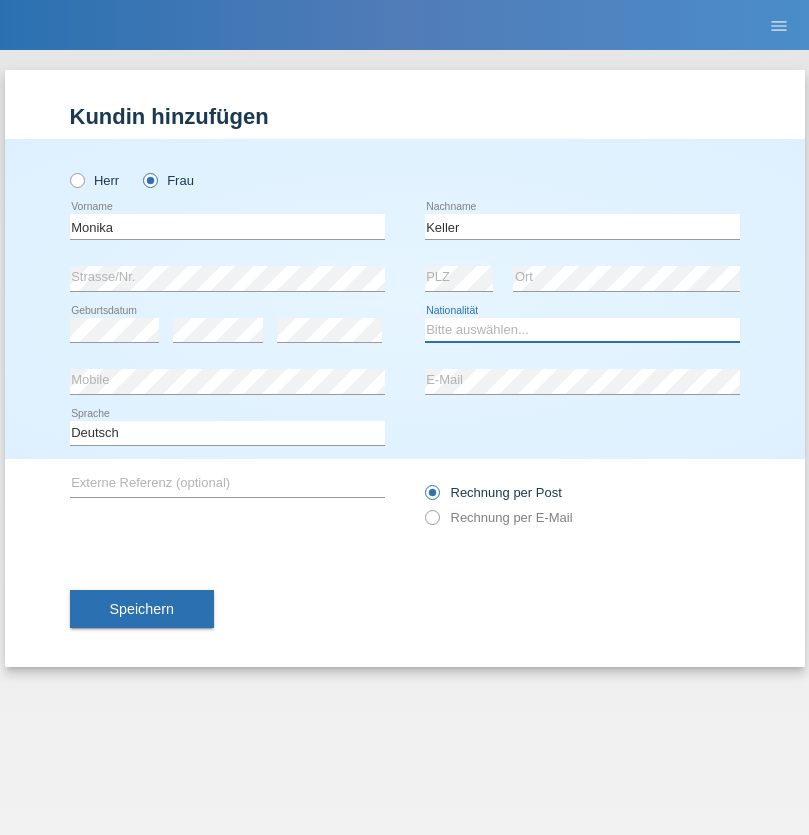select on "CH" 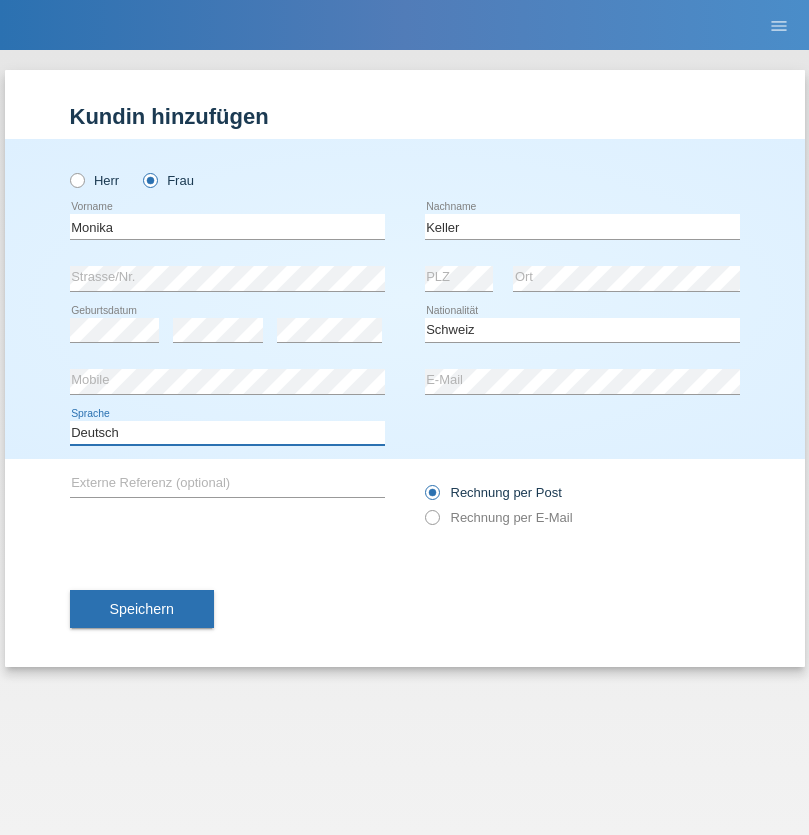 select on "en" 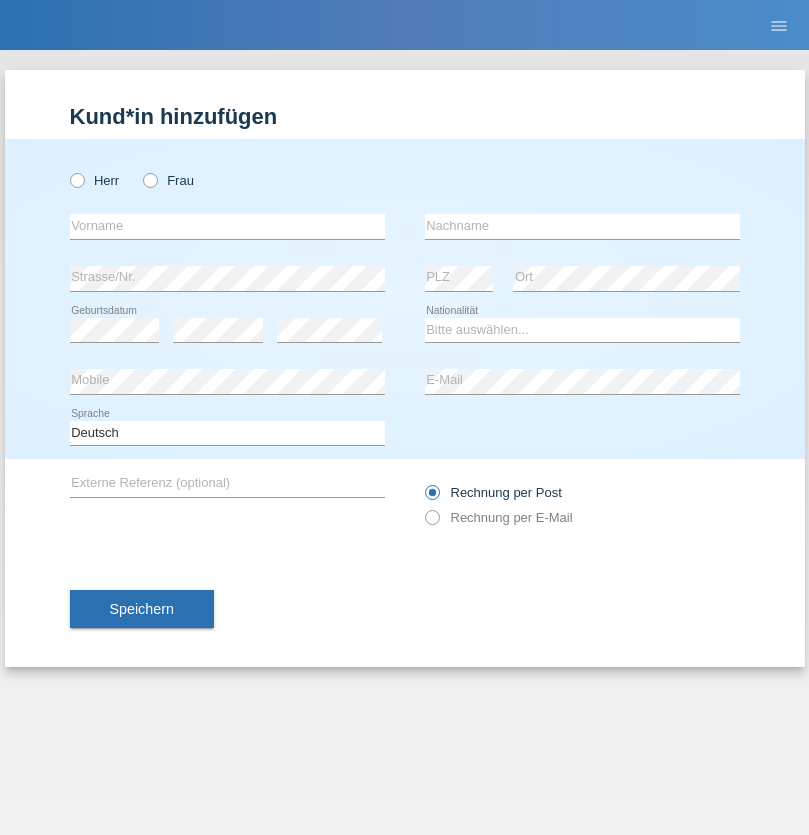 scroll, scrollTop: 0, scrollLeft: 0, axis: both 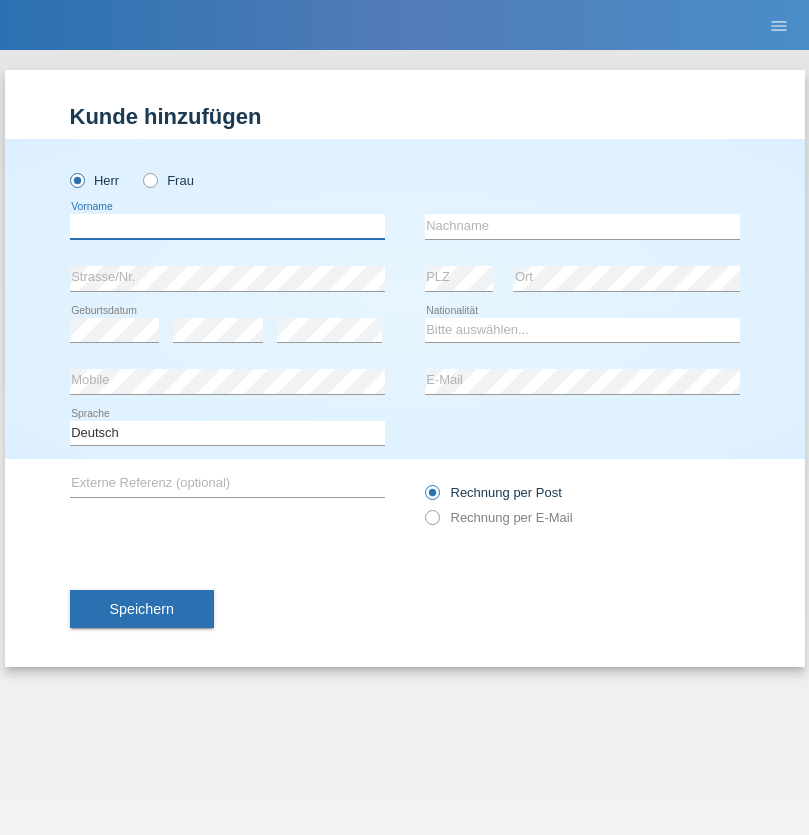 click at bounding box center [227, 226] 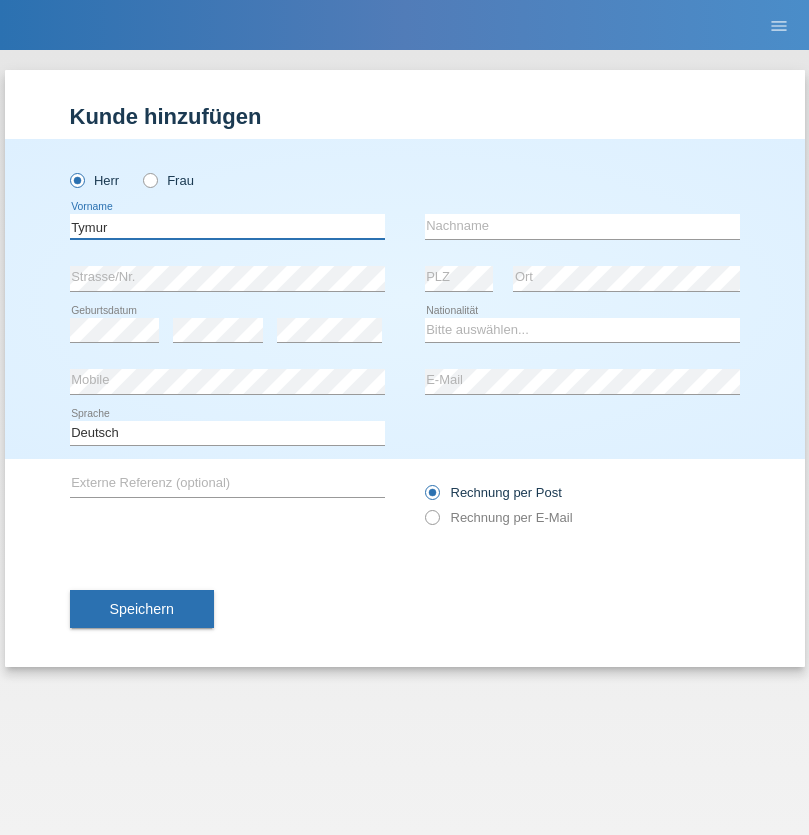 type on "Tymur" 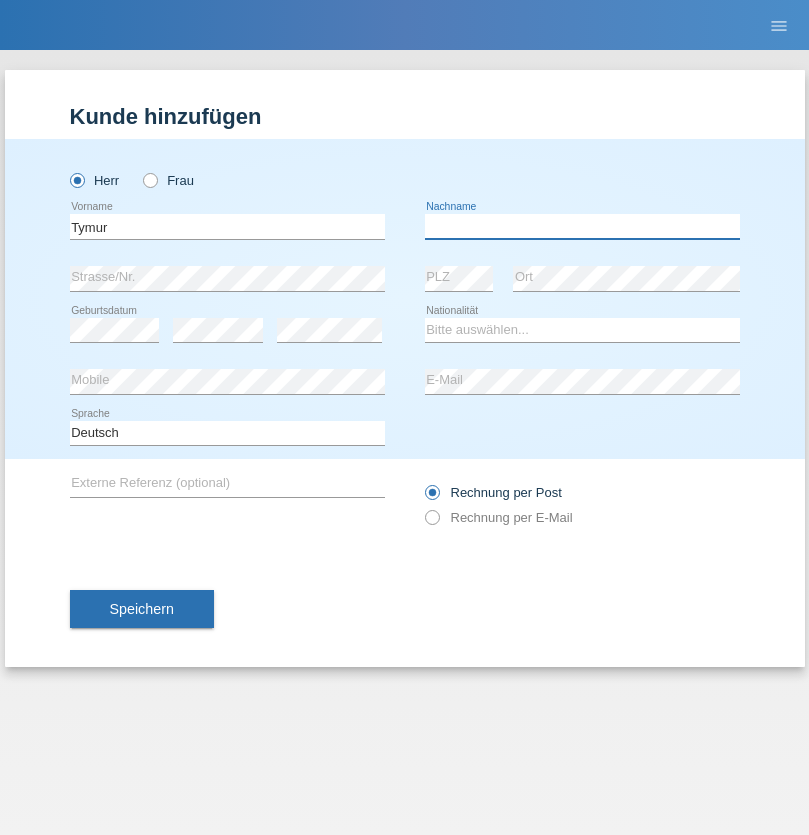 click at bounding box center (582, 226) 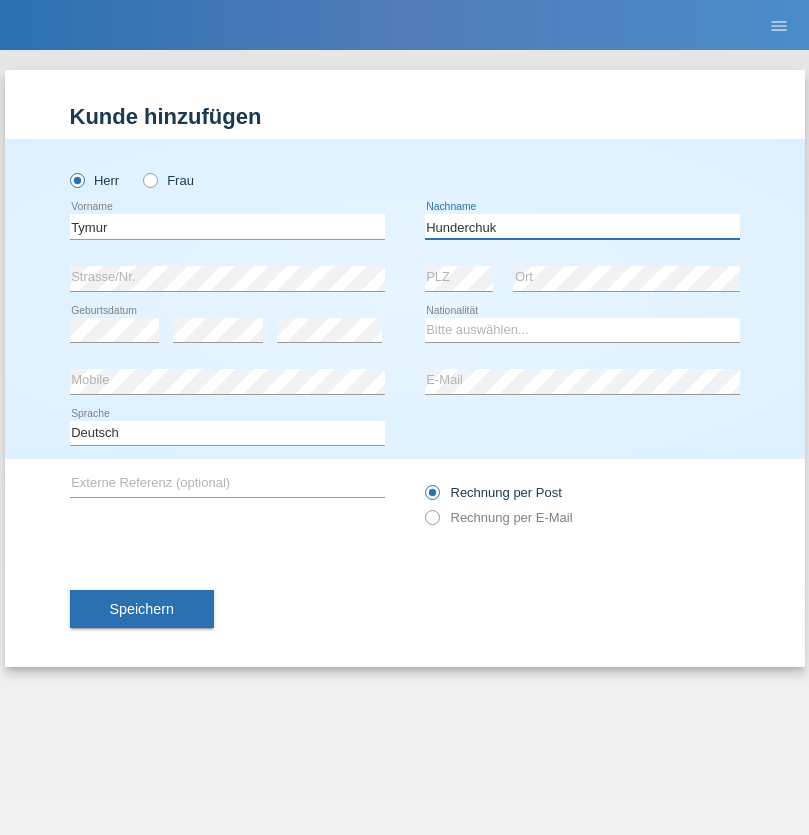type on "Hunderchuk" 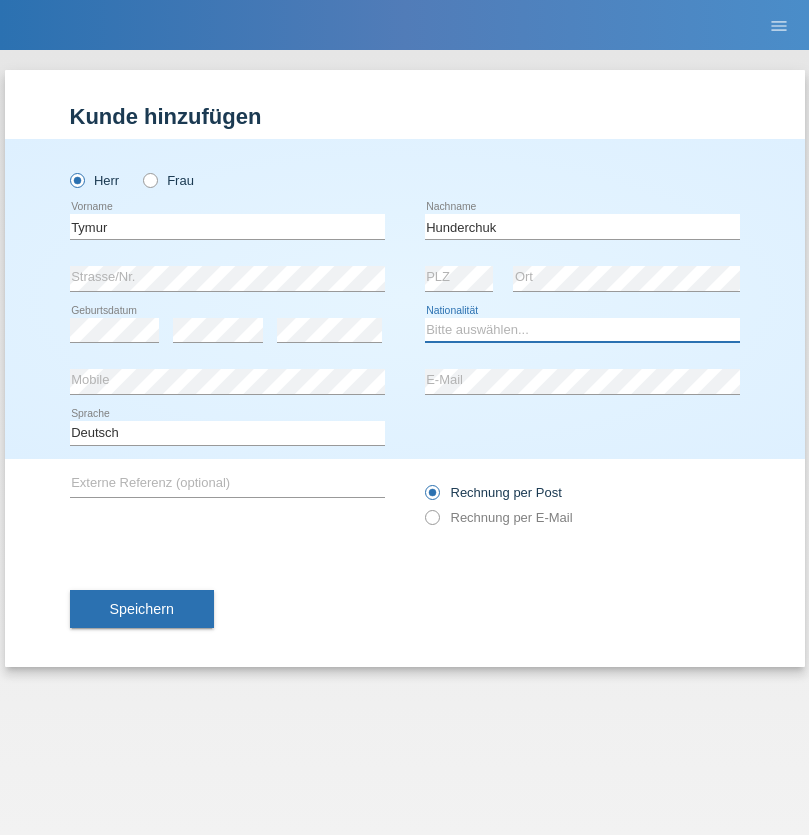 select on "UA" 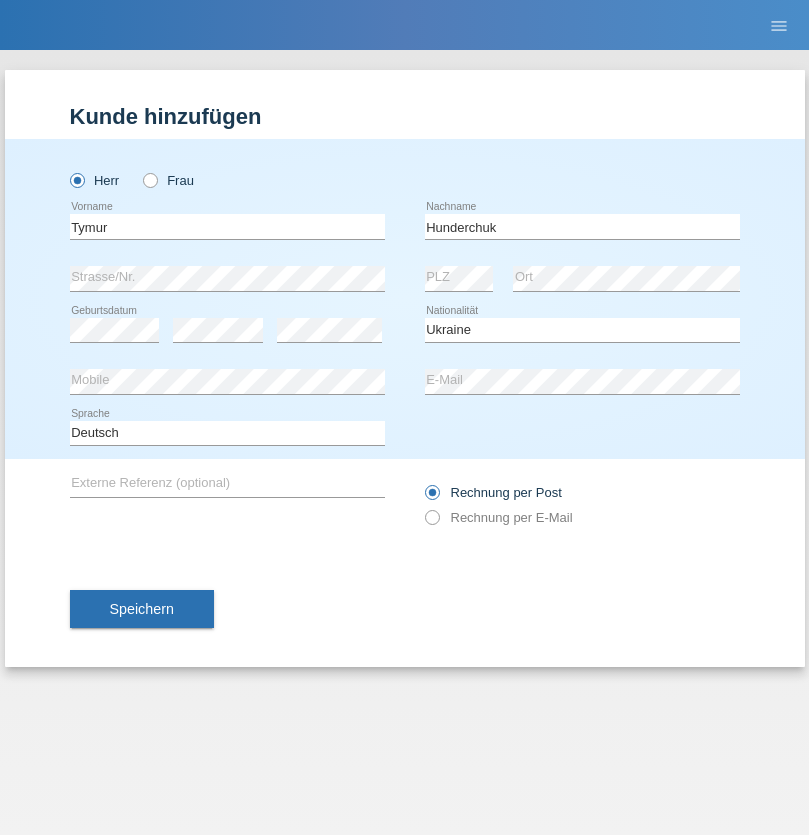 select on "C" 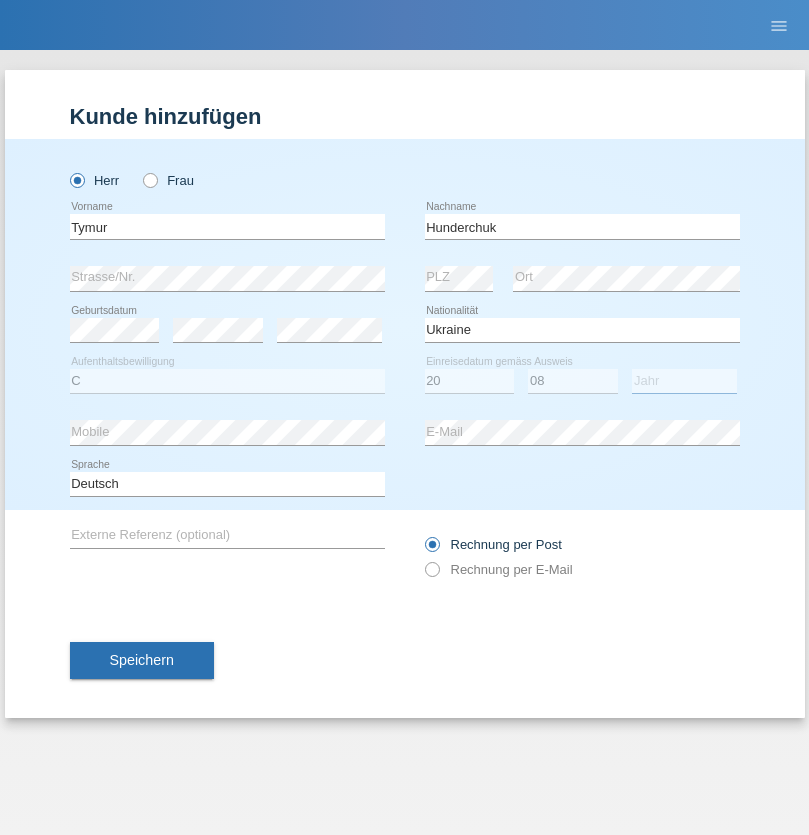 select on "2021" 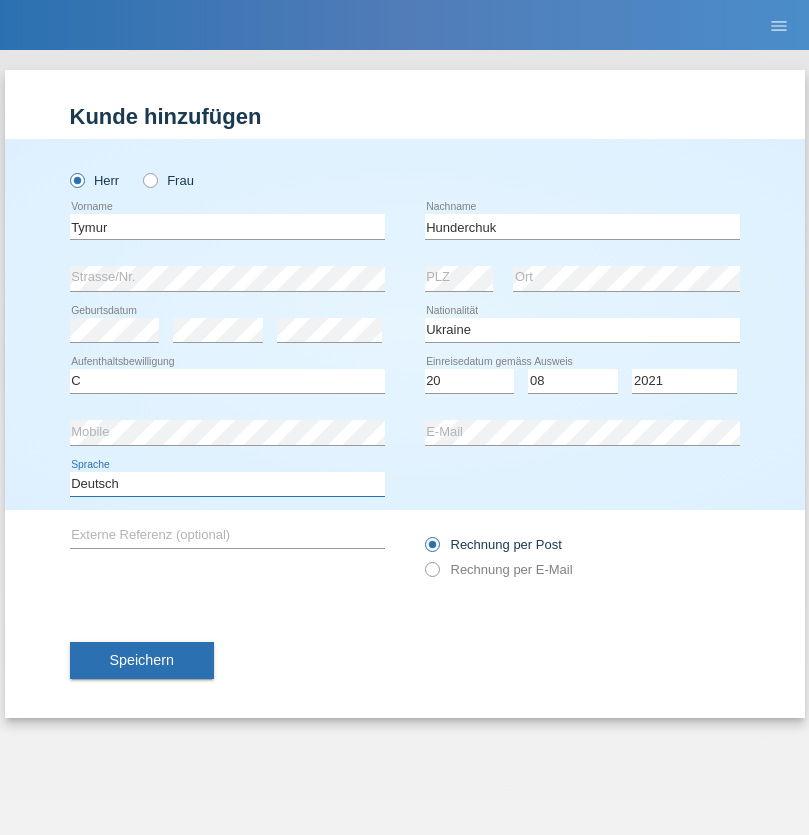 select on "en" 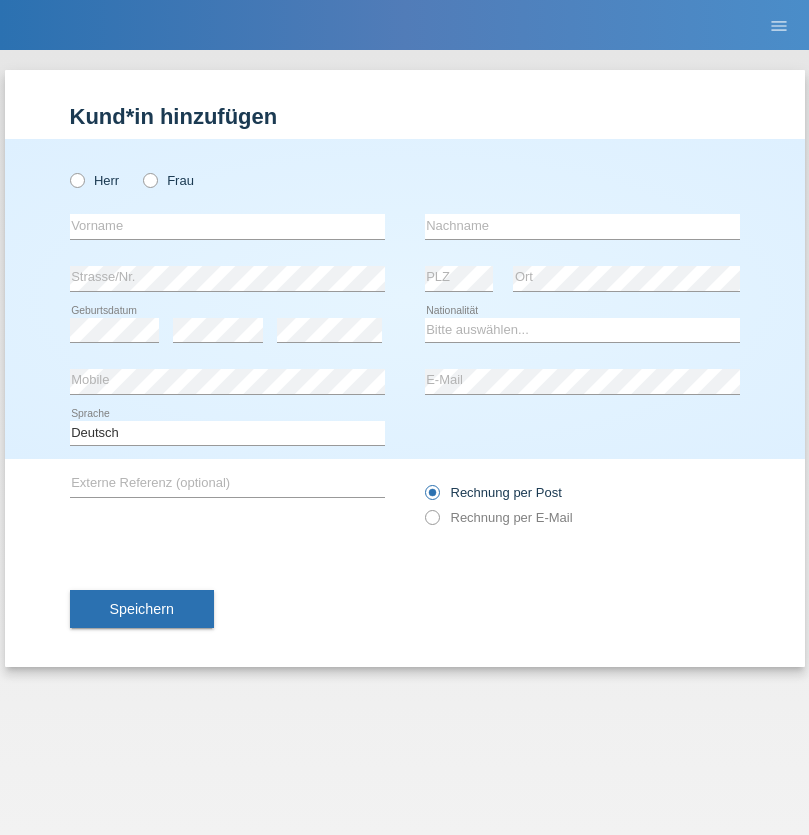 scroll, scrollTop: 0, scrollLeft: 0, axis: both 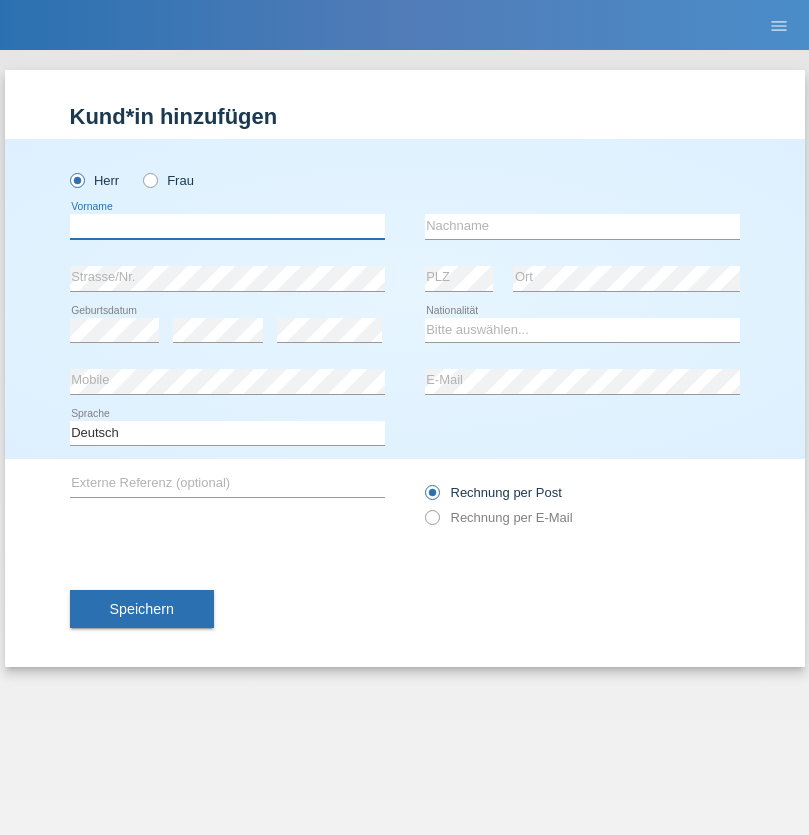 click at bounding box center (227, 226) 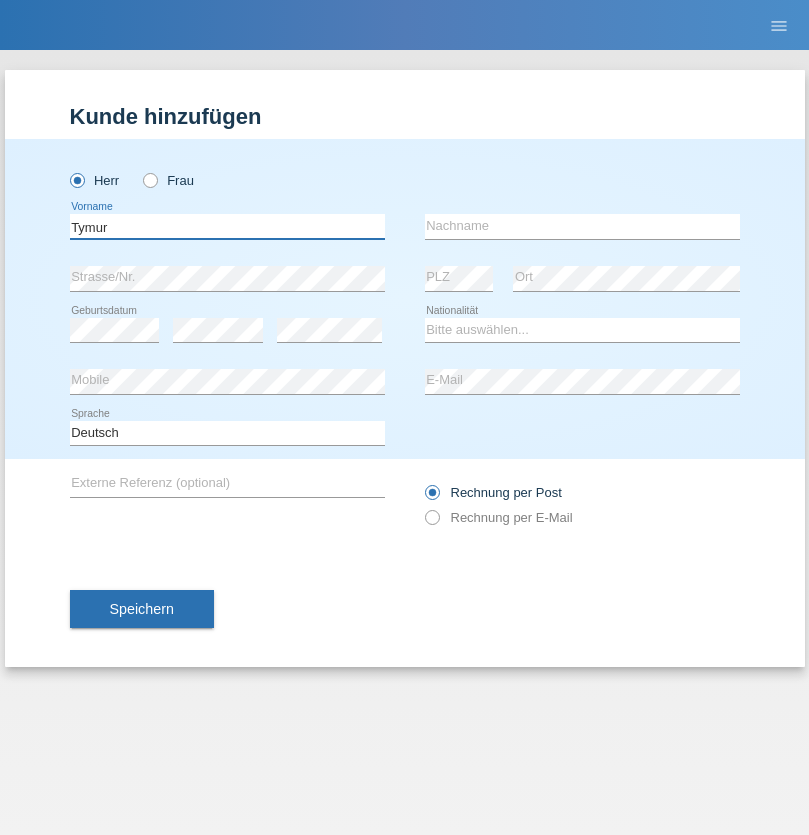type on "Tymur" 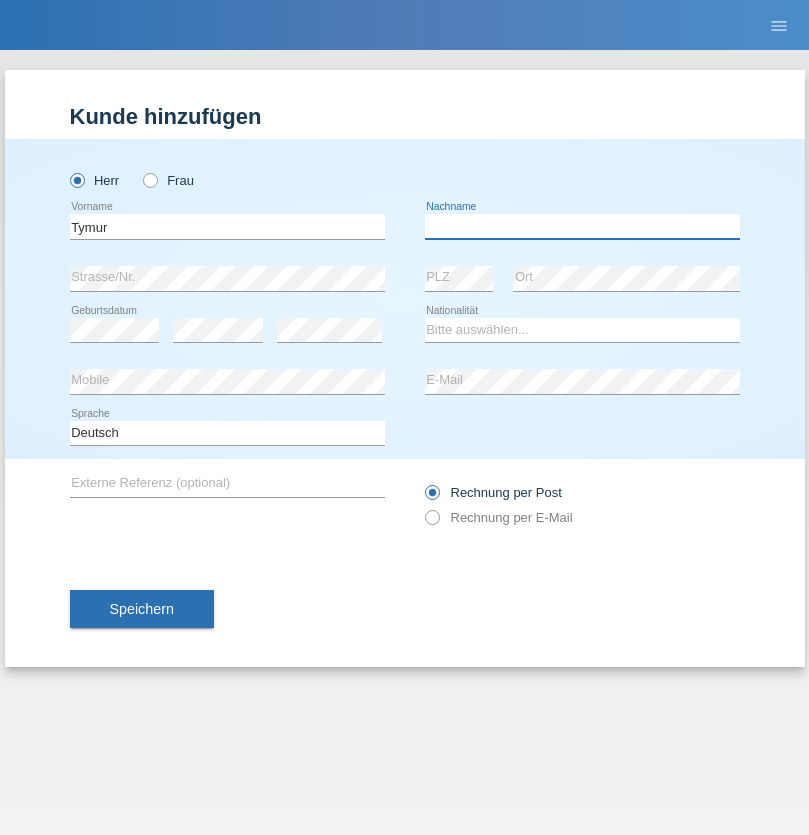 click at bounding box center [582, 226] 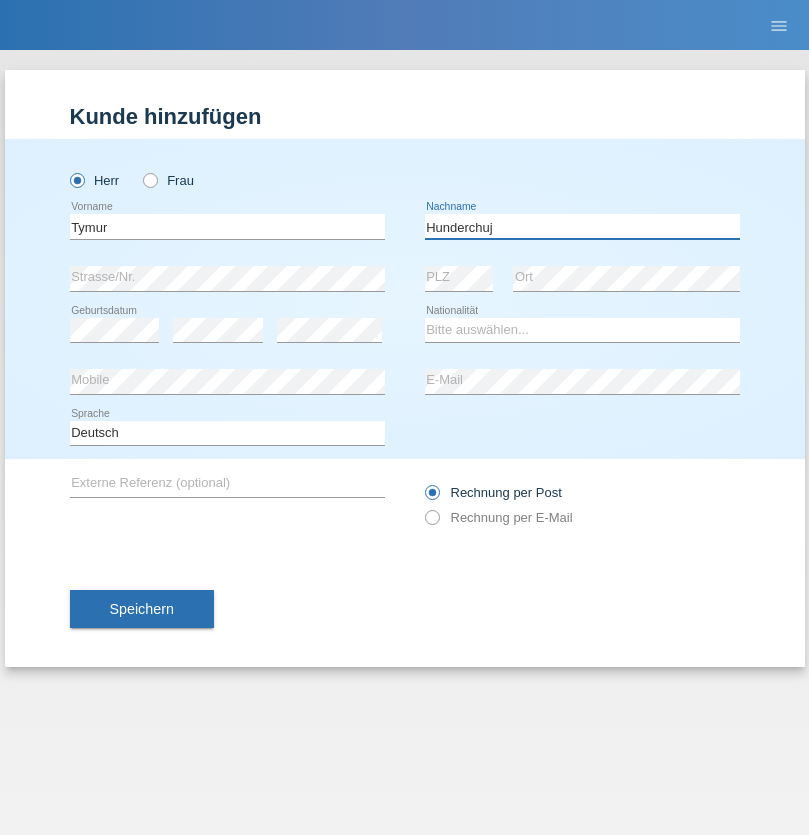 type on "Hunderchuj" 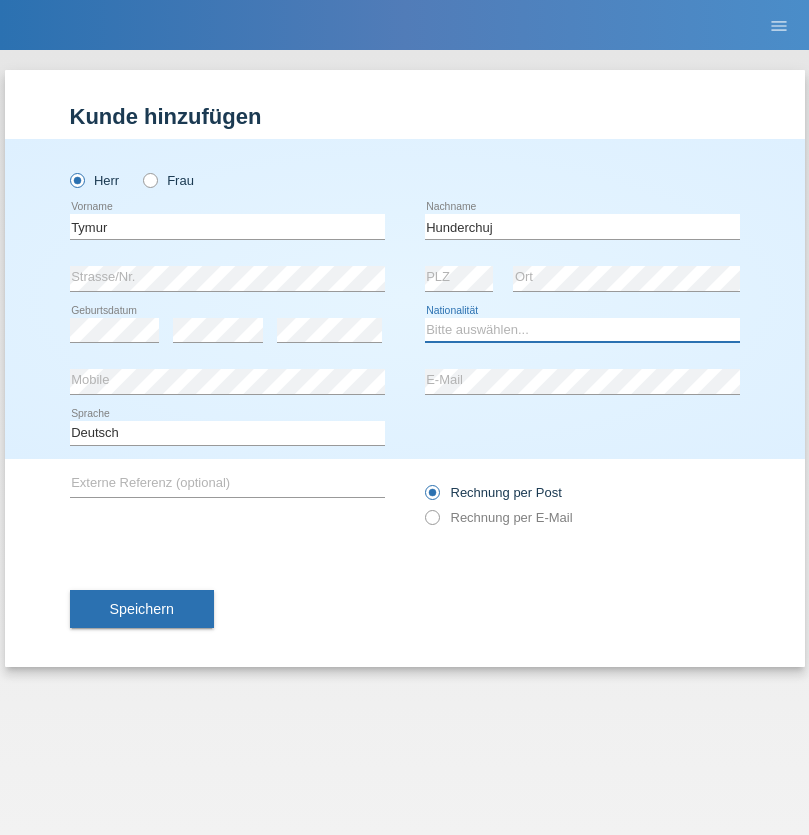 select on "UA" 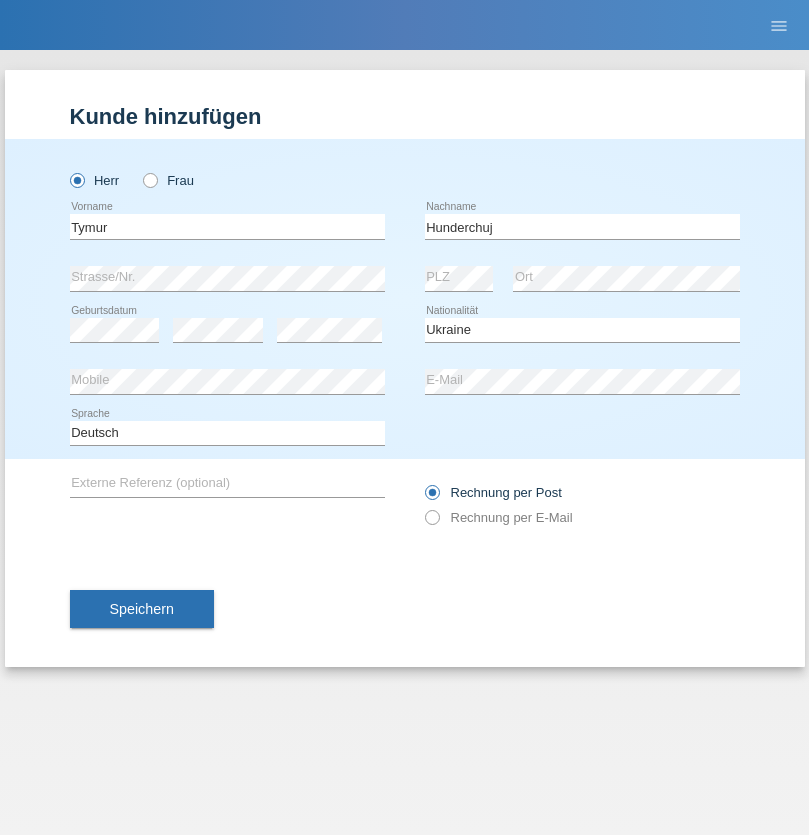 select on "C" 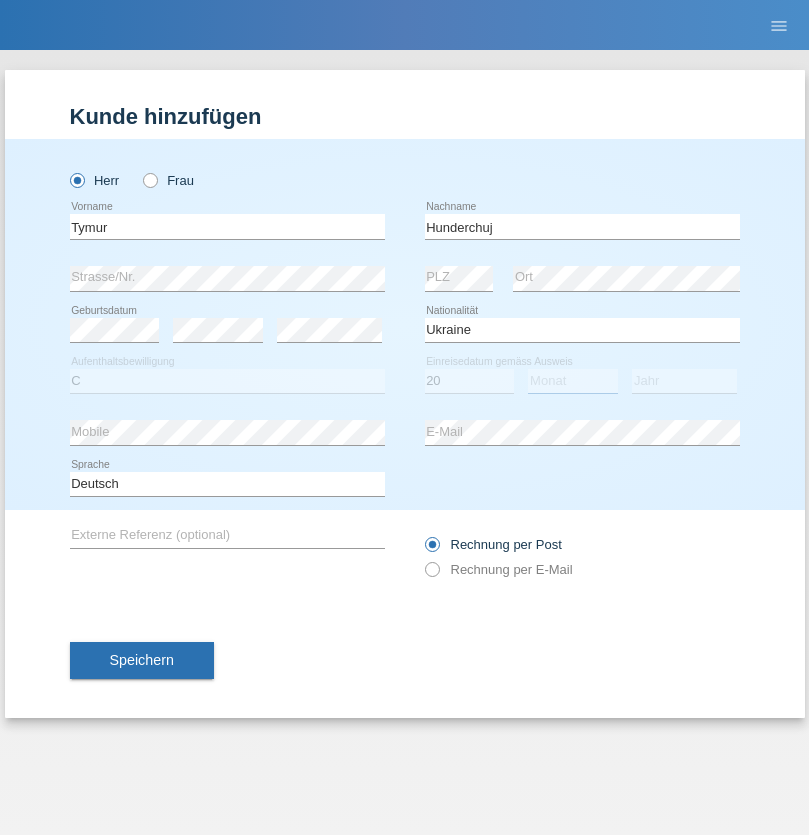 select on "08" 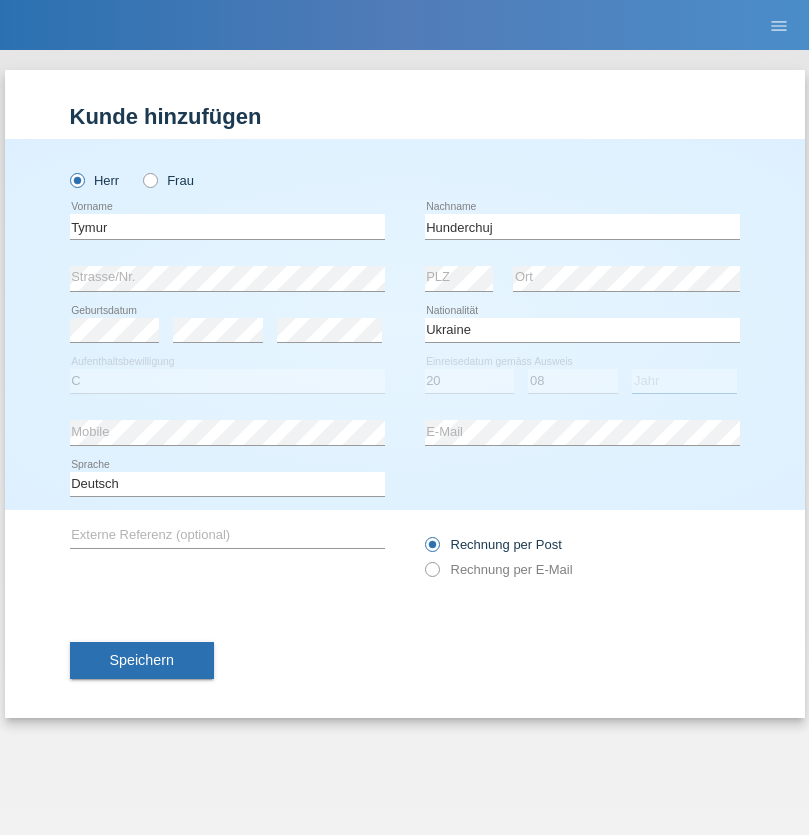 select on "2021" 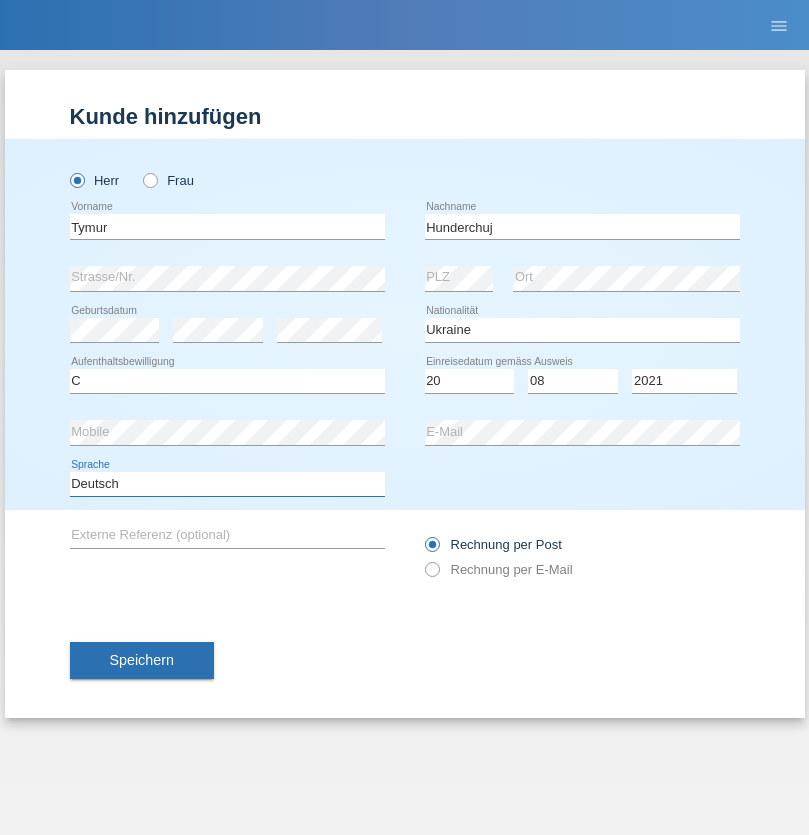 select on "en" 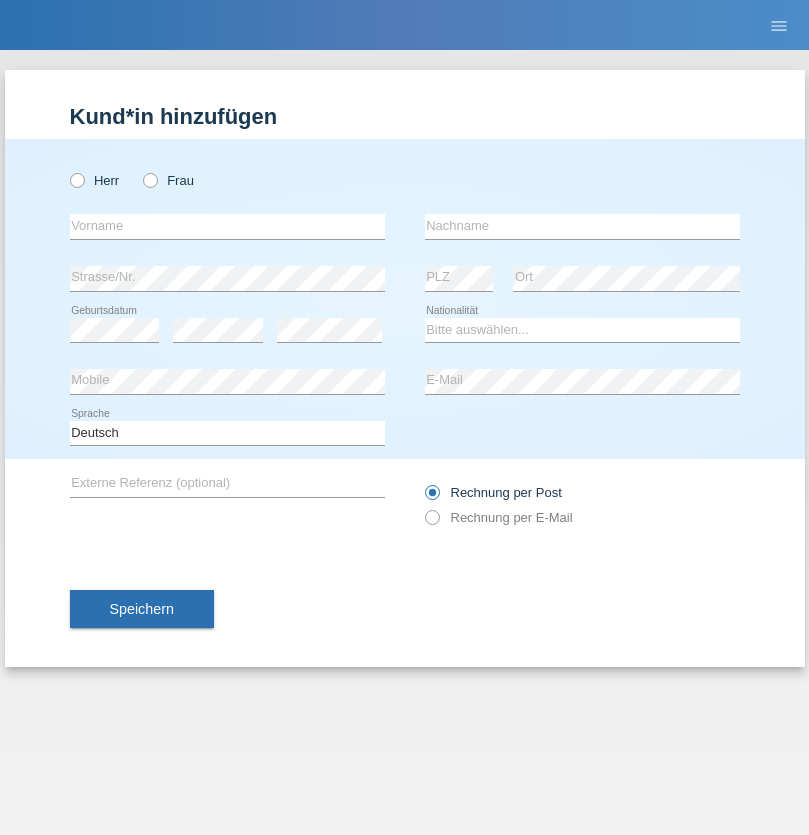 scroll, scrollTop: 0, scrollLeft: 0, axis: both 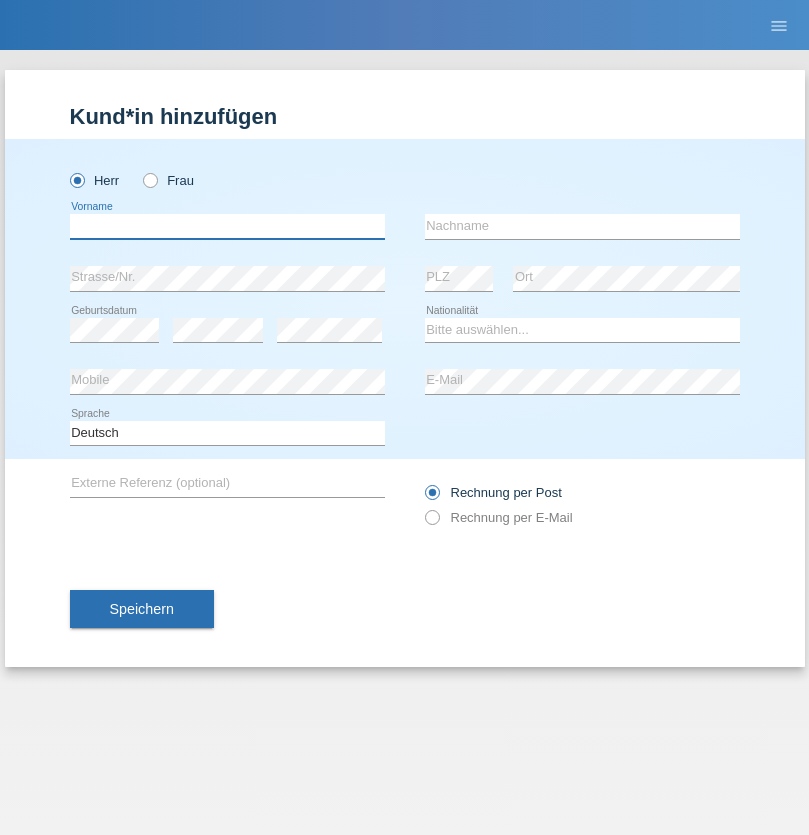 click at bounding box center (227, 226) 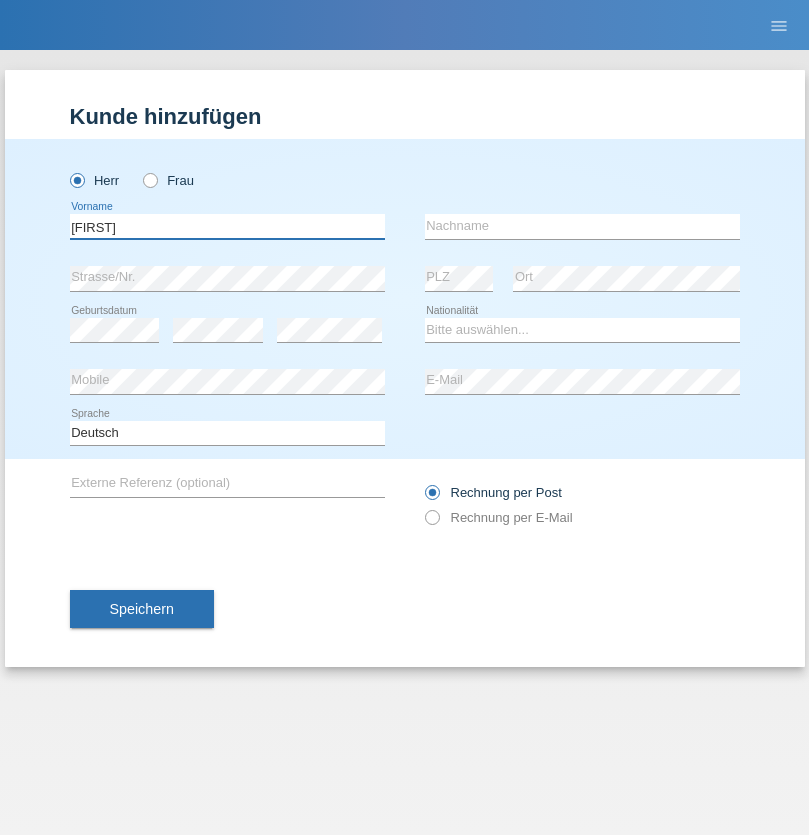 type on "[FIRST]" 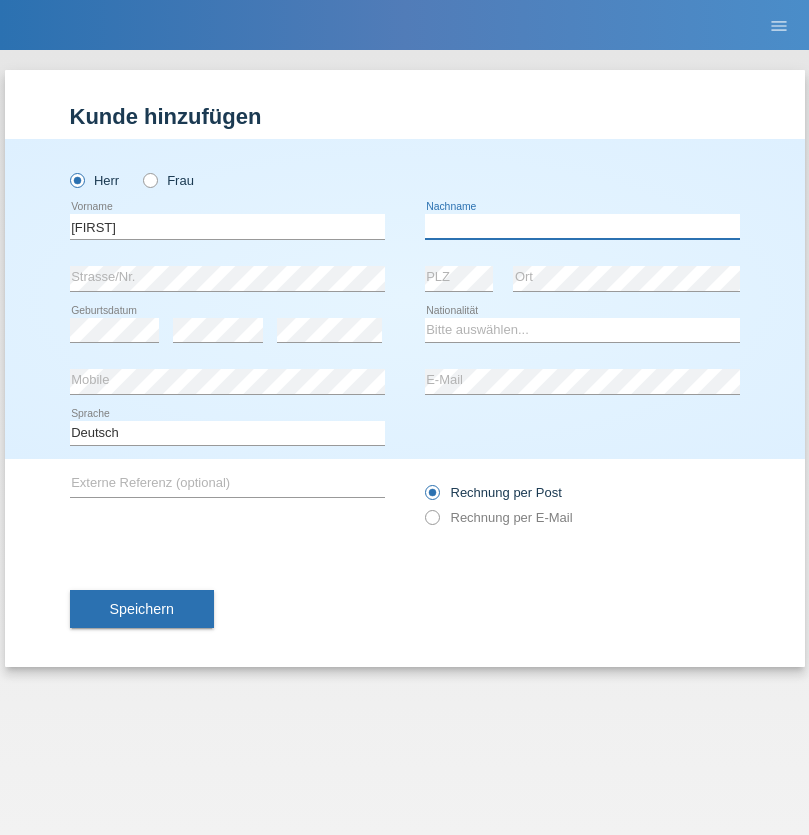 click at bounding box center (582, 226) 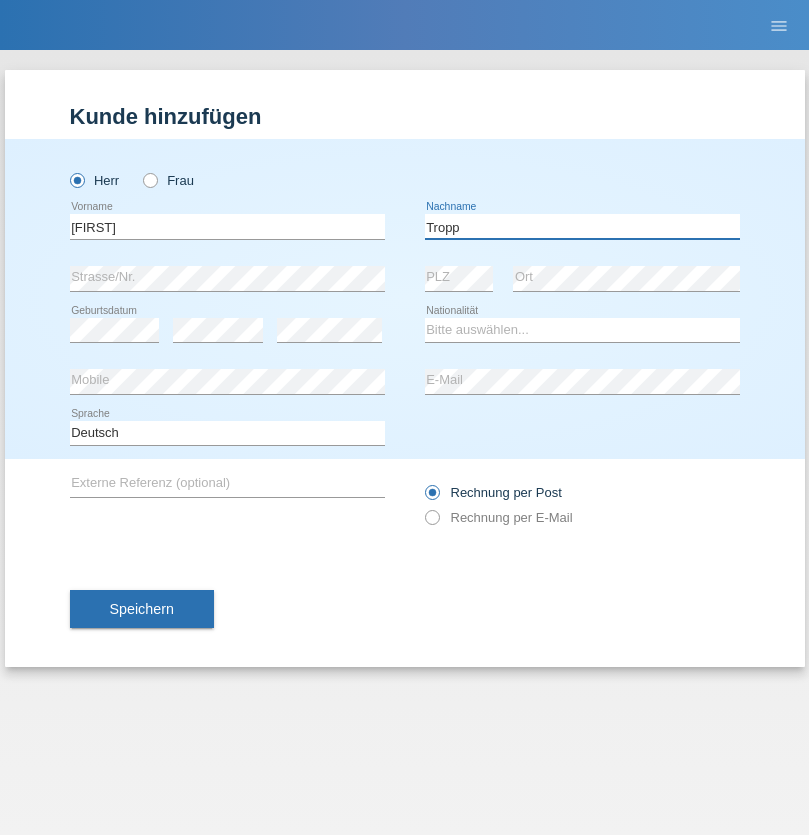 type on "Tropp" 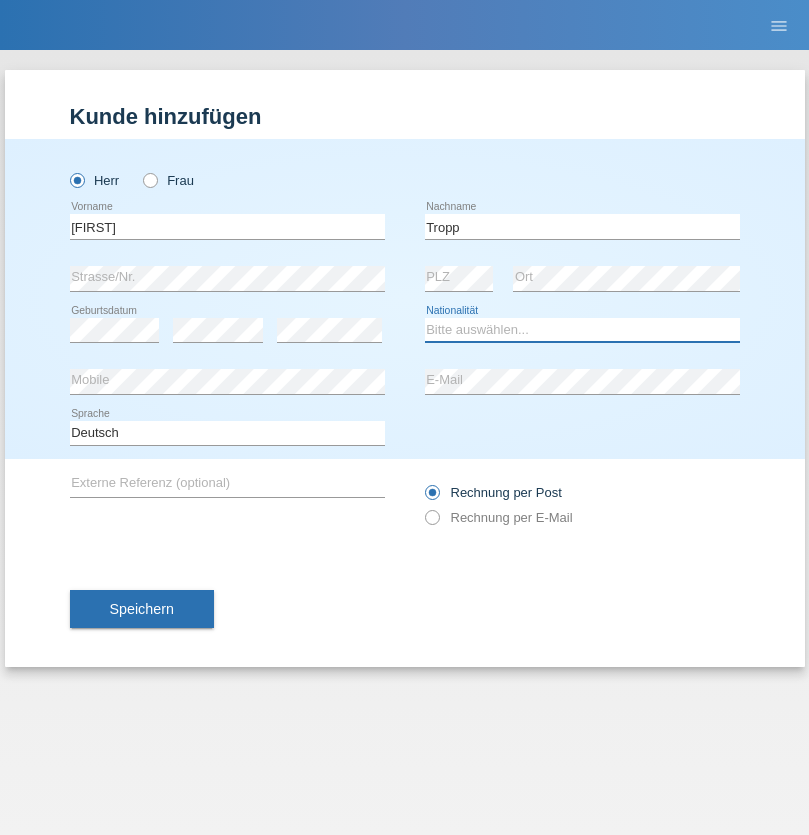 select on "SK" 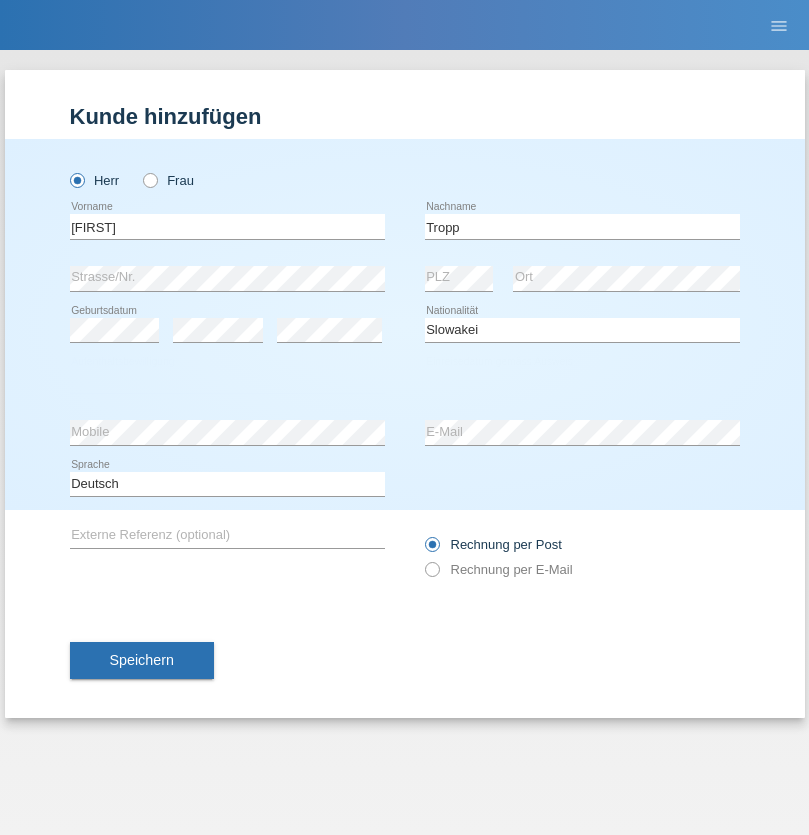 select on "C" 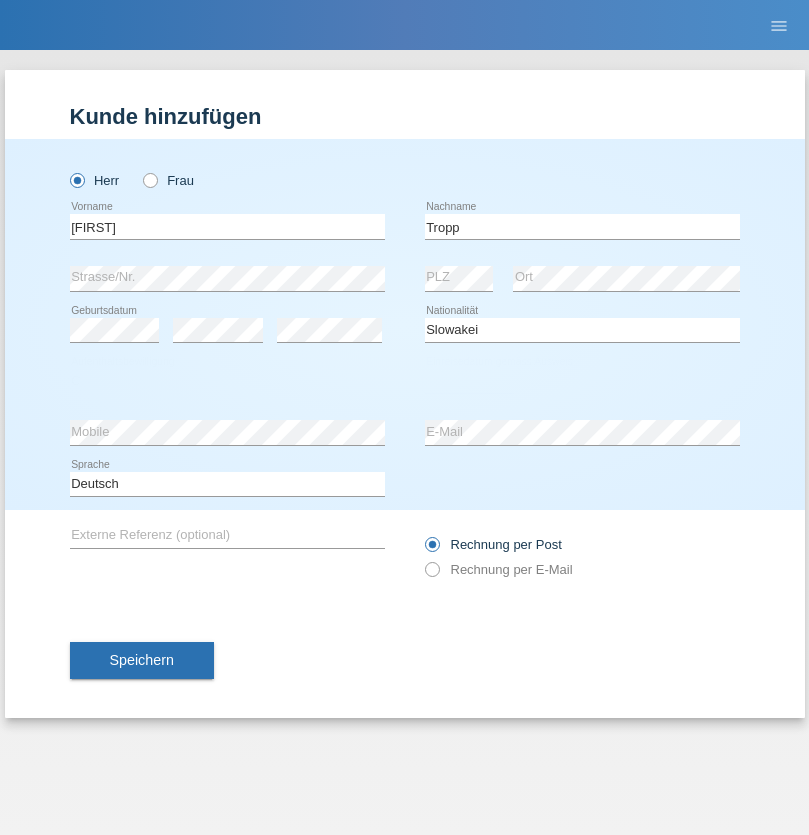 select on "08" 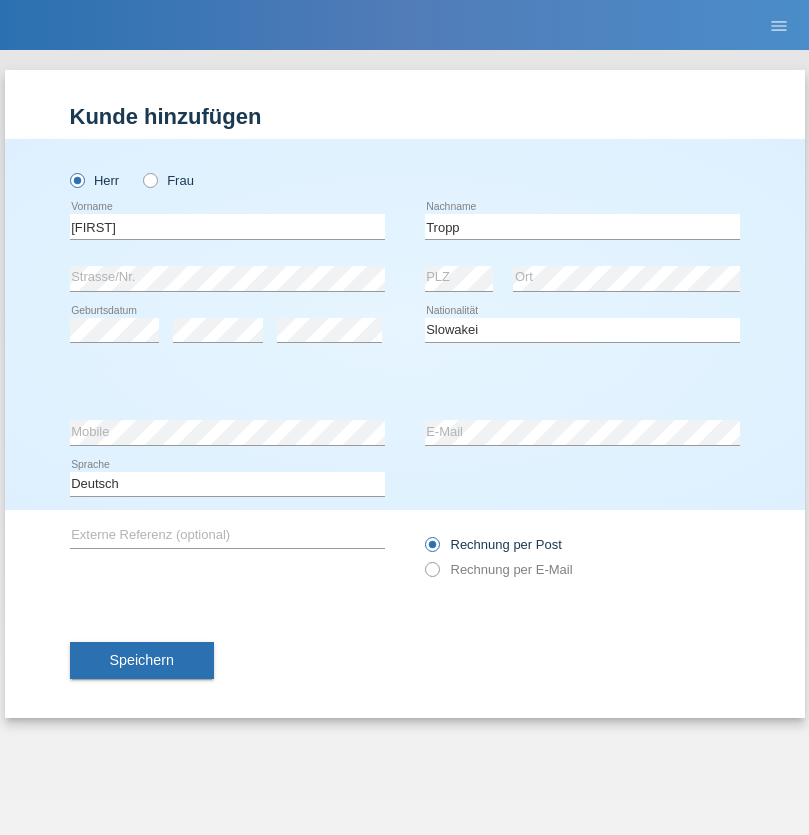 select on "08" 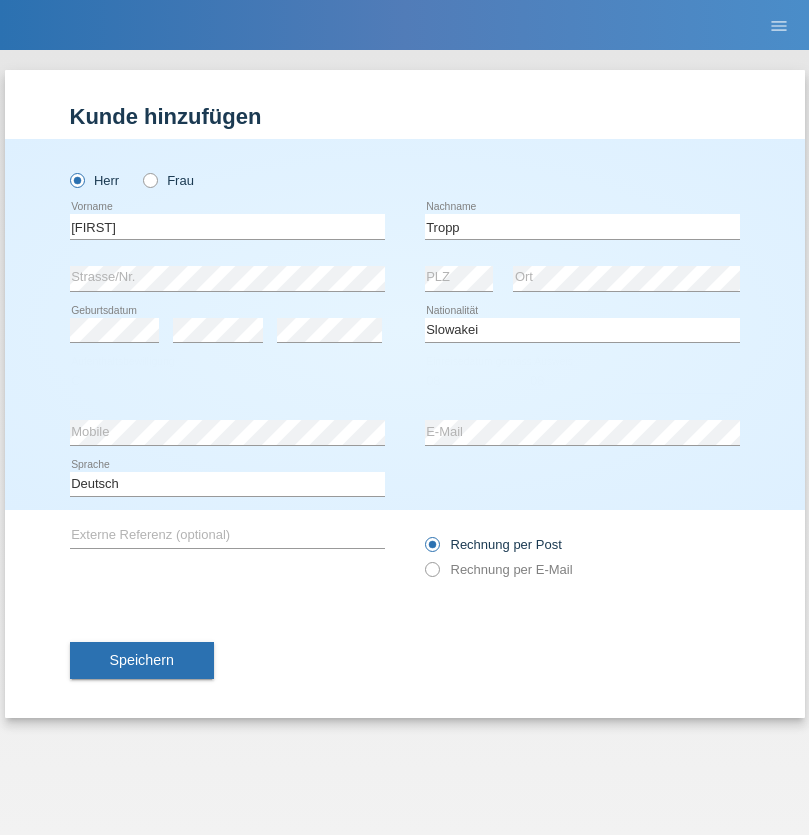 select on "2021" 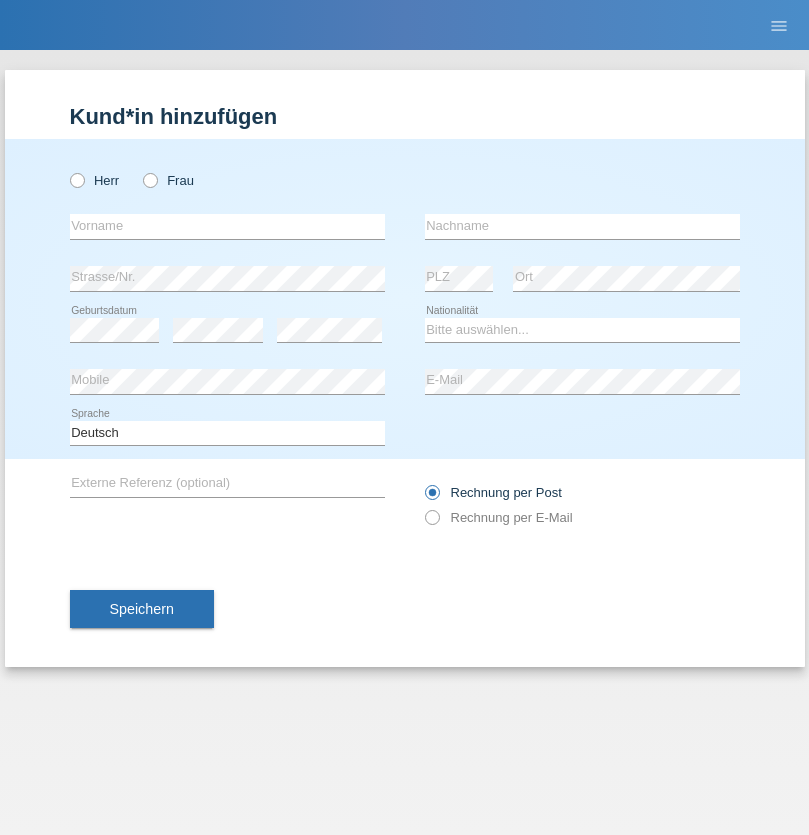 scroll, scrollTop: 0, scrollLeft: 0, axis: both 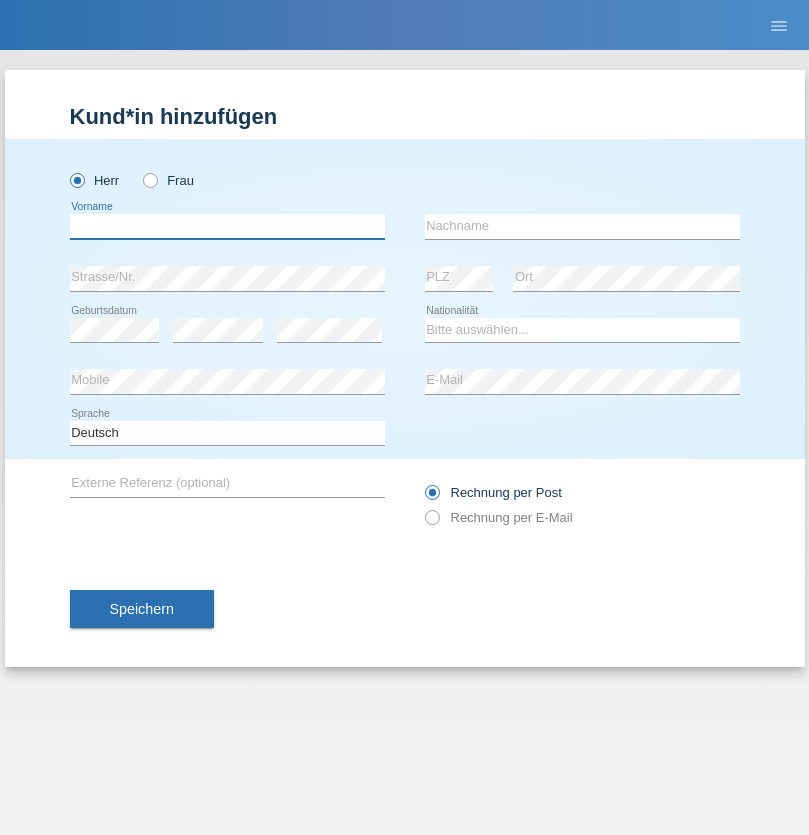 click at bounding box center [227, 226] 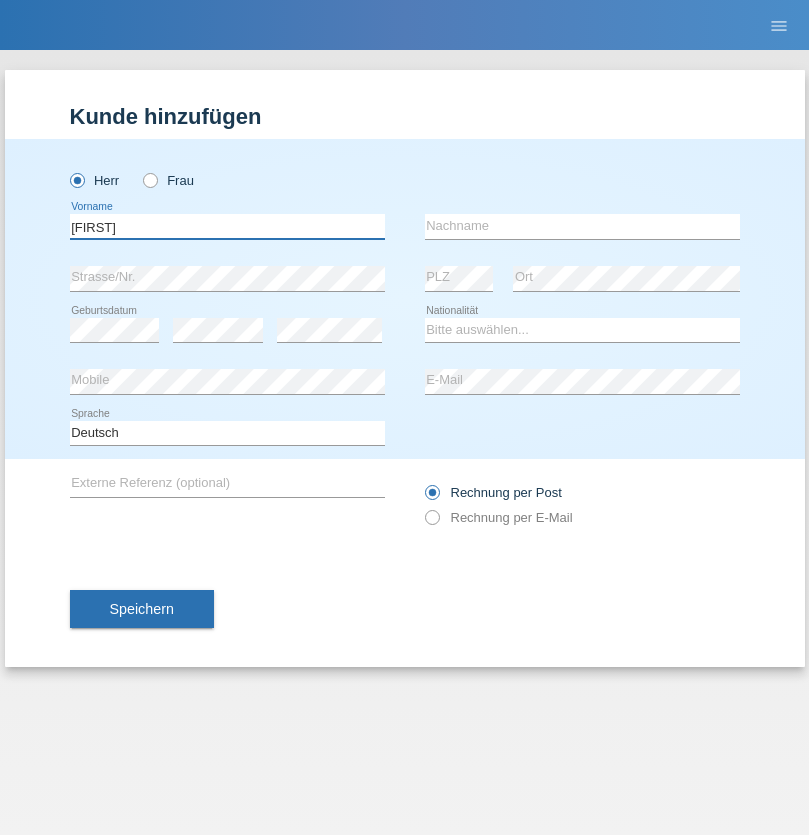 type on "Dirk" 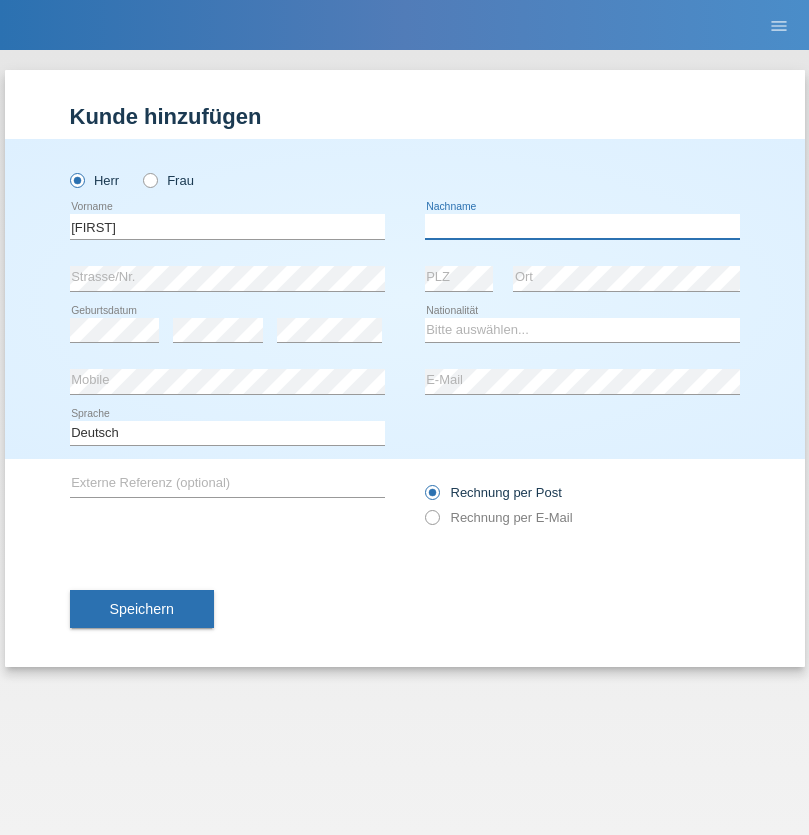 click at bounding box center (582, 226) 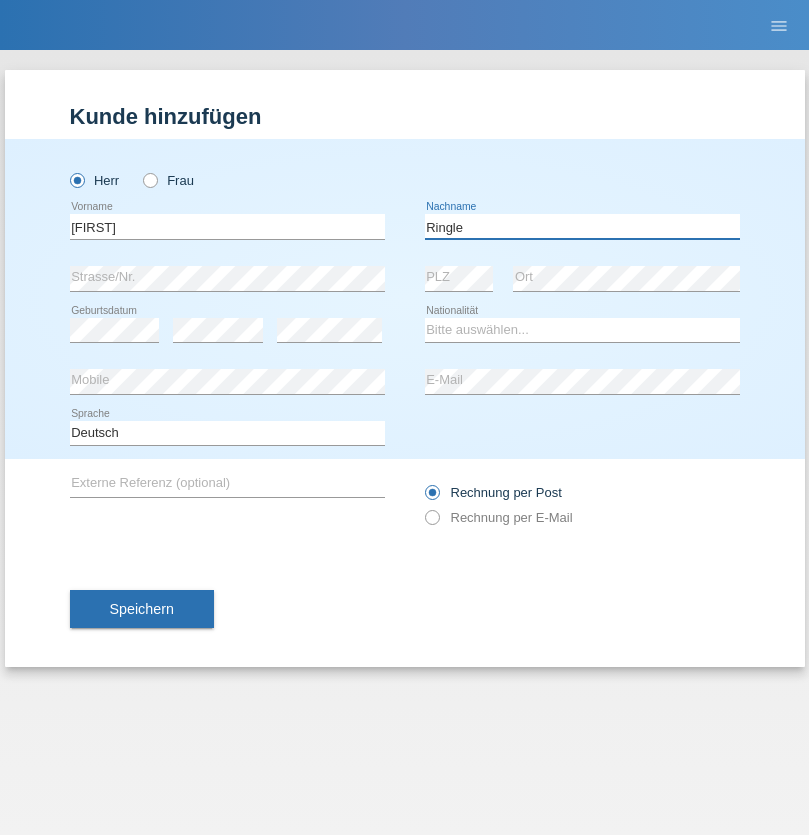type on "Ringle" 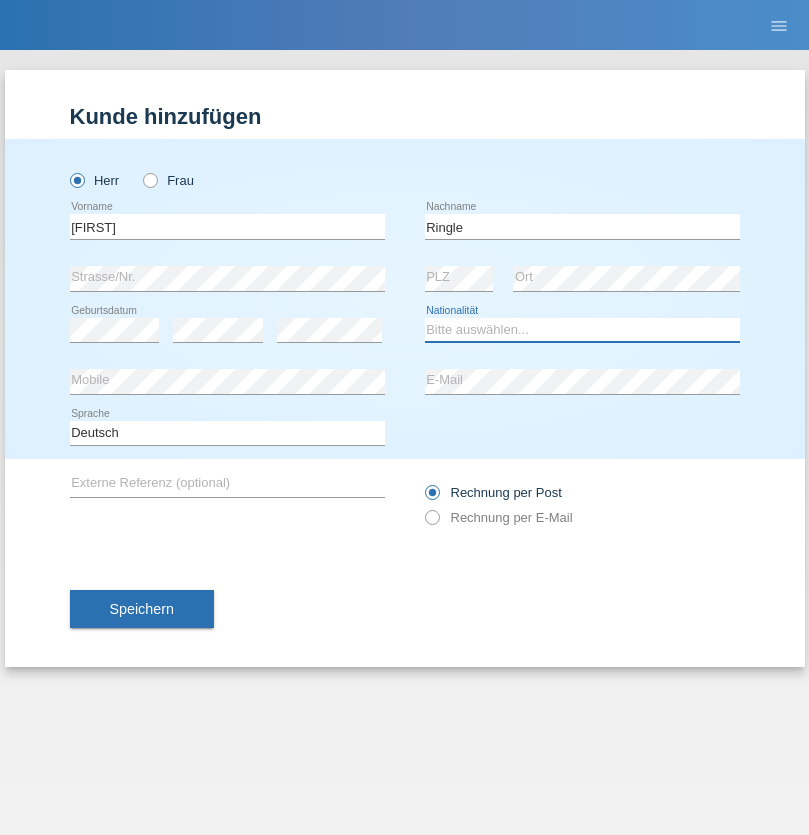 select on "DE" 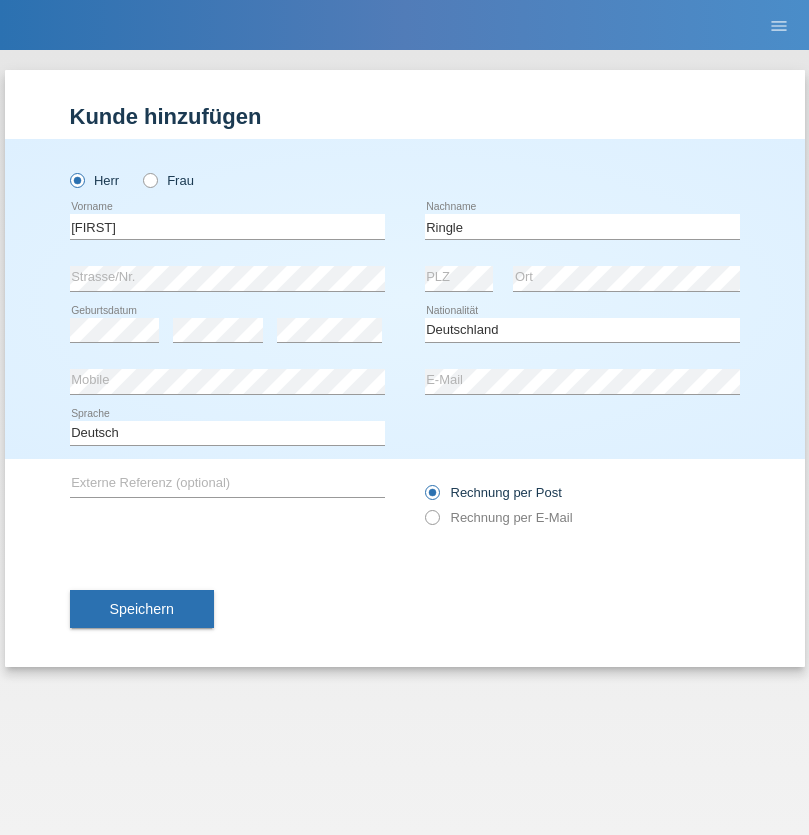 select on "C" 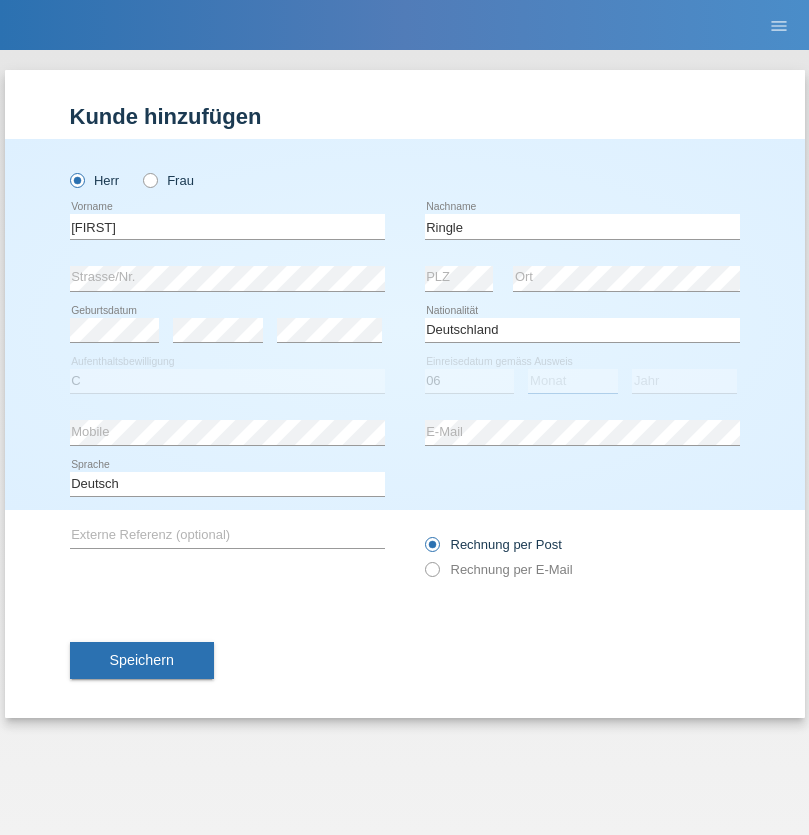 select on "01" 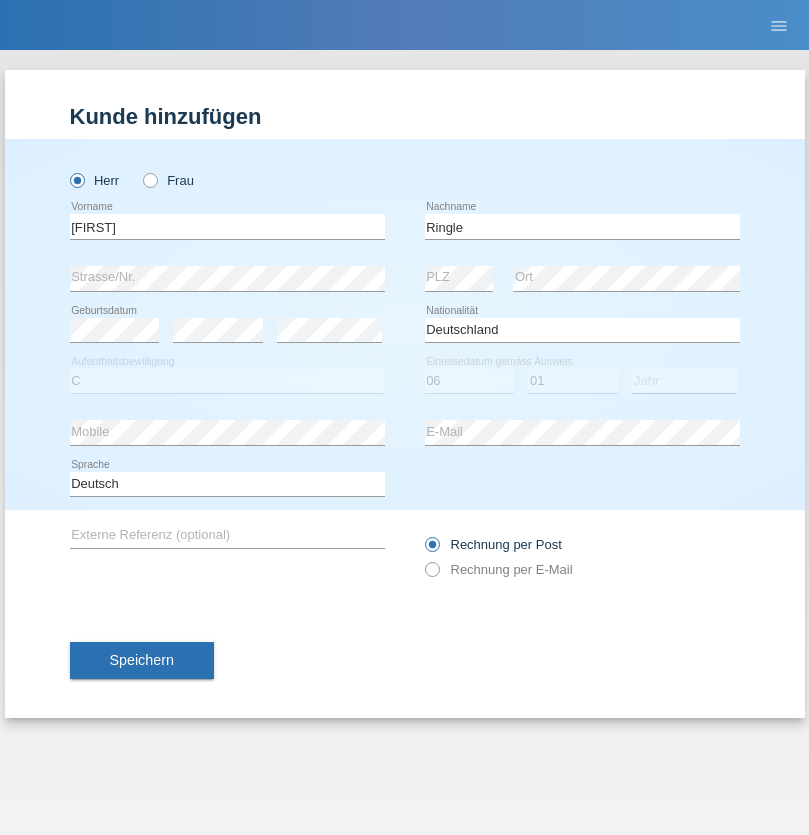 select on "2021" 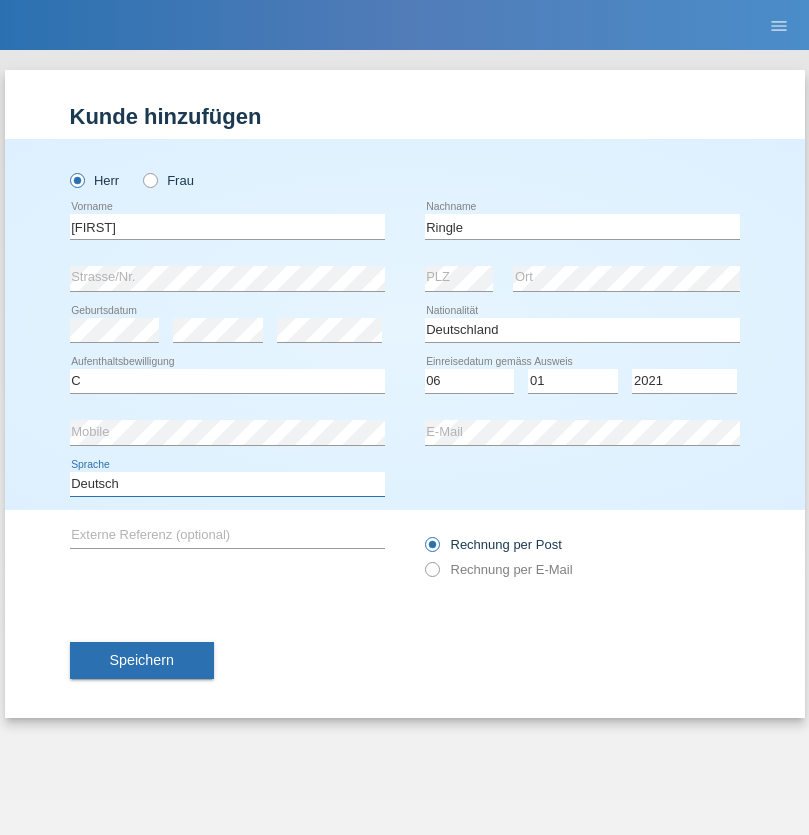 select on "en" 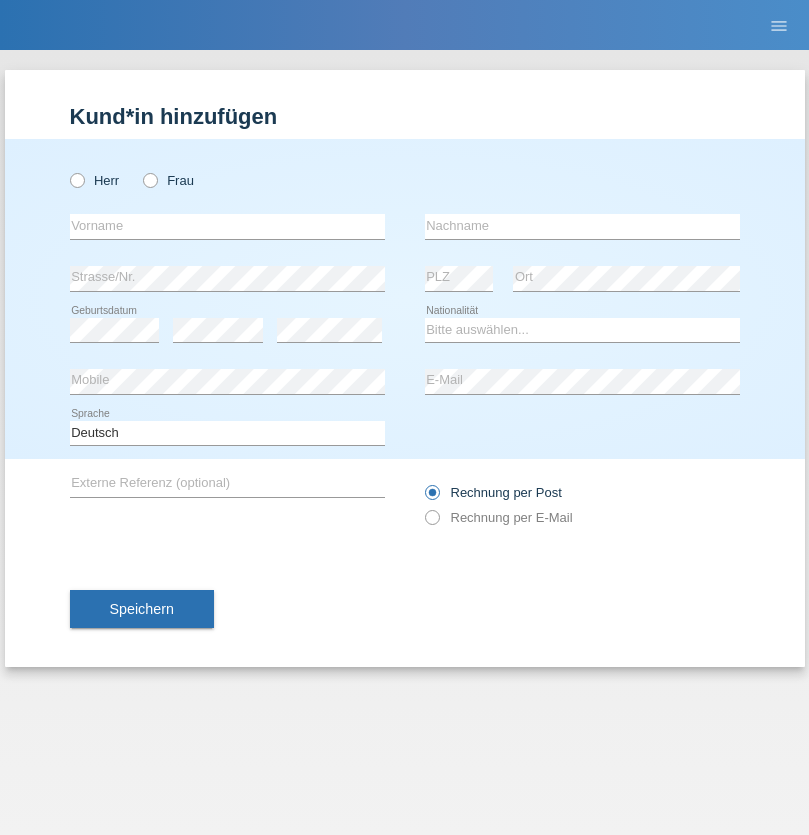scroll, scrollTop: 0, scrollLeft: 0, axis: both 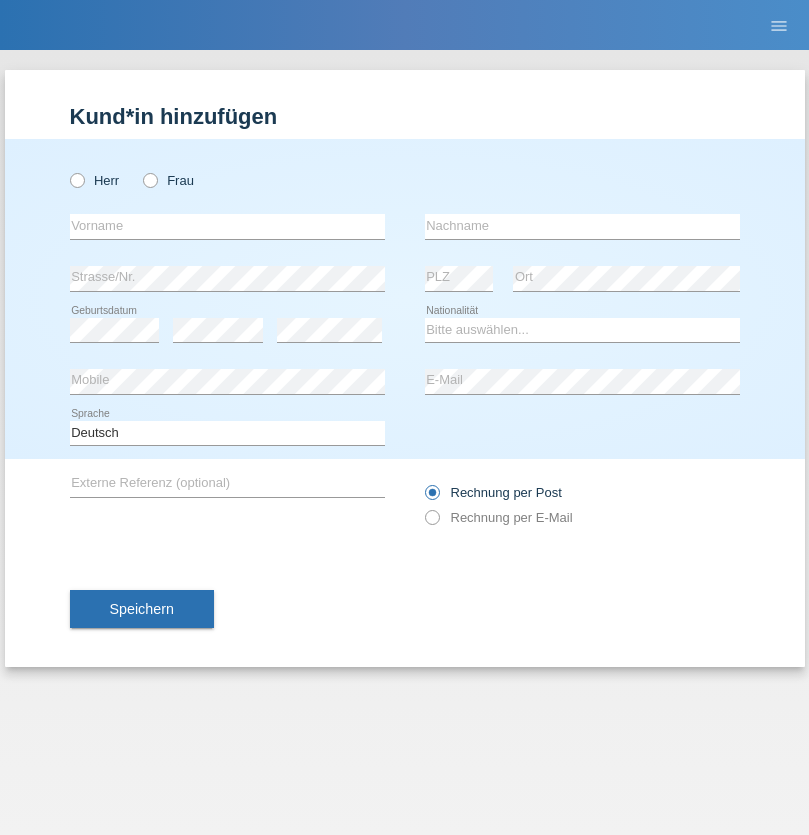 radio on "true" 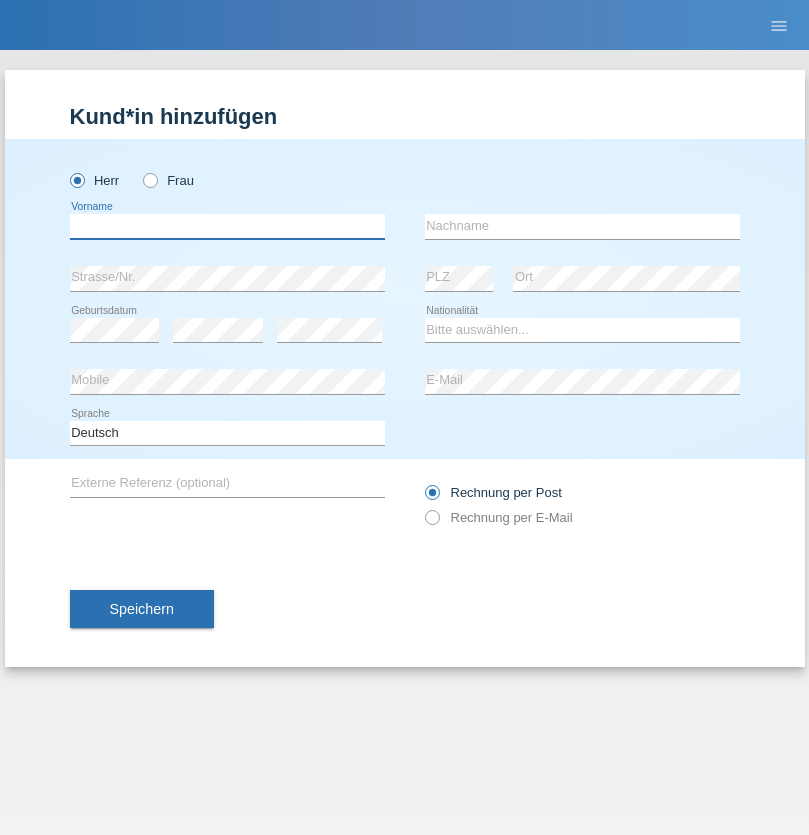 click at bounding box center (227, 226) 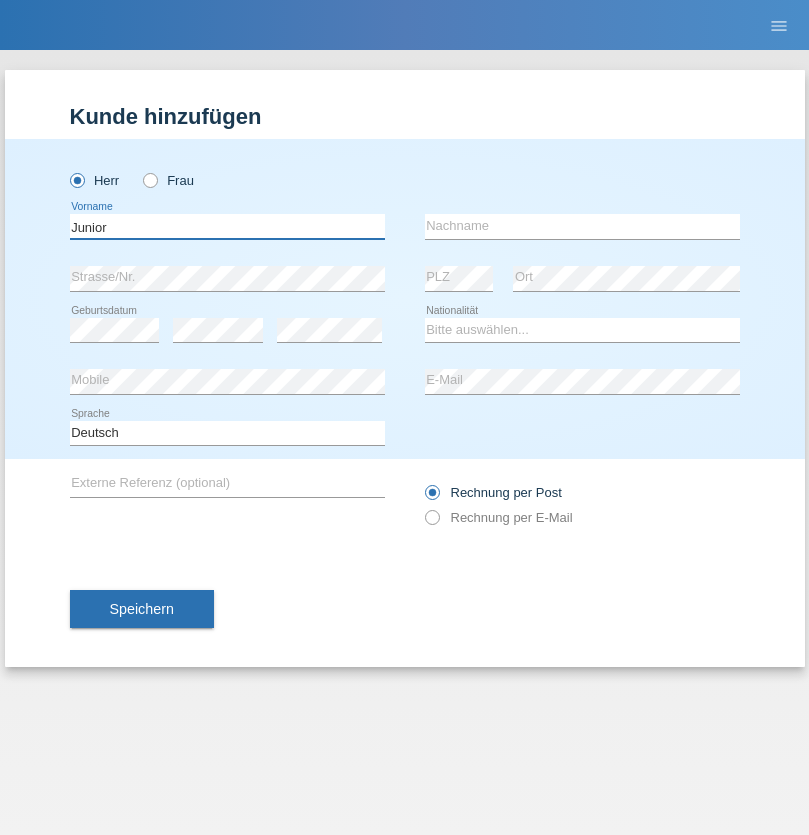 type on "Junior" 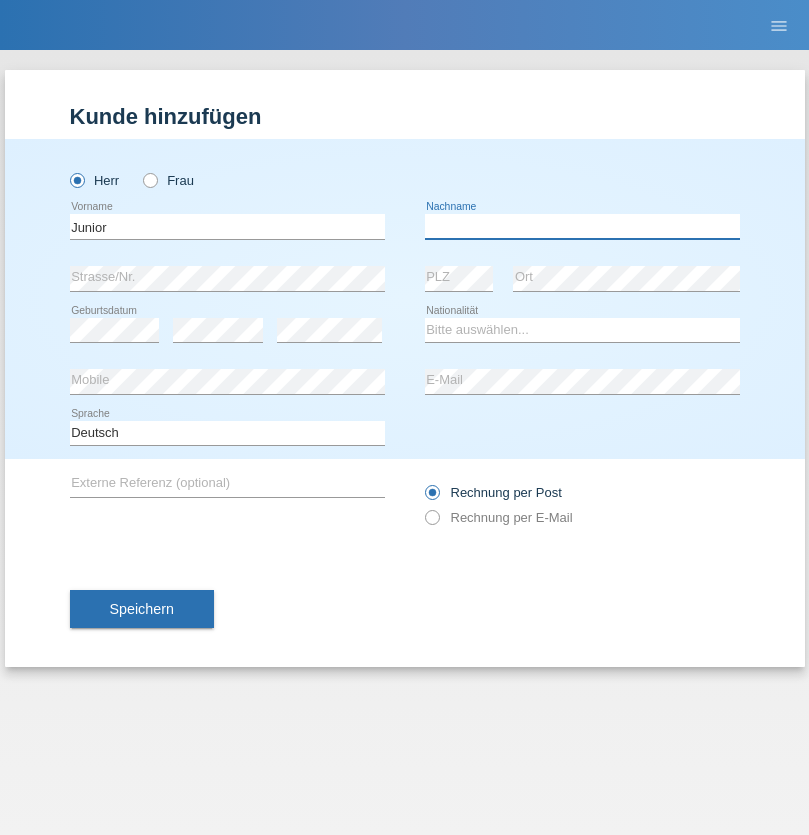 click at bounding box center (582, 226) 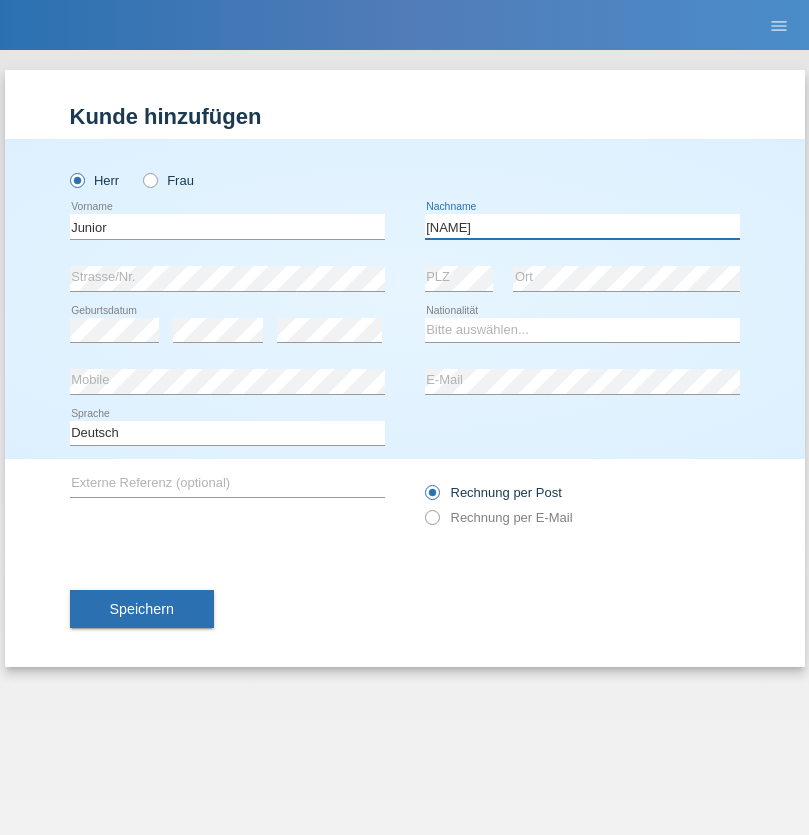 type on "Mauricio" 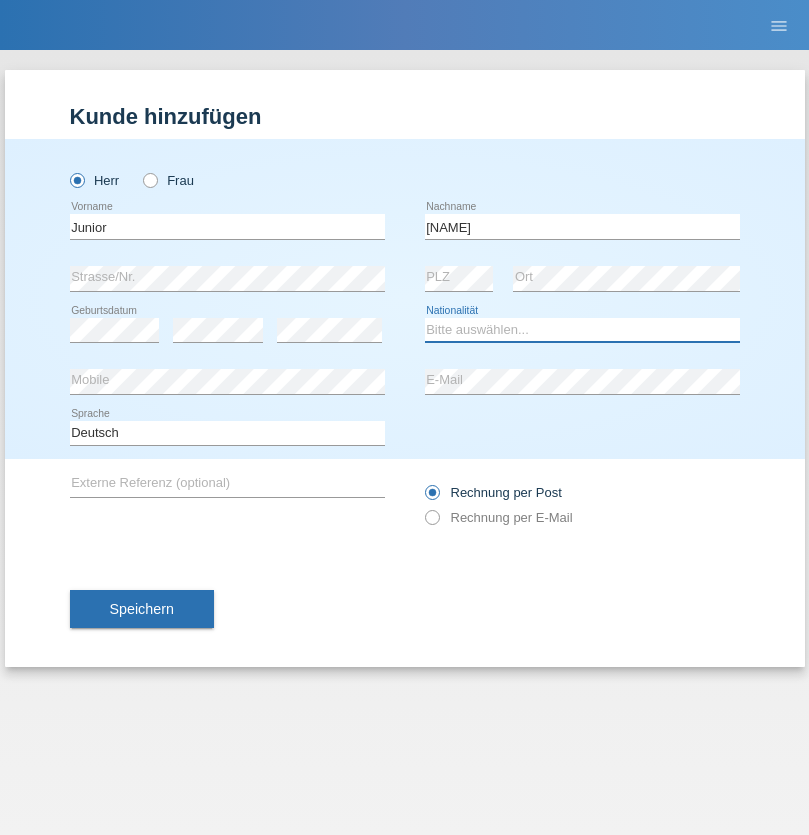 select on "CH" 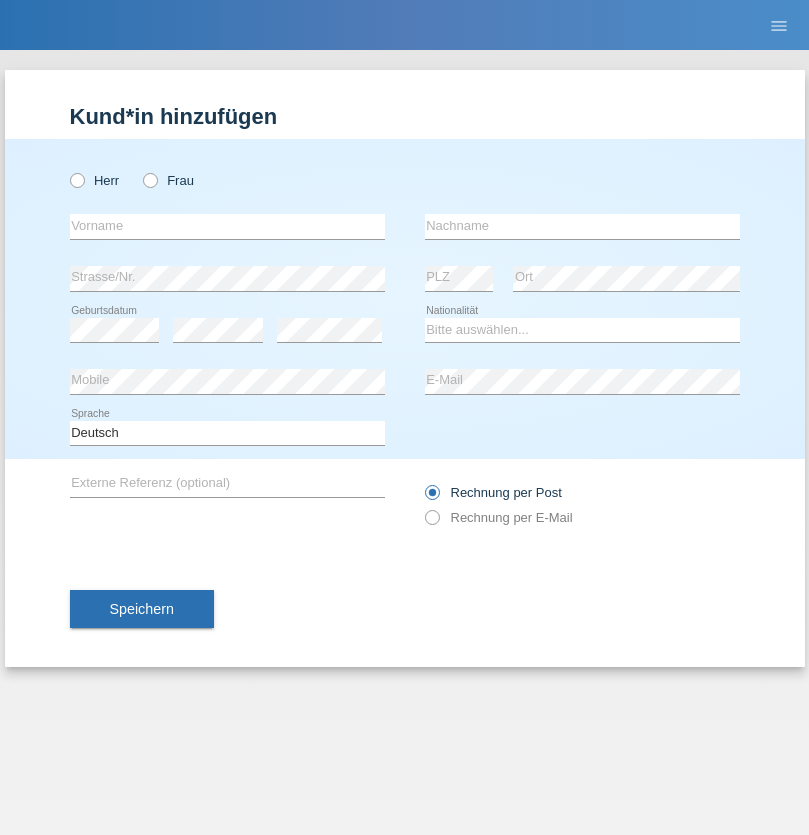 scroll, scrollTop: 0, scrollLeft: 0, axis: both 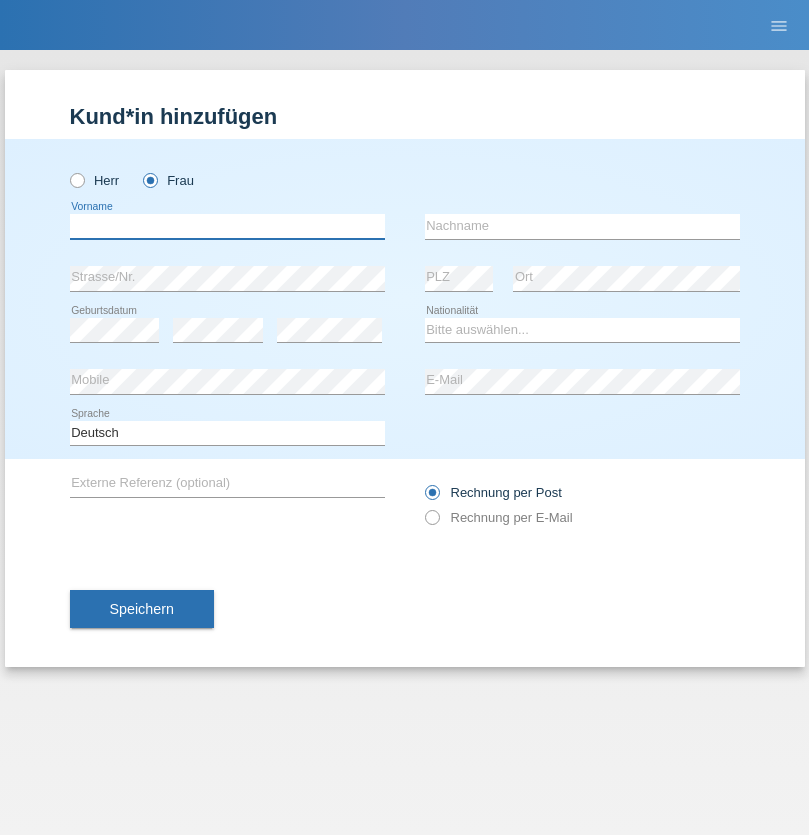 click at bounding box center [227, 226] 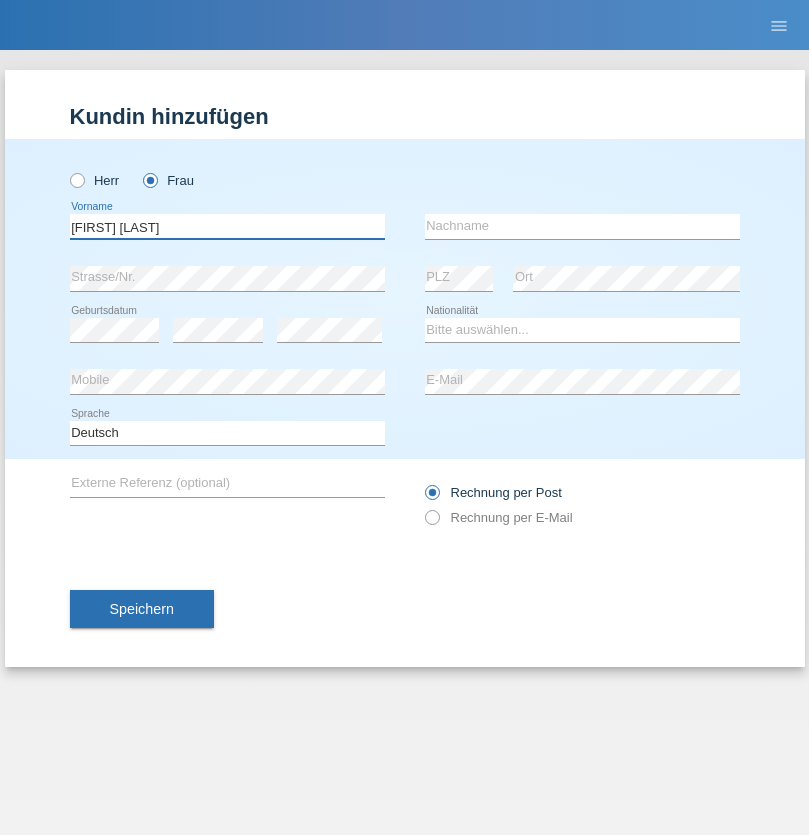 type on "[FIRST] [LAST]" 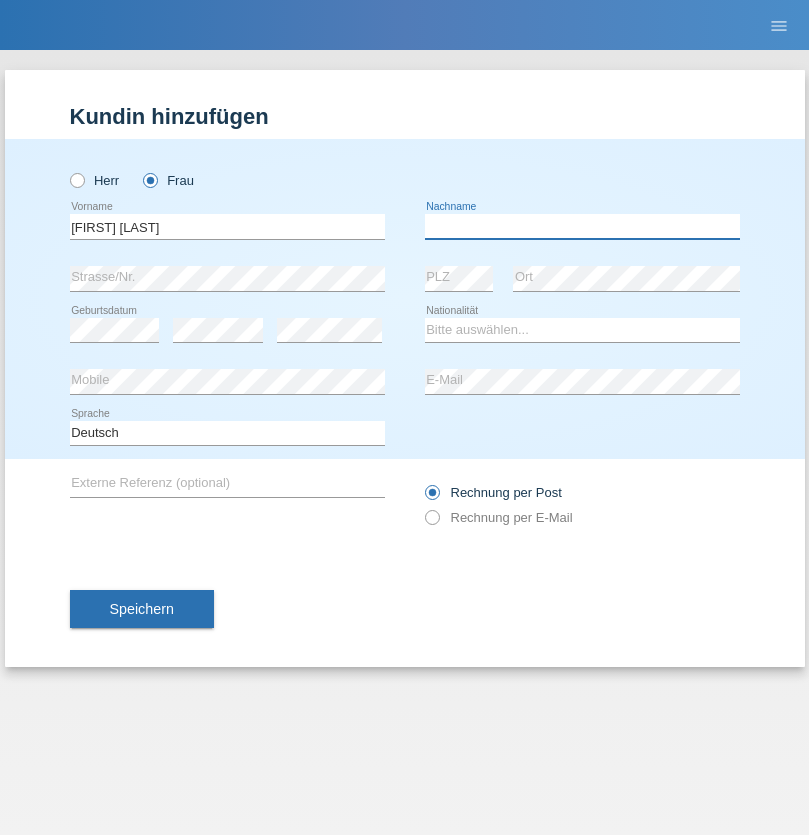 click at bounding box center [582, 226] 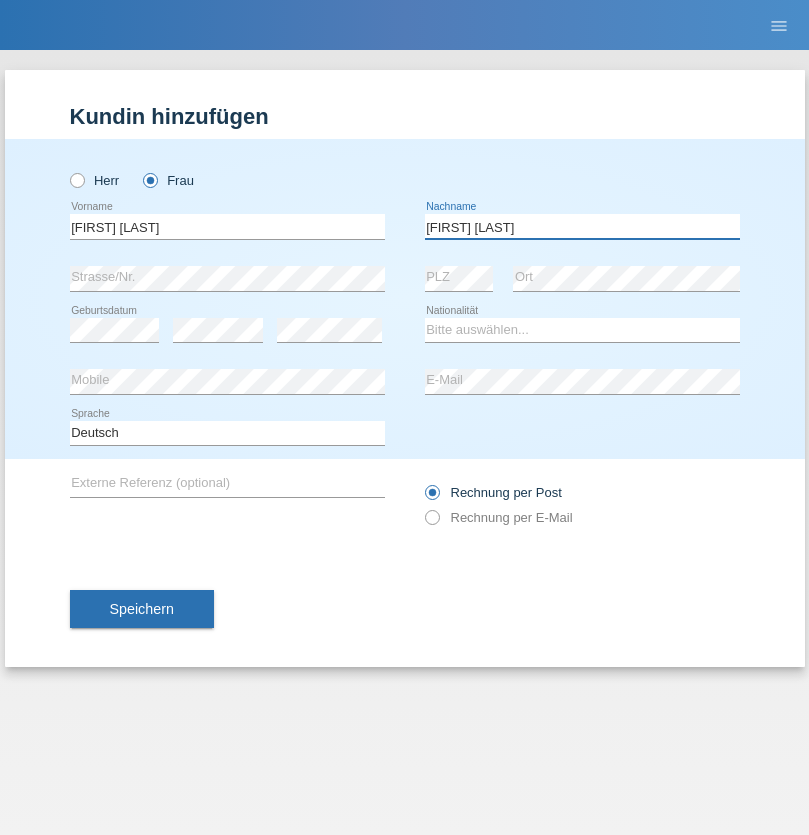 type on "[FIRST] [LAST]" 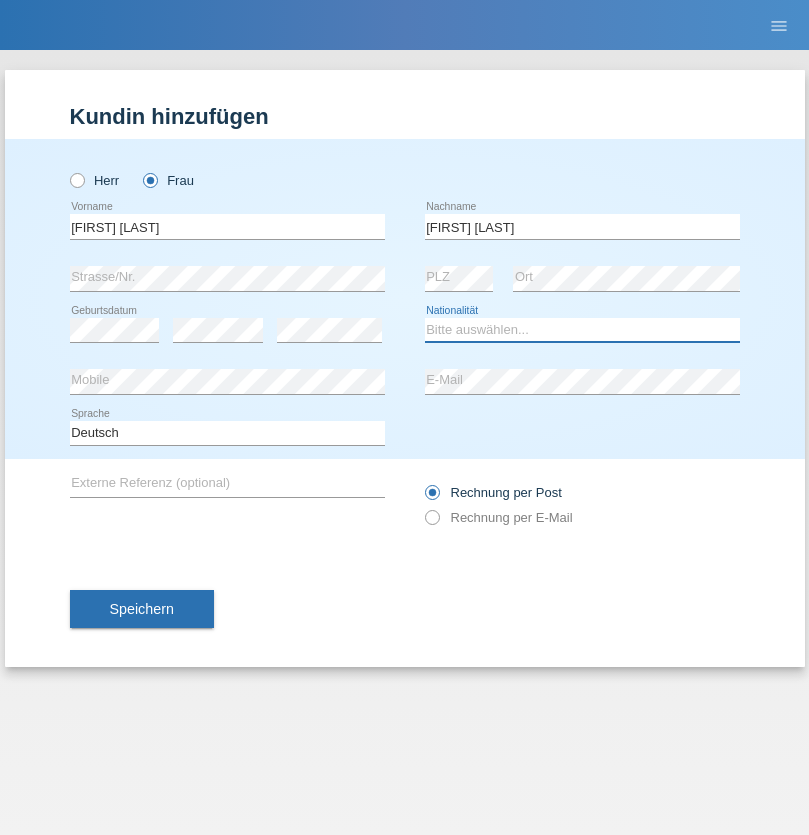select on "CH" 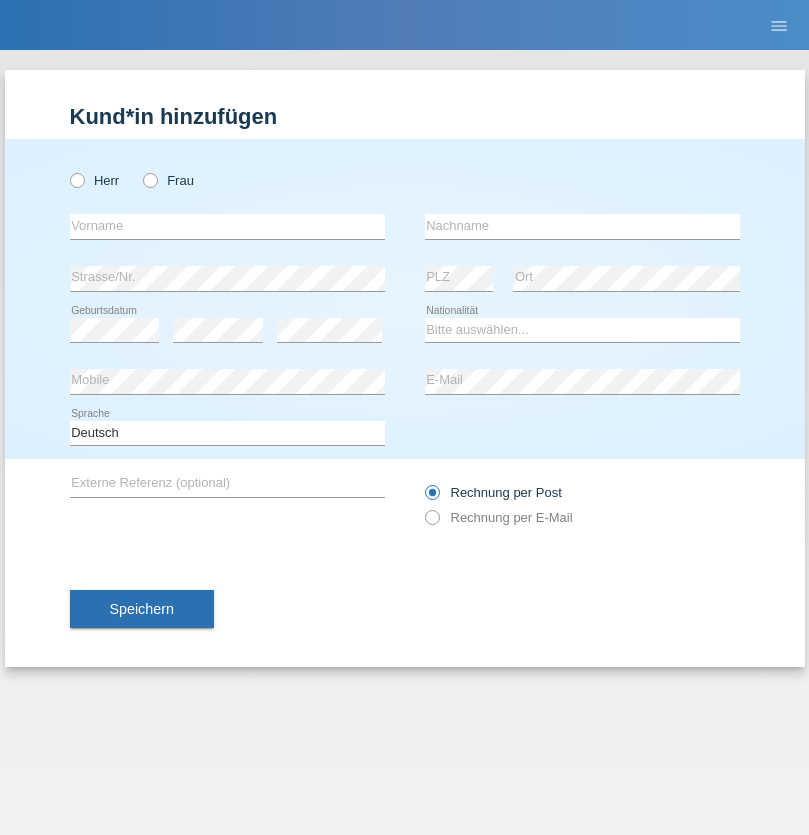 scroll, scrollTop: 0, scrollLeft: 0, axis: both 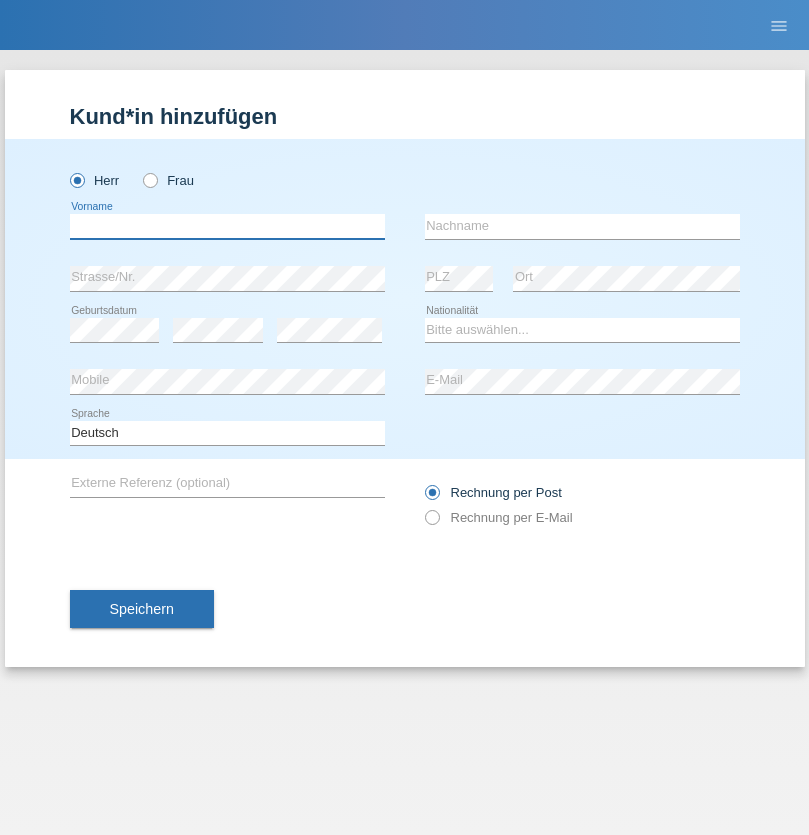 click at bounding box center [227, 226] 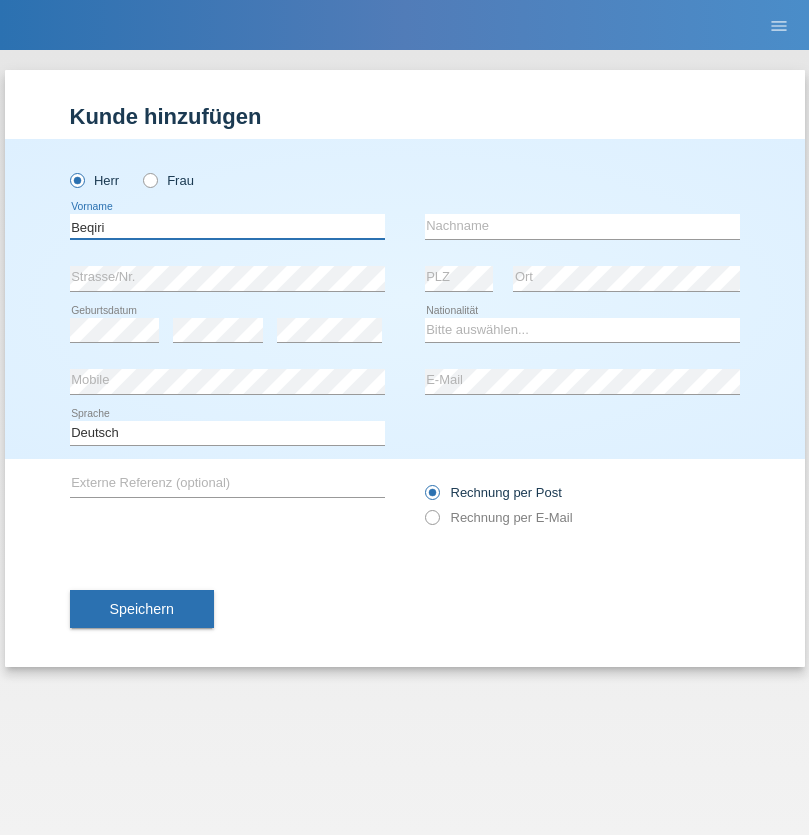 type on "Beqiri" 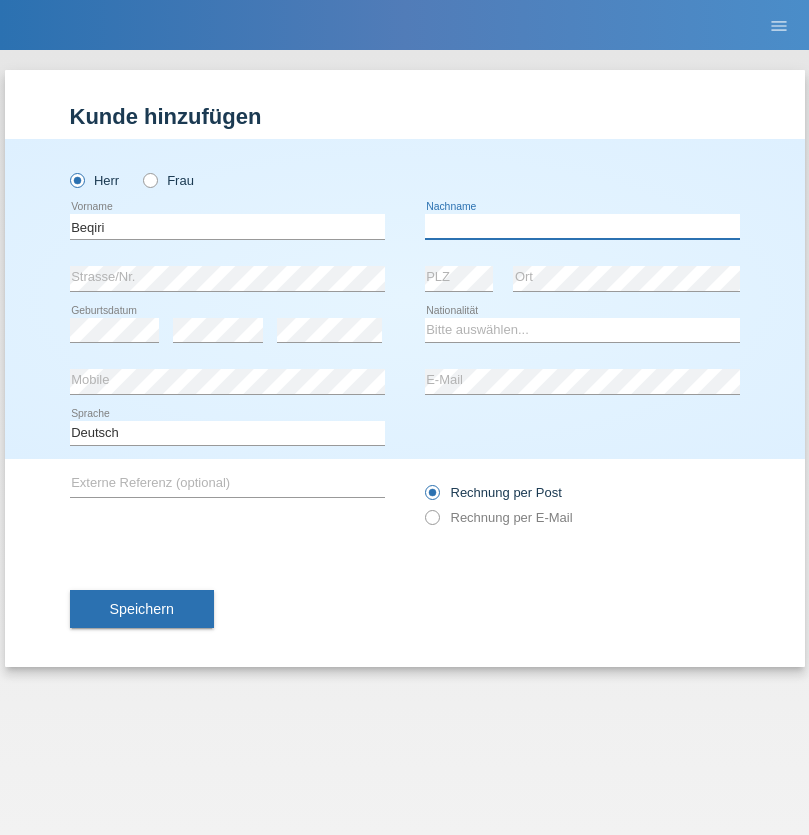 click at bounding box center (582, 226) 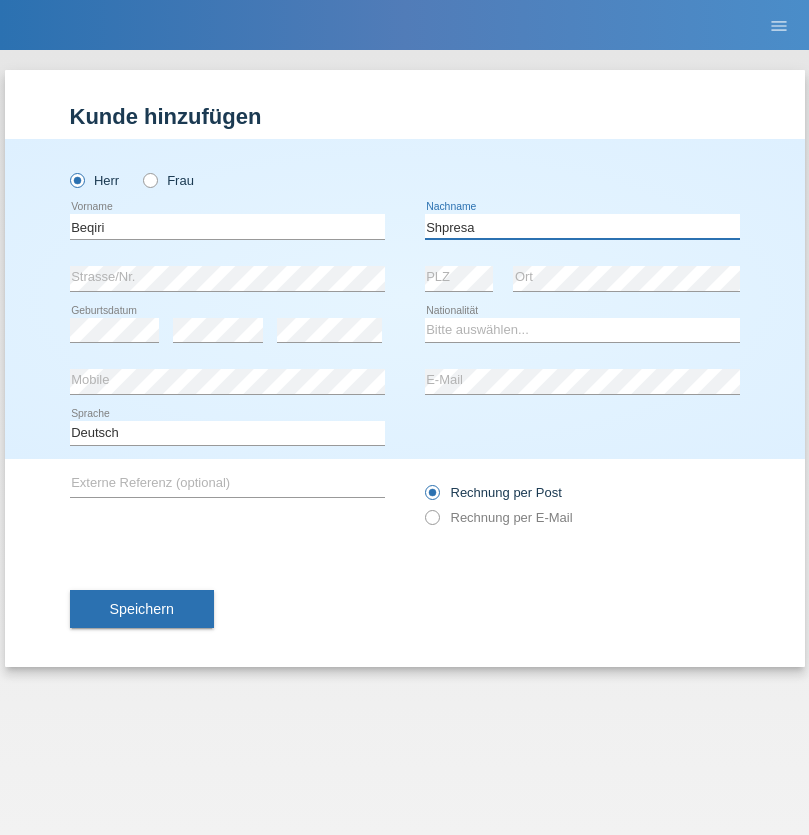 type on "Shpresa" 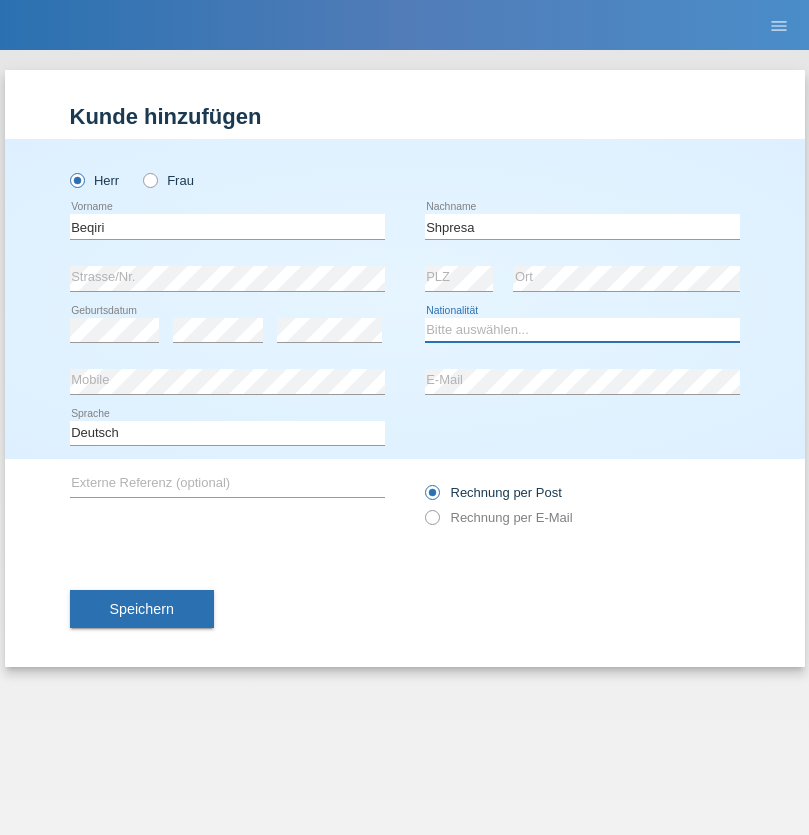 select on "XK" 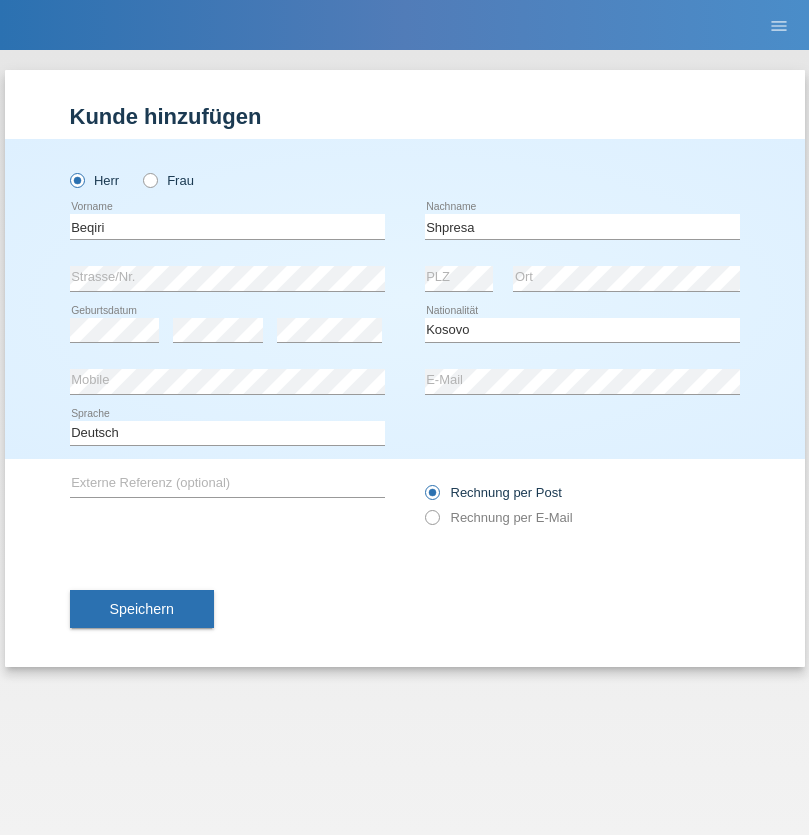 select on "C" 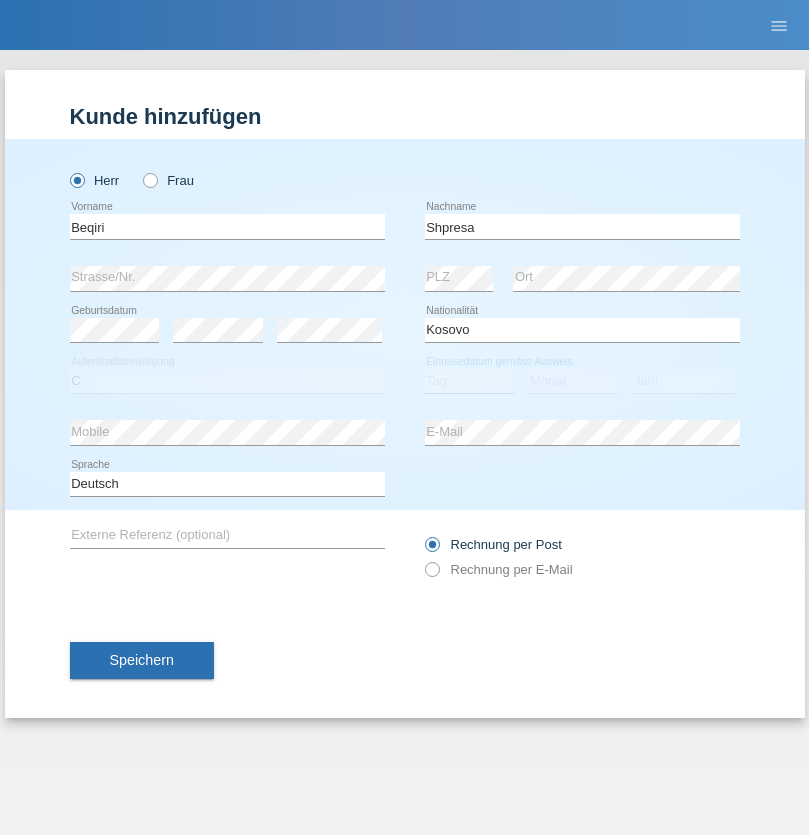 select on "08" 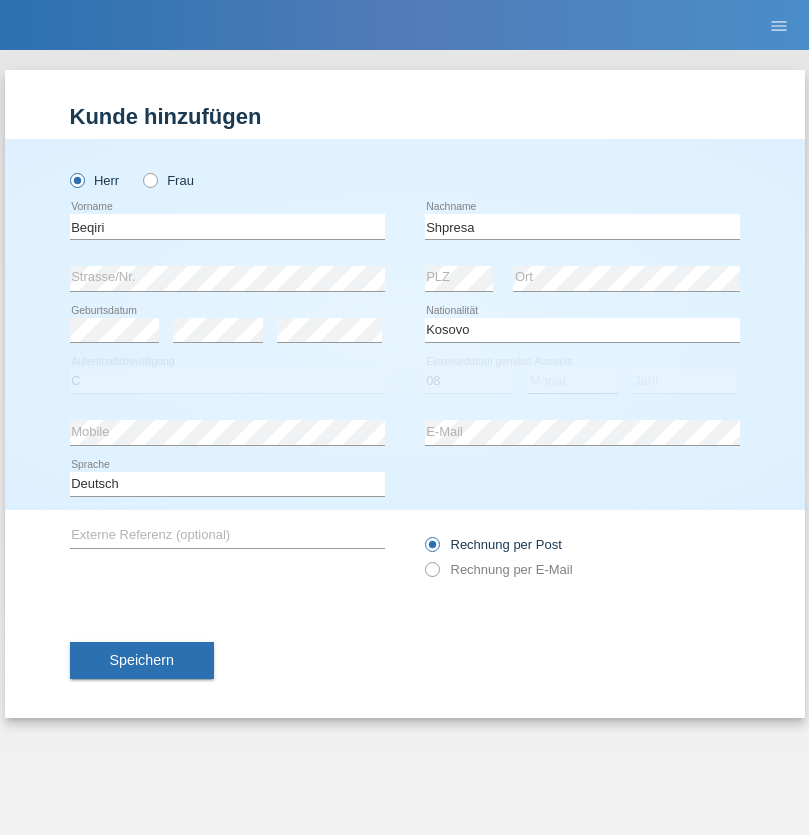 select on "02" 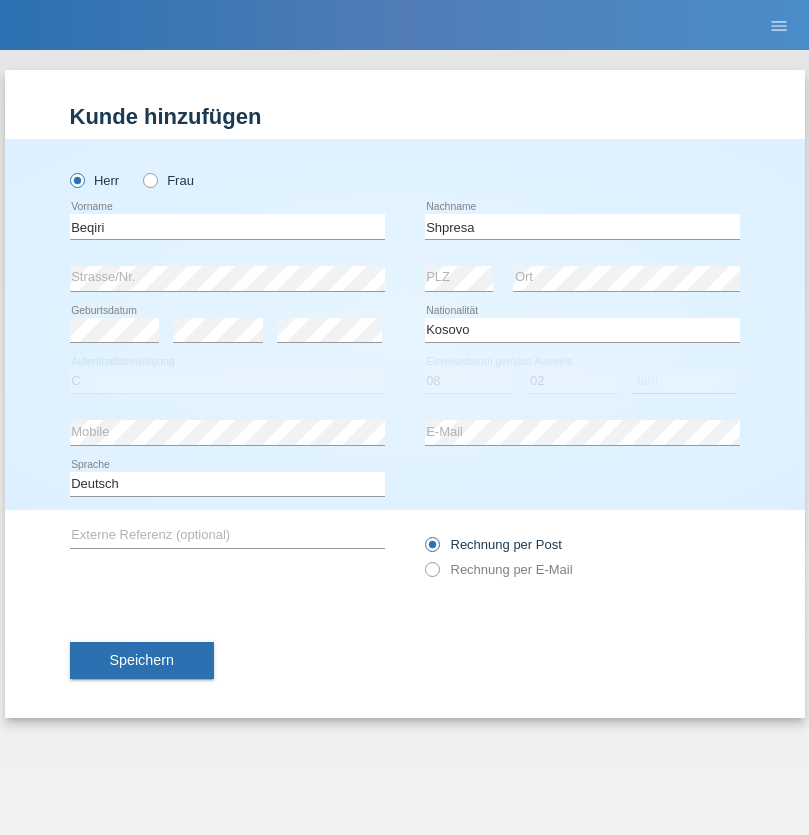 select on "1979" 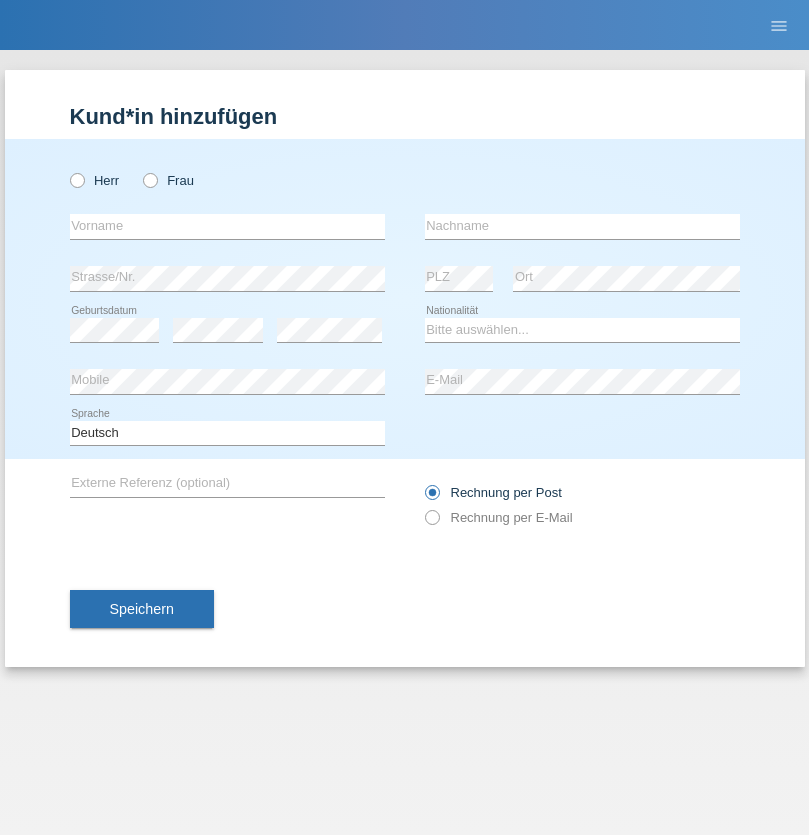 scroll, scrollTop: 0, scrollLeft: 0, axis: both 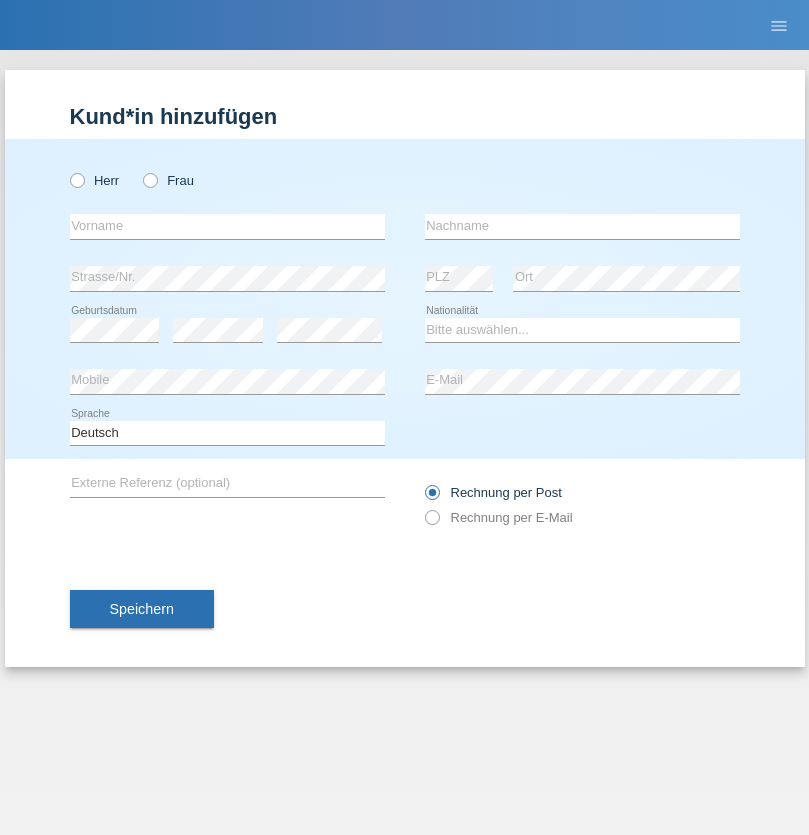radio on "true" 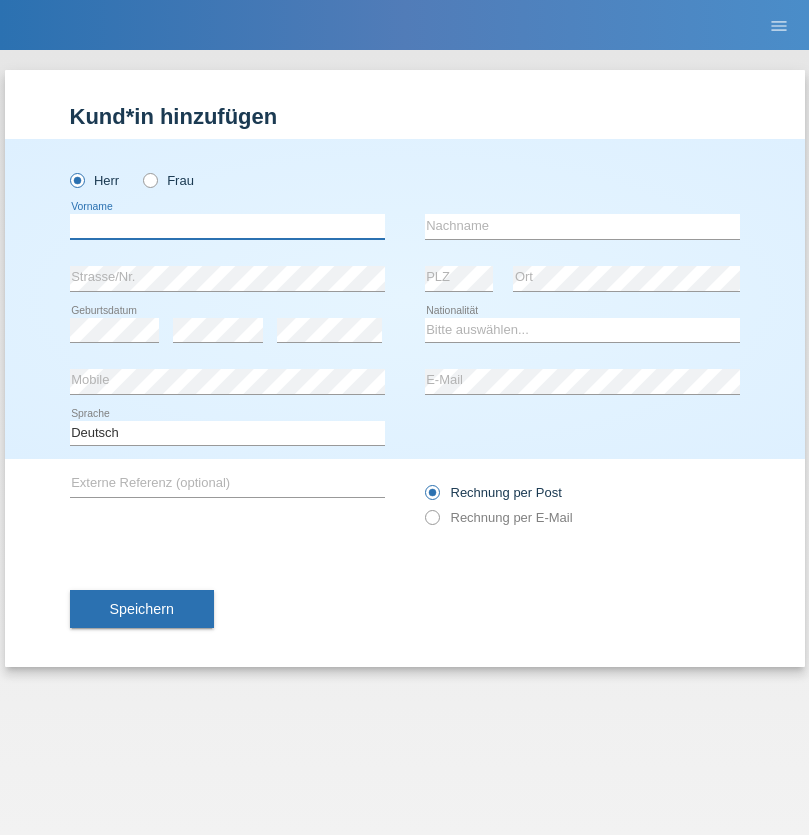 click at bounding box center [227, 226] 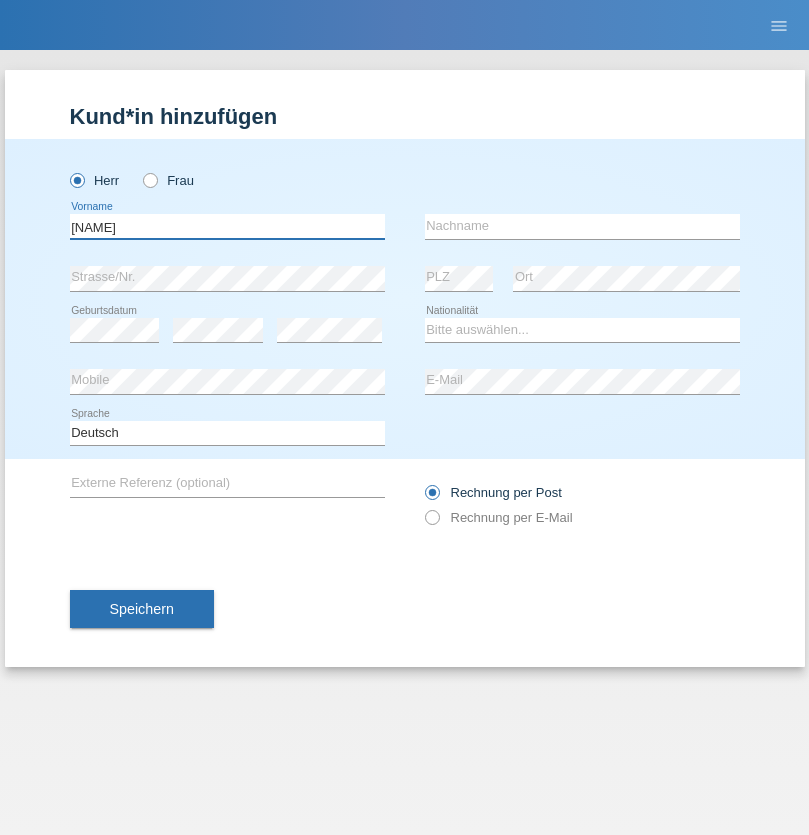 type on "[NAME]" 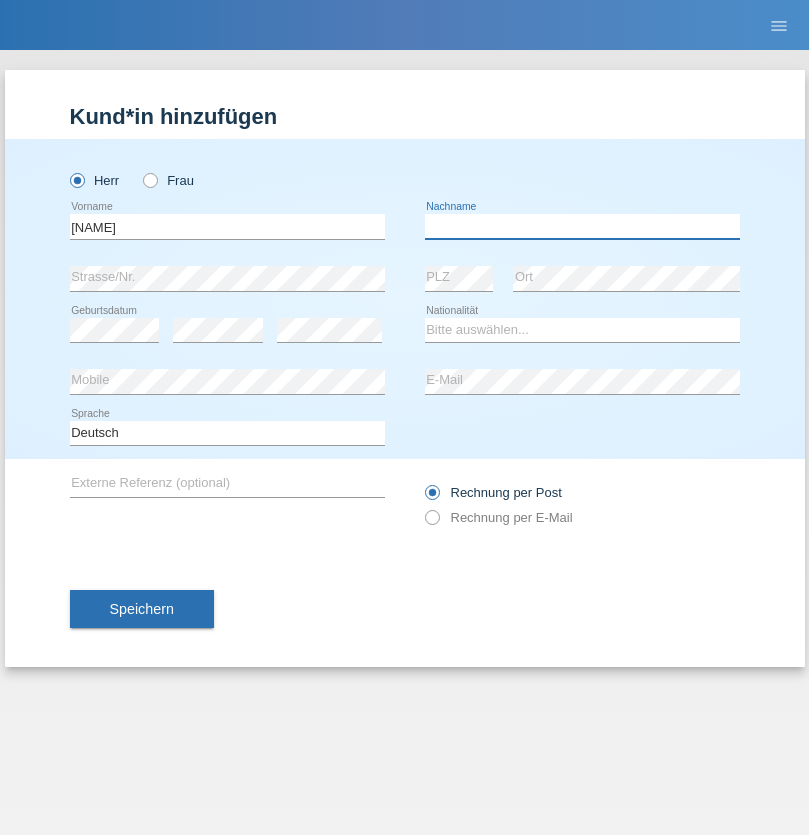 click at bounding box center (582, 226) 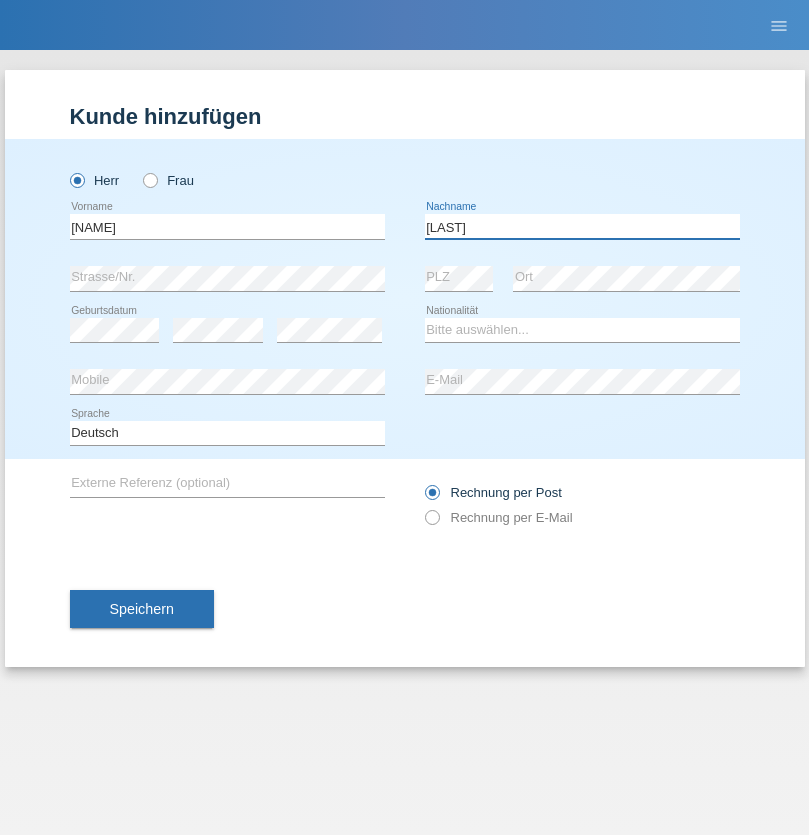type on "[LAST]" 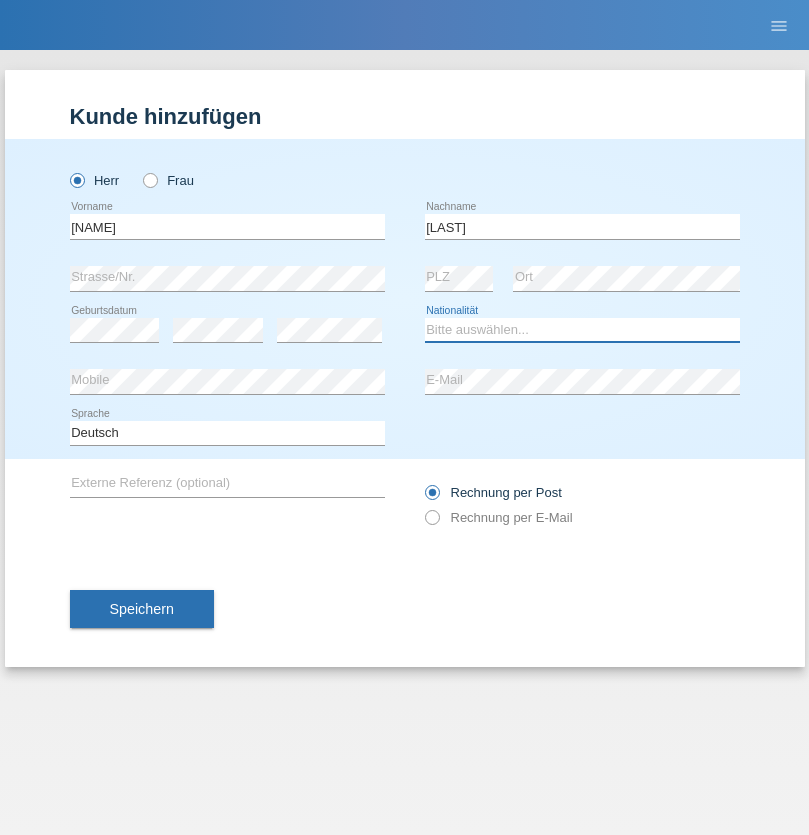 select on "CH" 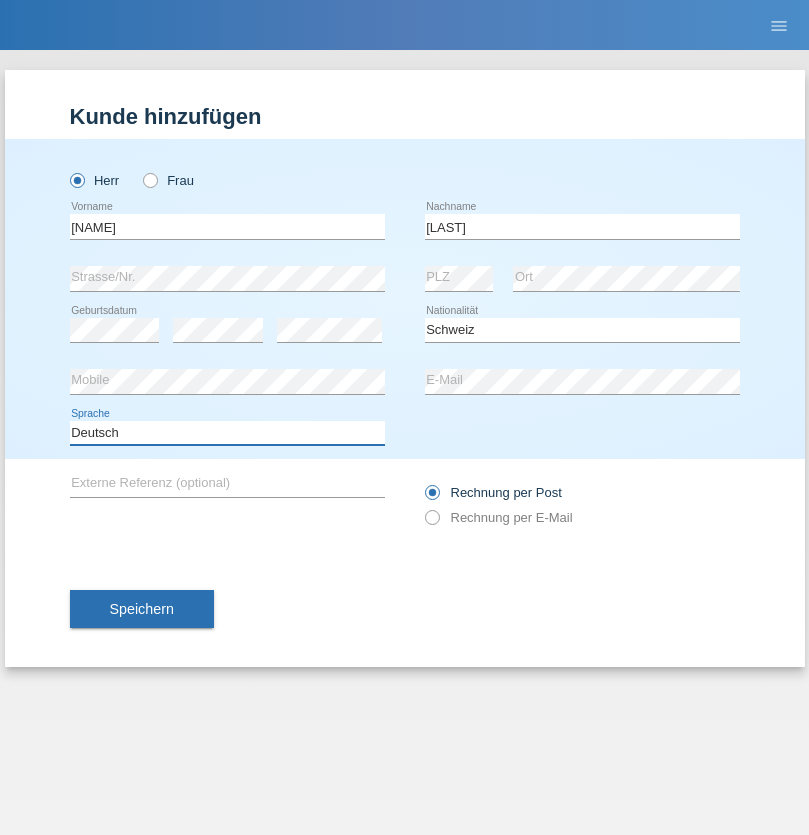 select on "en" 